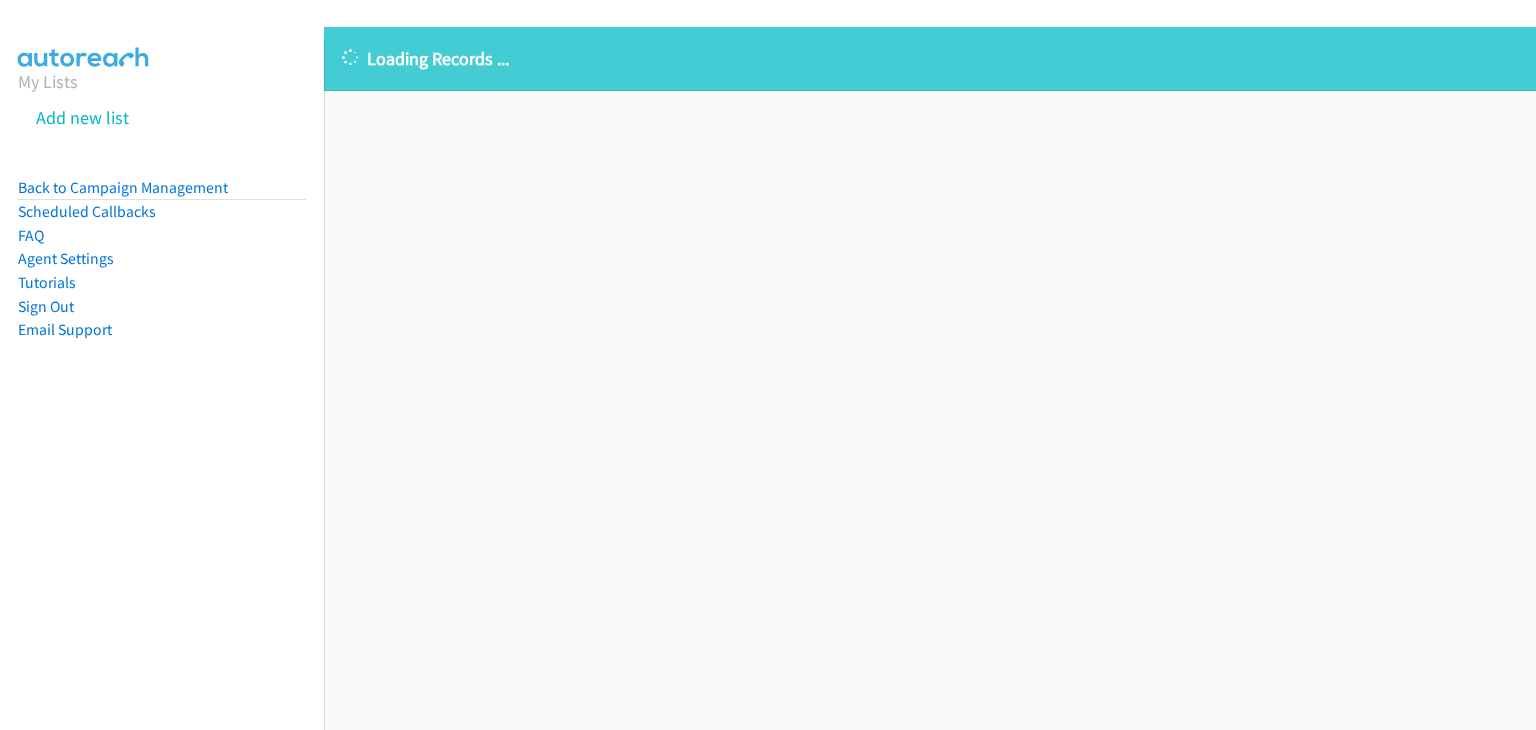 scroll, scrollTop: 0, scrollLeft: 0, axis: both 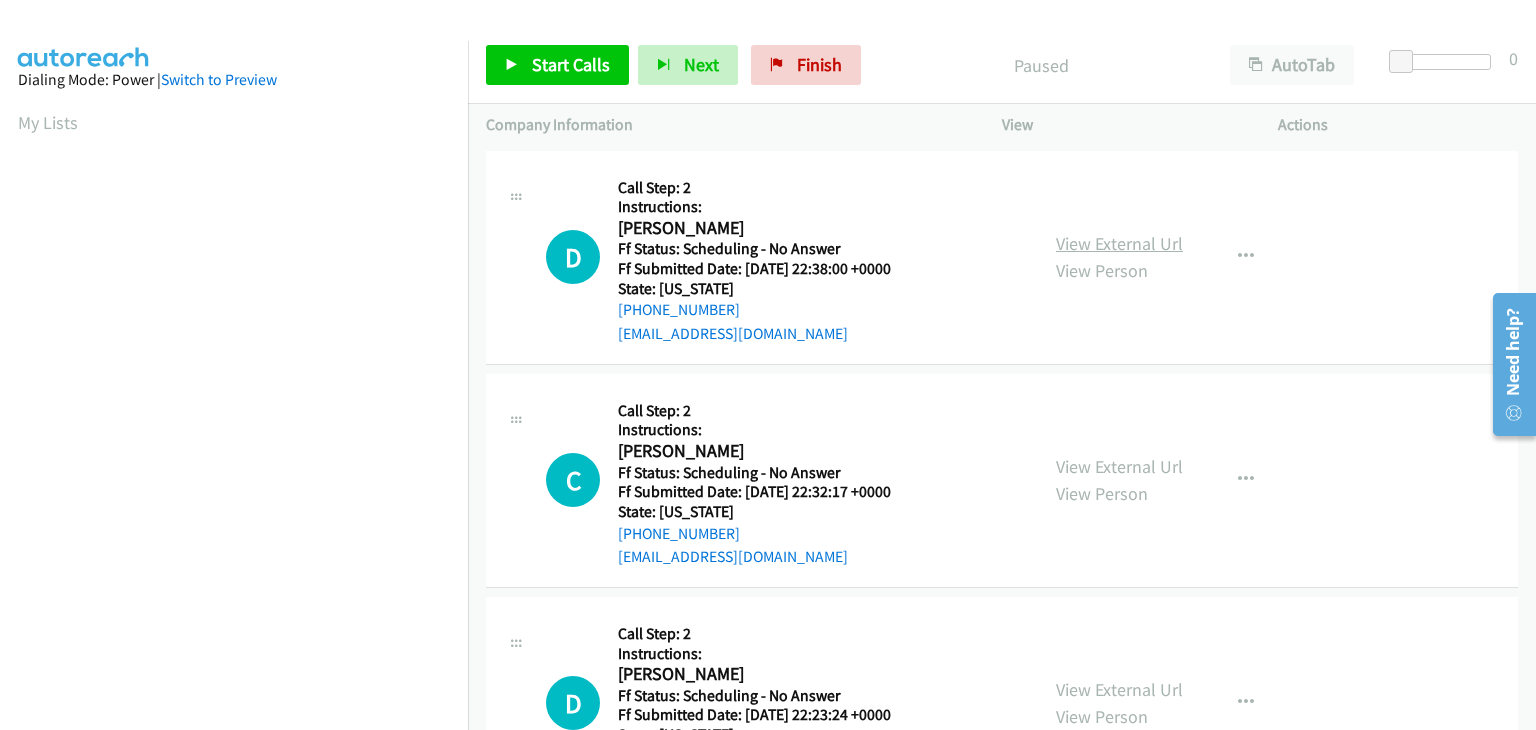 click on "View External Url" at bounding box center (1119, 243) 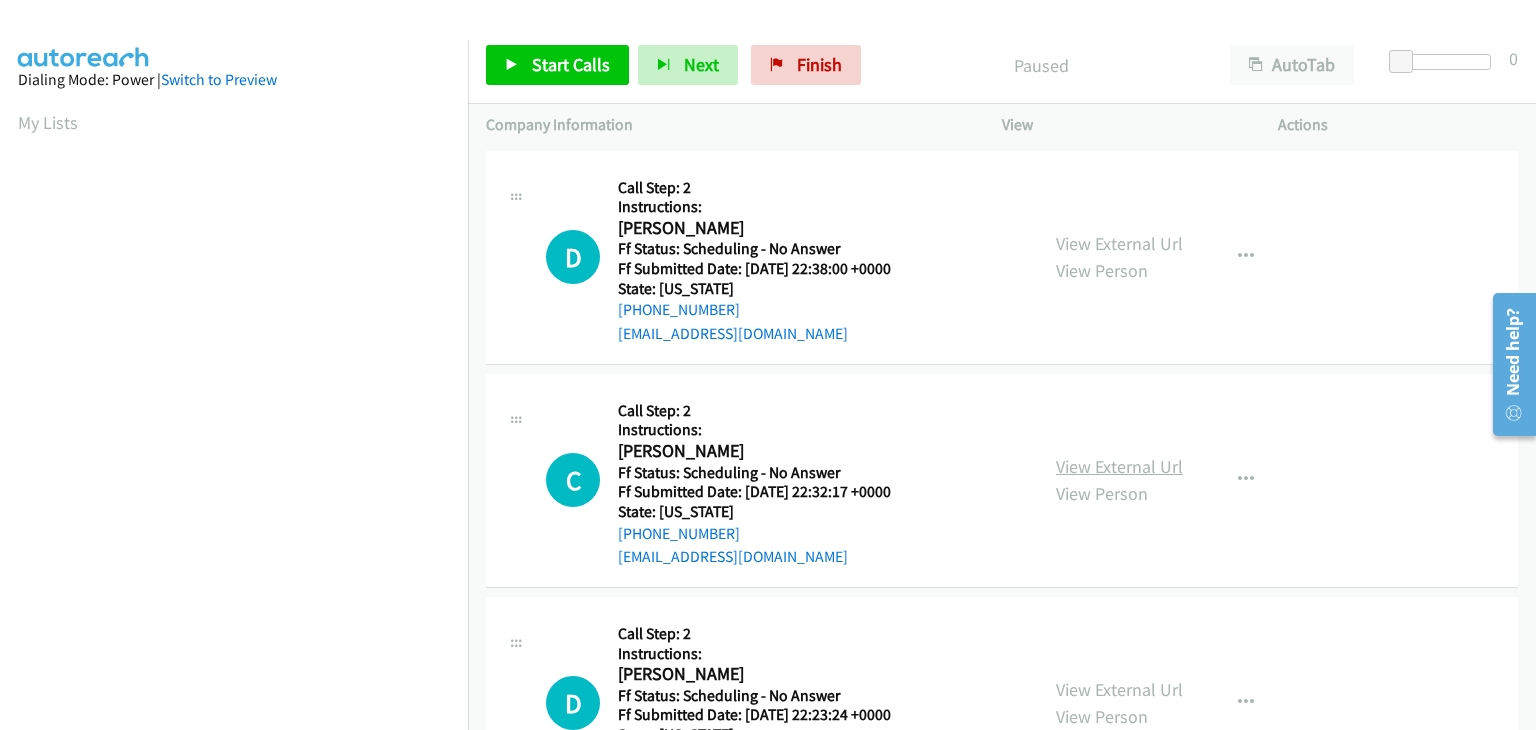 click on "View External Url" at bounding box center (1119, 466) 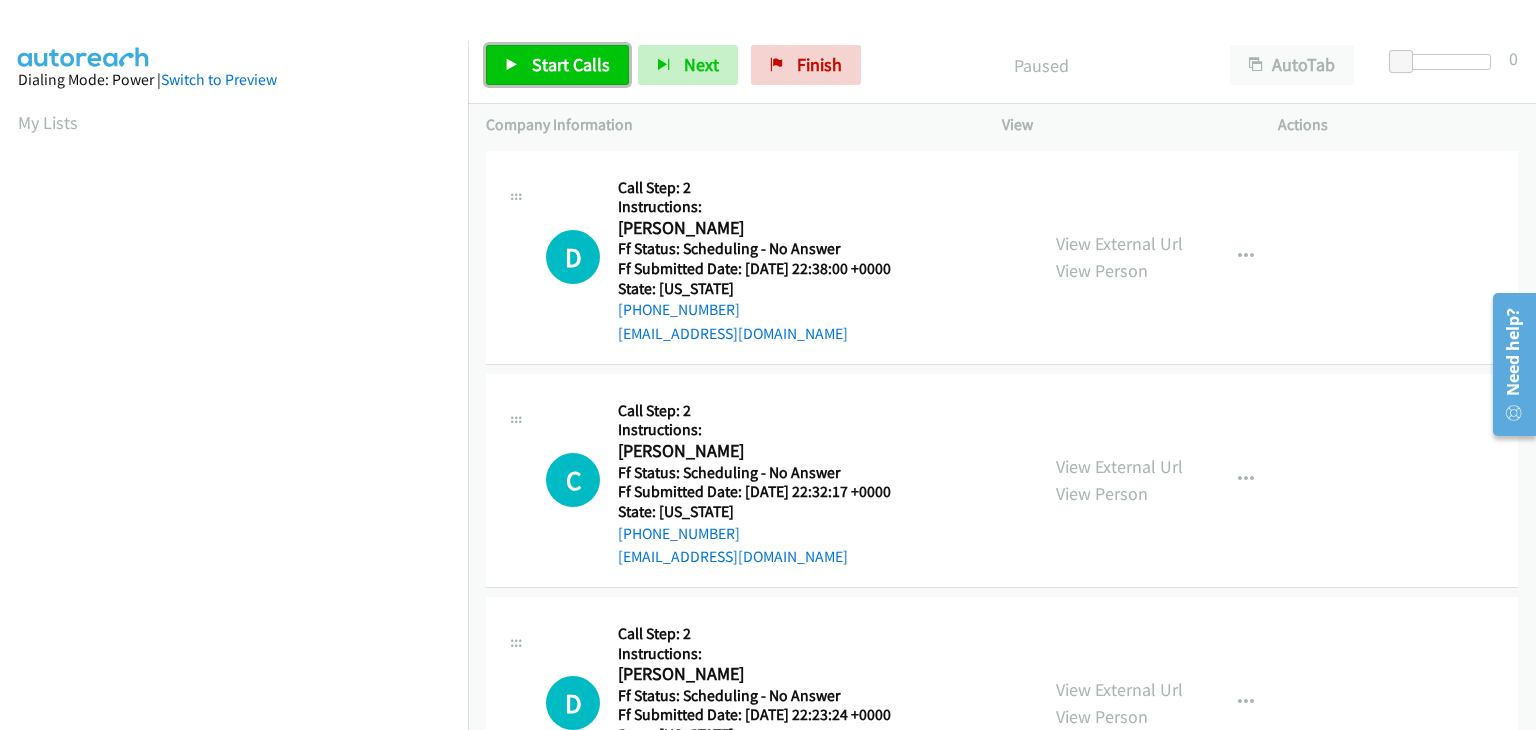 click on "Start Calls" at bounding box center [571, 64] 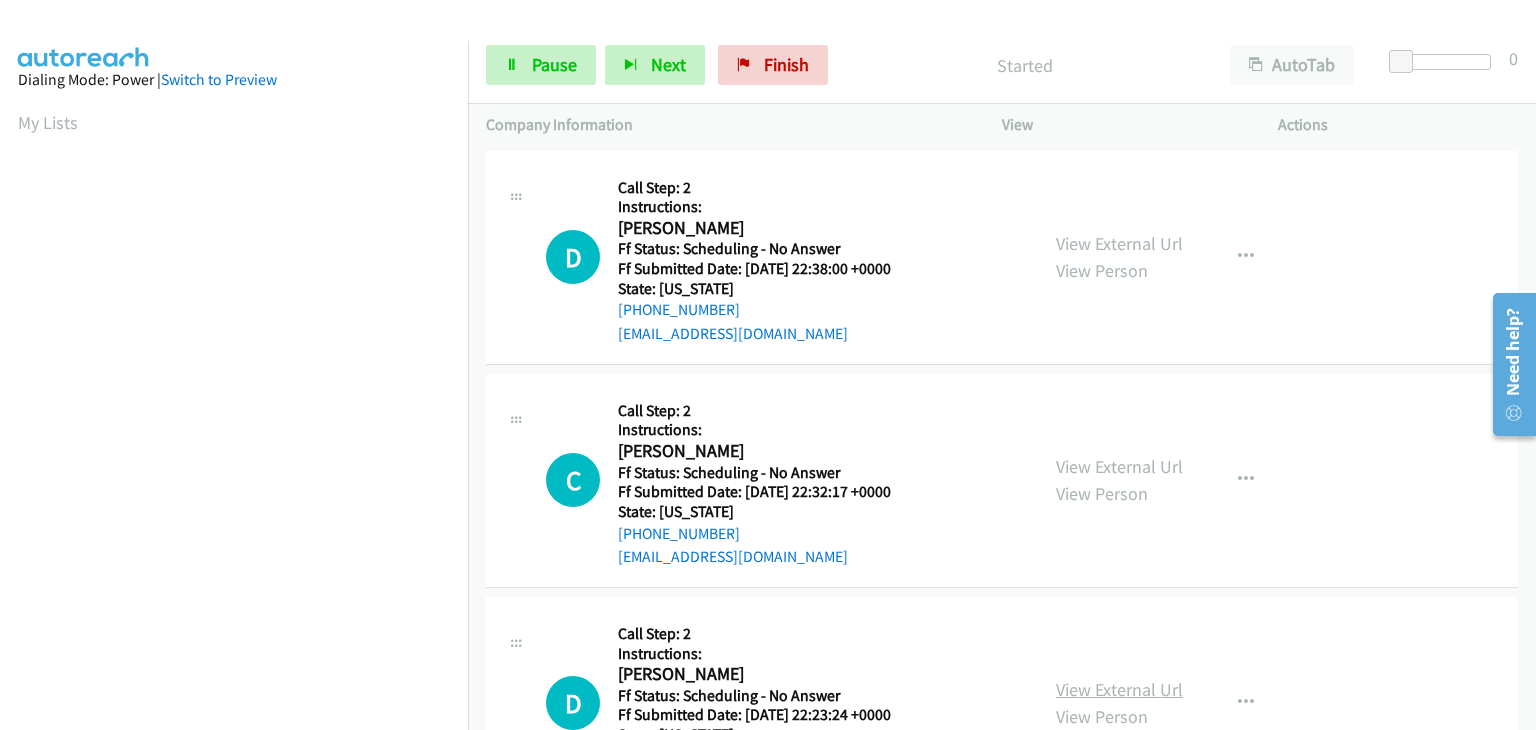 click on "View External Url" at bounding box center (1119, 689) 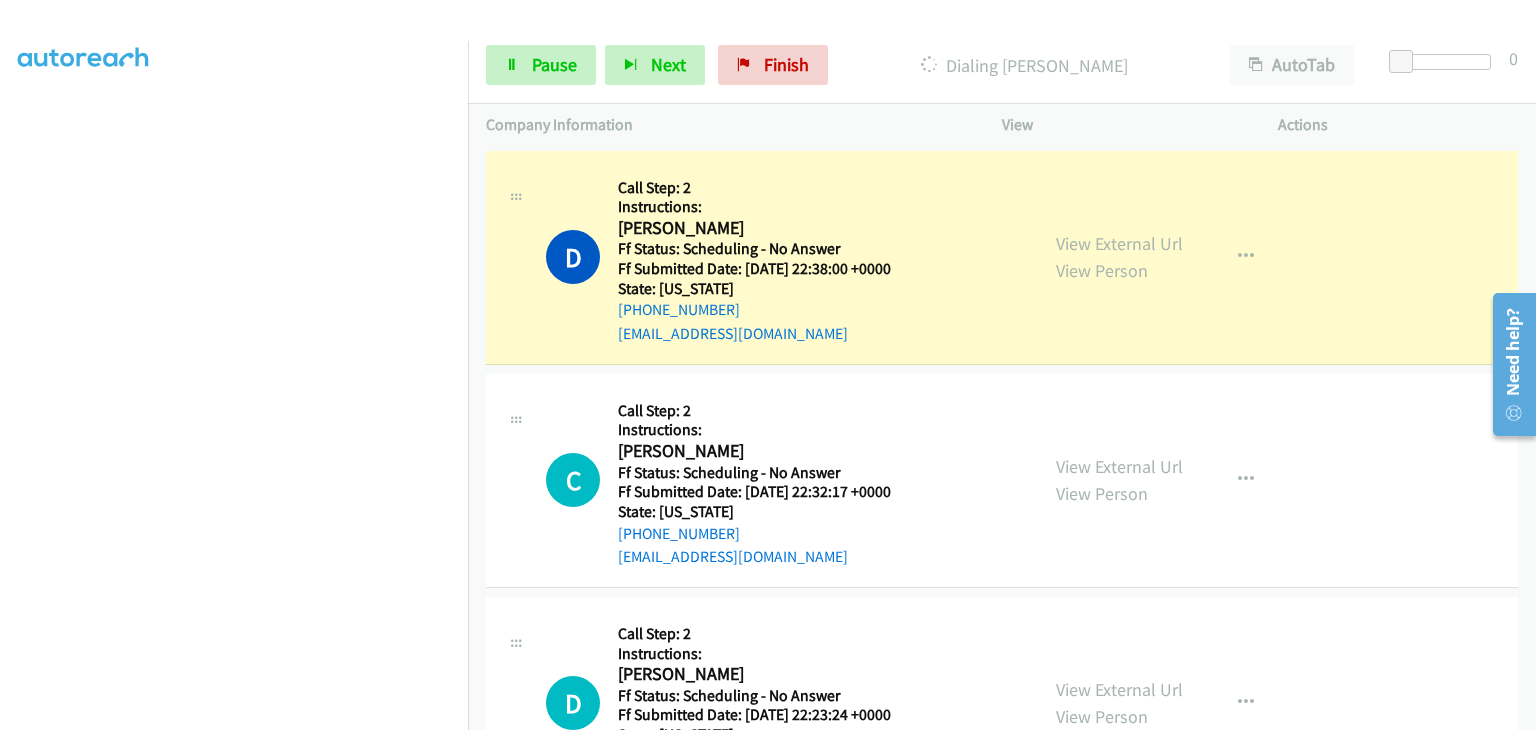 scroll, scrollTop: 392, scrollLeft: 0, axis: vertical 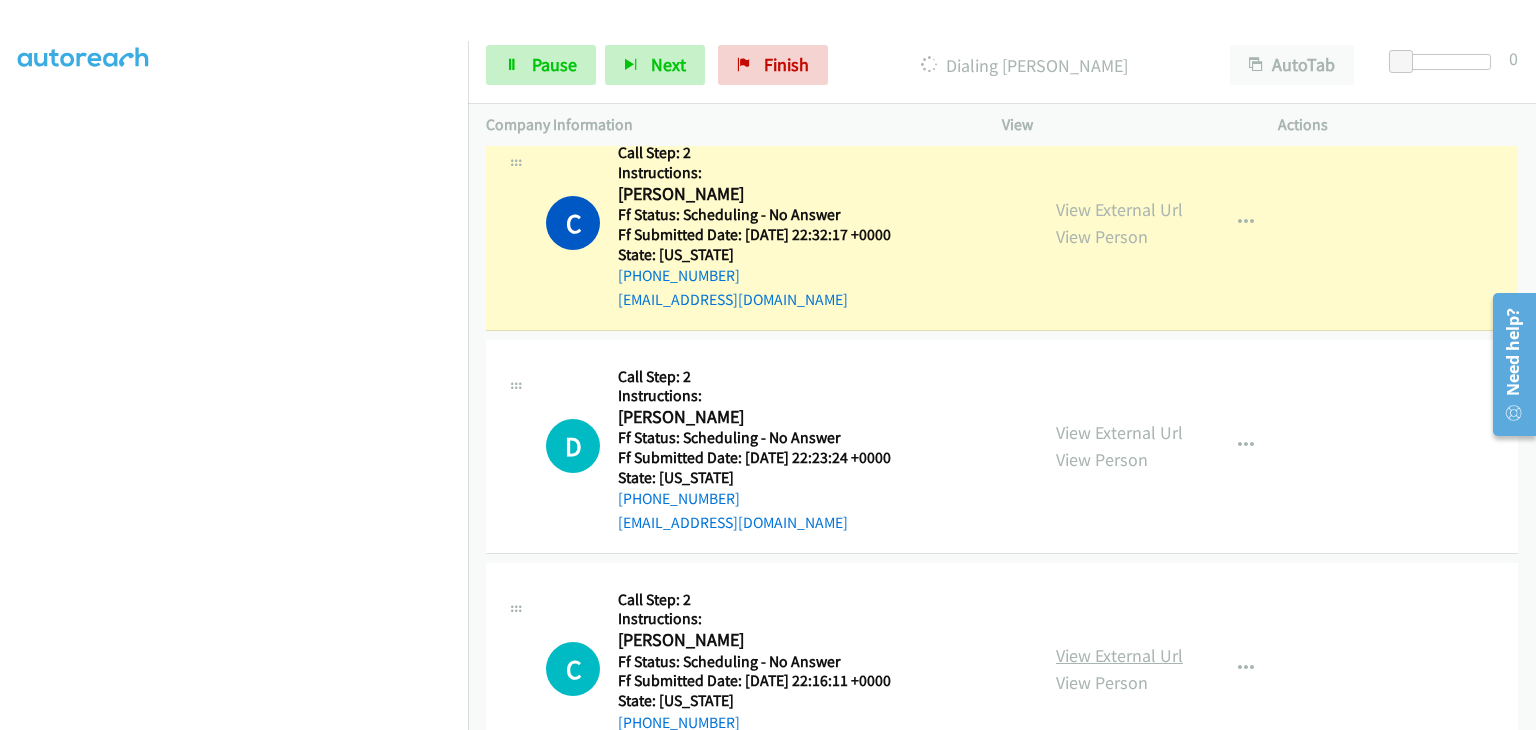 click on "View External Url" at bounding box center (1119, 655) 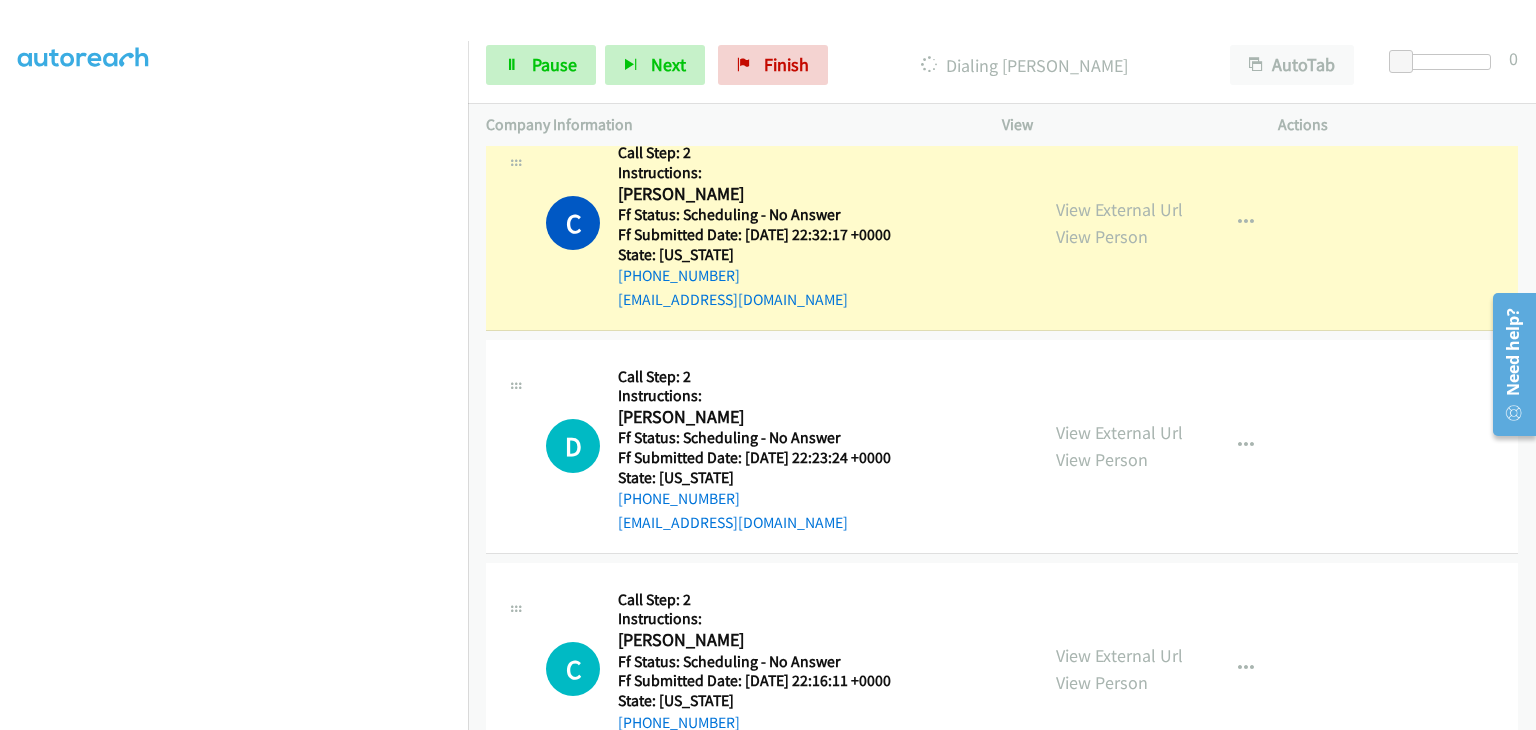 scroll, scrollTop: 392, scrollLeft: 0, axis: vertical 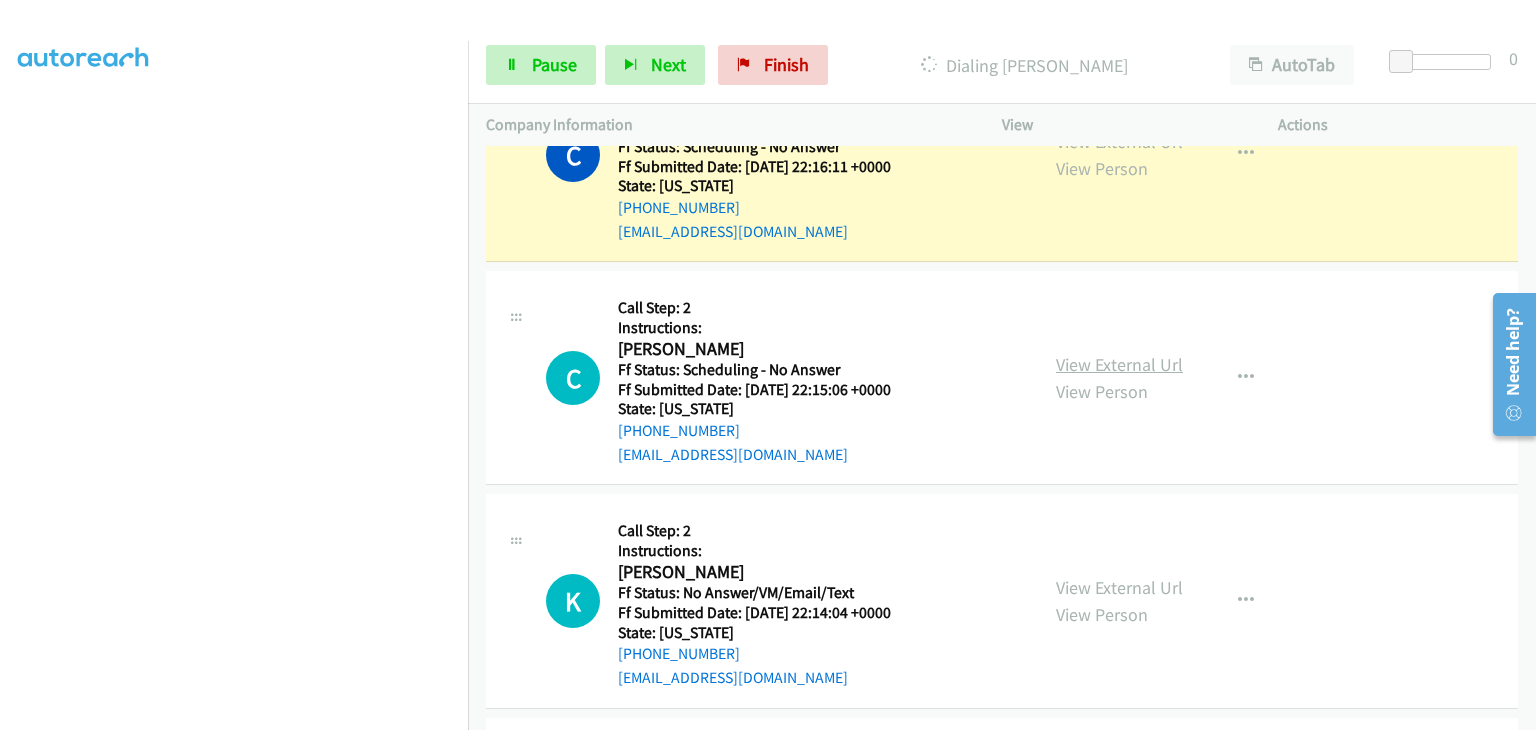 click on "View External Url" at bounding box center (1119, 364) 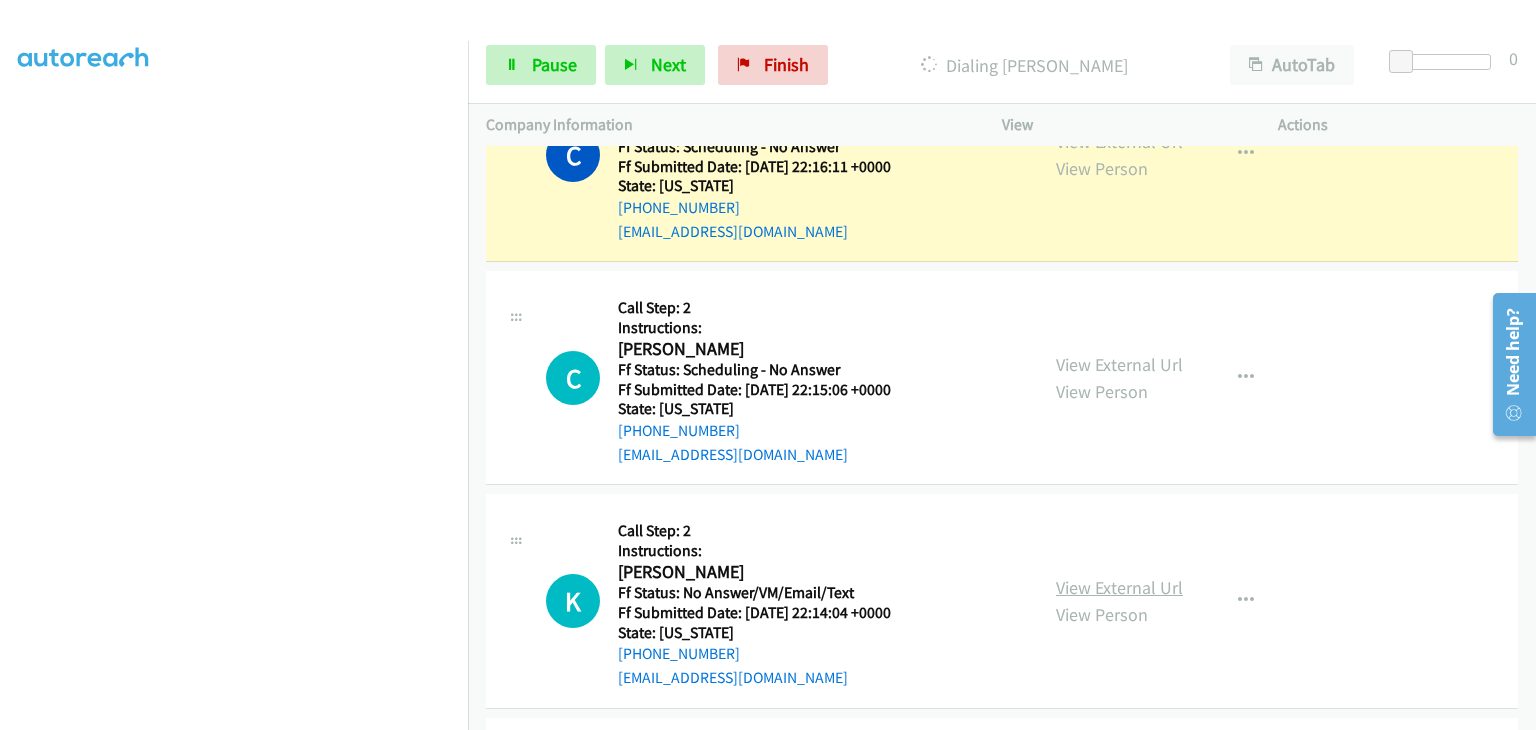 click on "View External Url" at bounding box center [1119, 587] 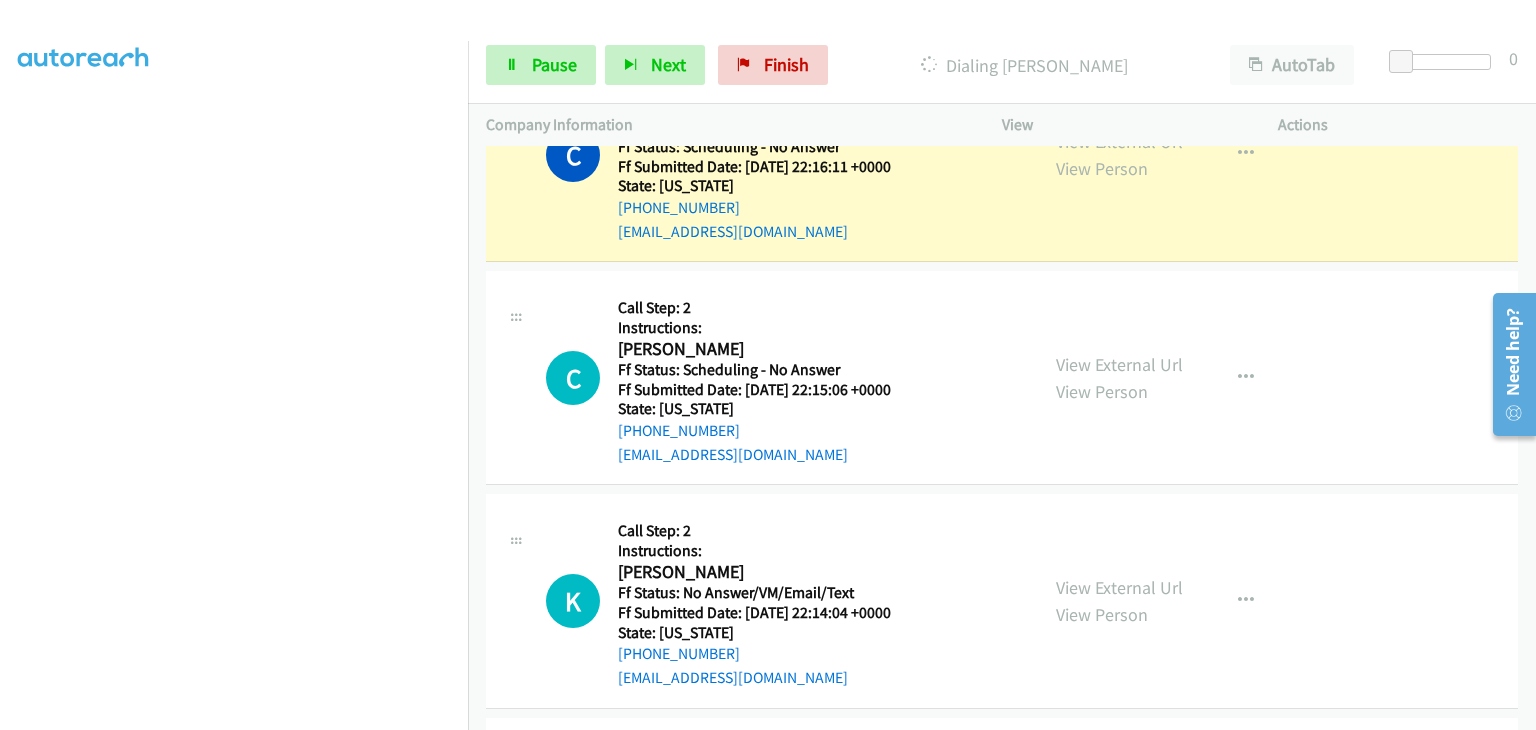 scroll, scrollTop: 392, scrollLeft: 0, axis: vertical 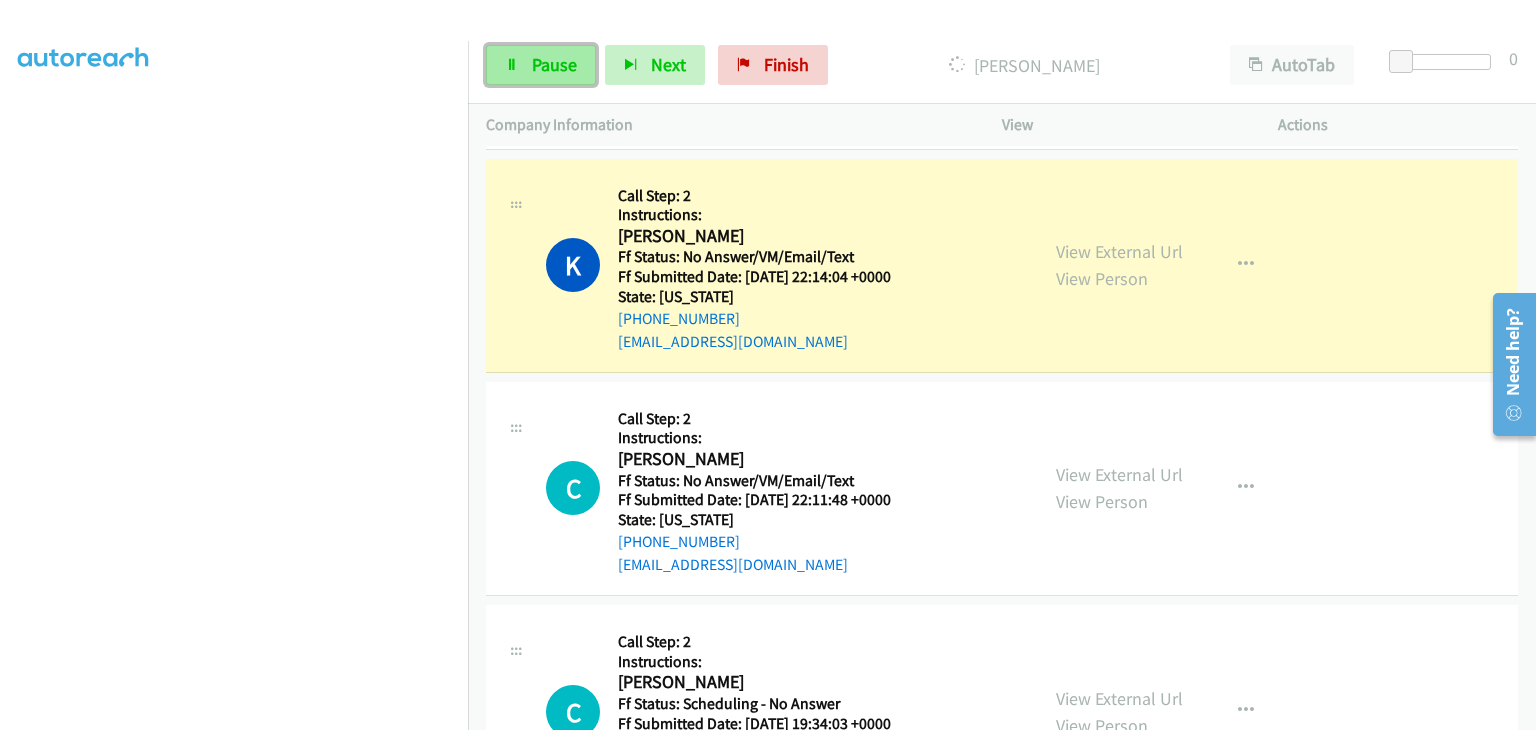 drag, startPoint x: 498, startPoint y: 69, endPoint x: 524, endPoint y: 69, distance: 26 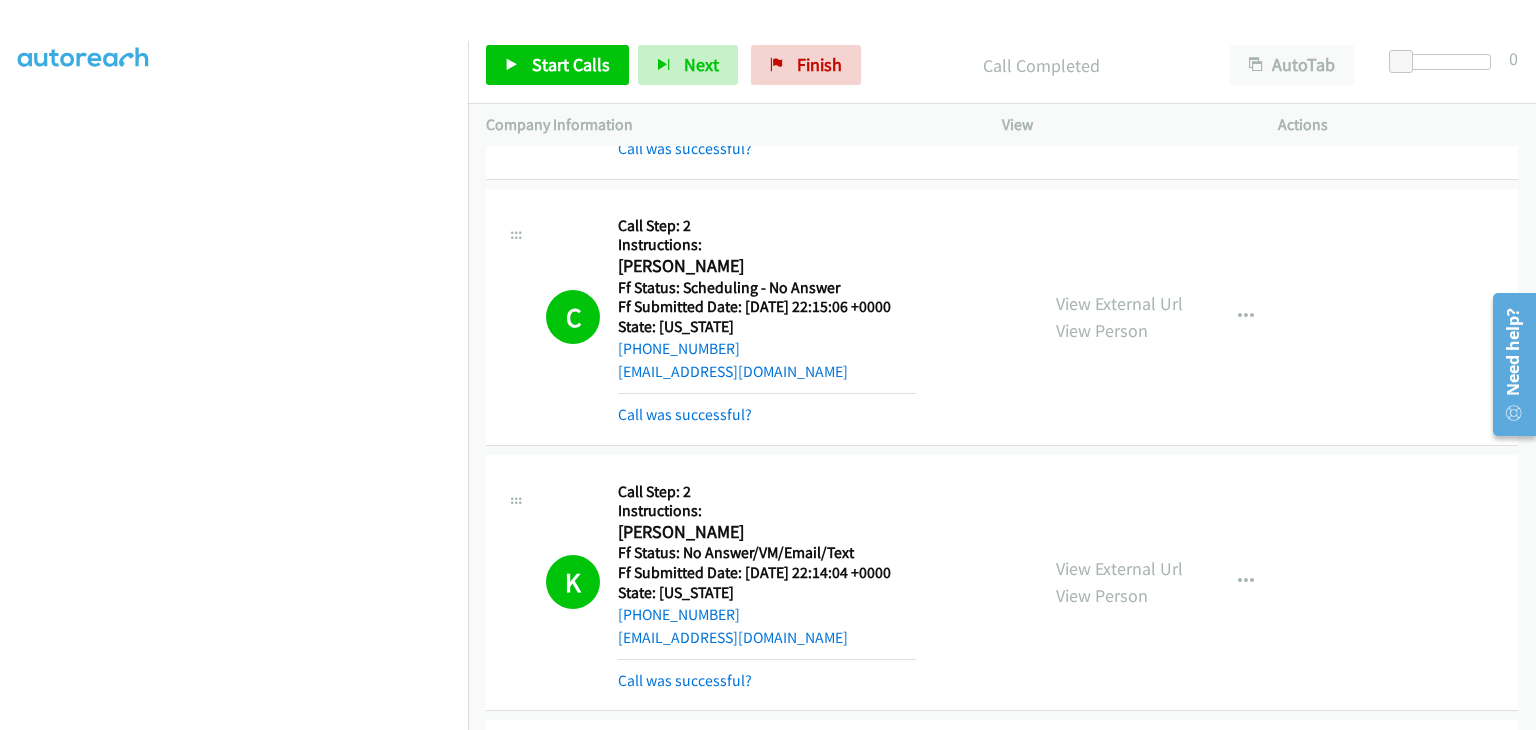 scroll, scrollTop: 1021, scrollLeft: 0, axis: vertical 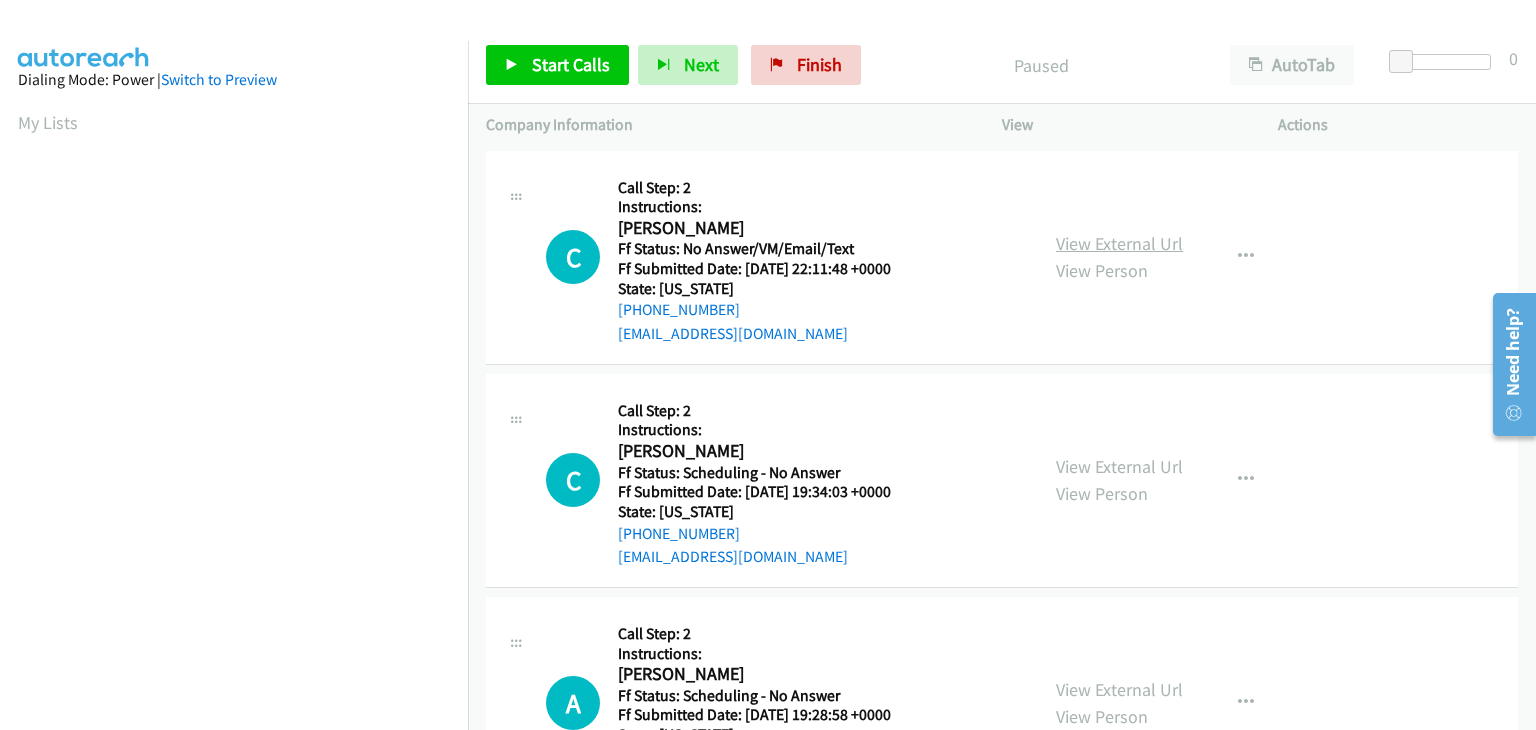 click on "View External Url" at bounding box center [1119, 243] 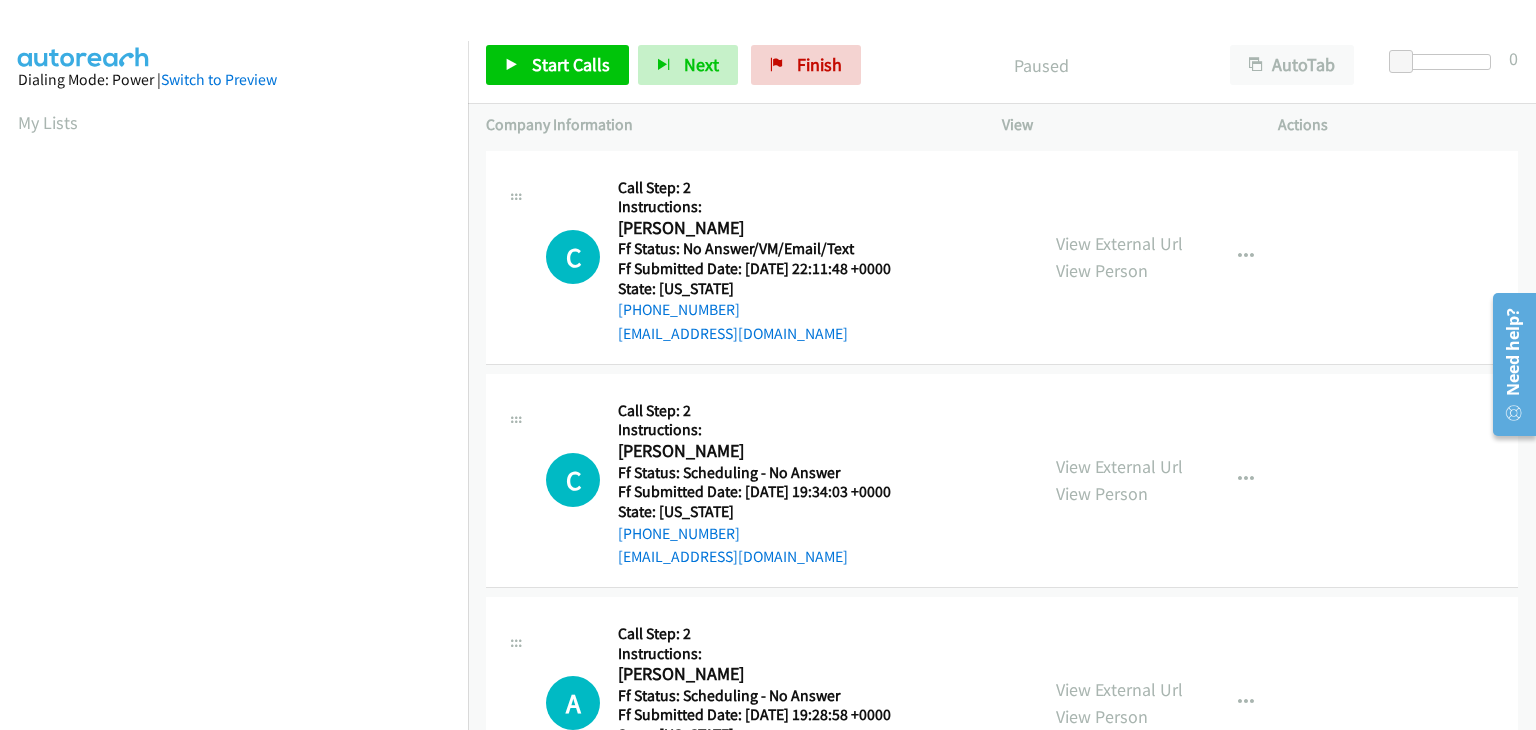 click on "View External Url
View Person
View External Url
Email
Schedule/Manage Callback
Skip Call
Add to do not call list" at bounding box center [1185, 480] 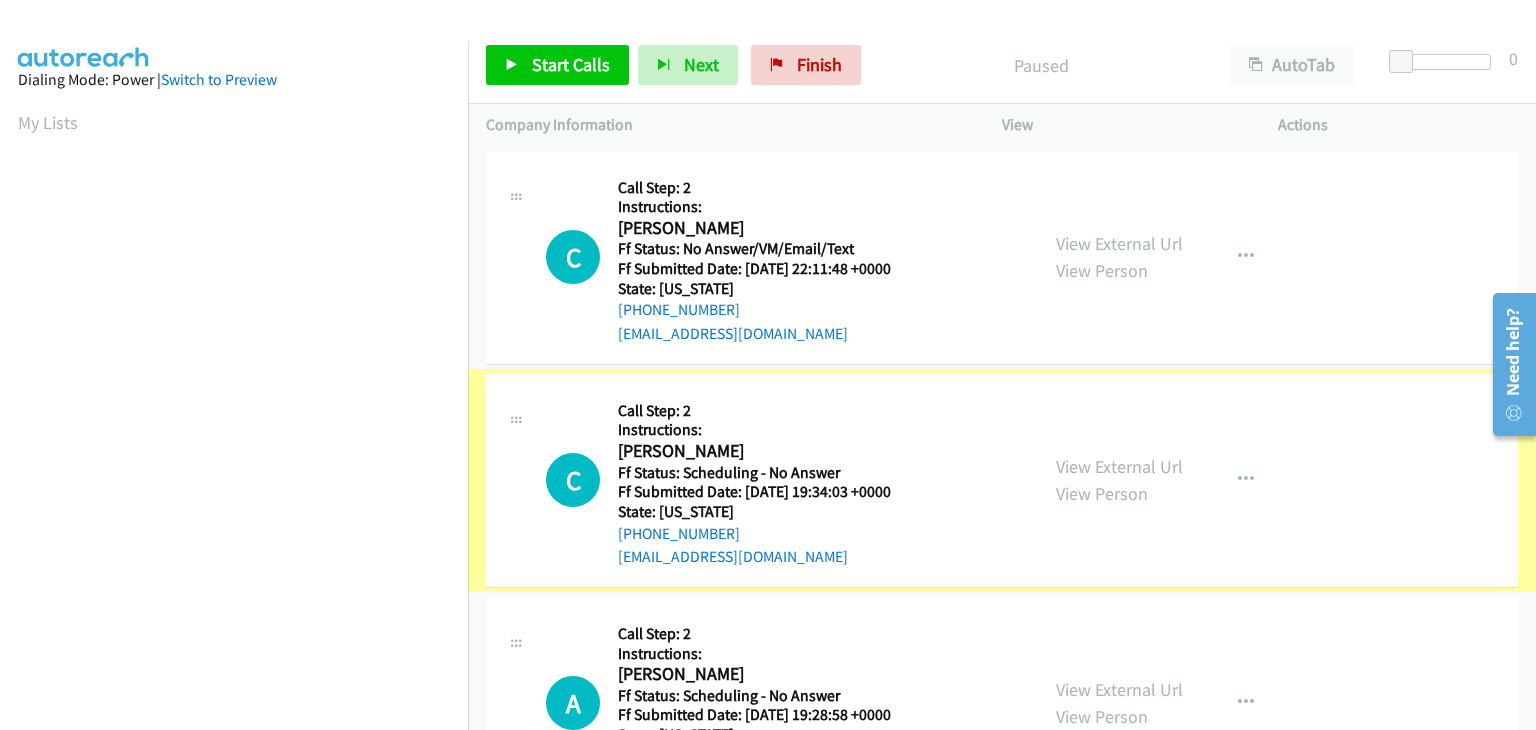 click on "View External Url" at bounding box center [1119, 466] 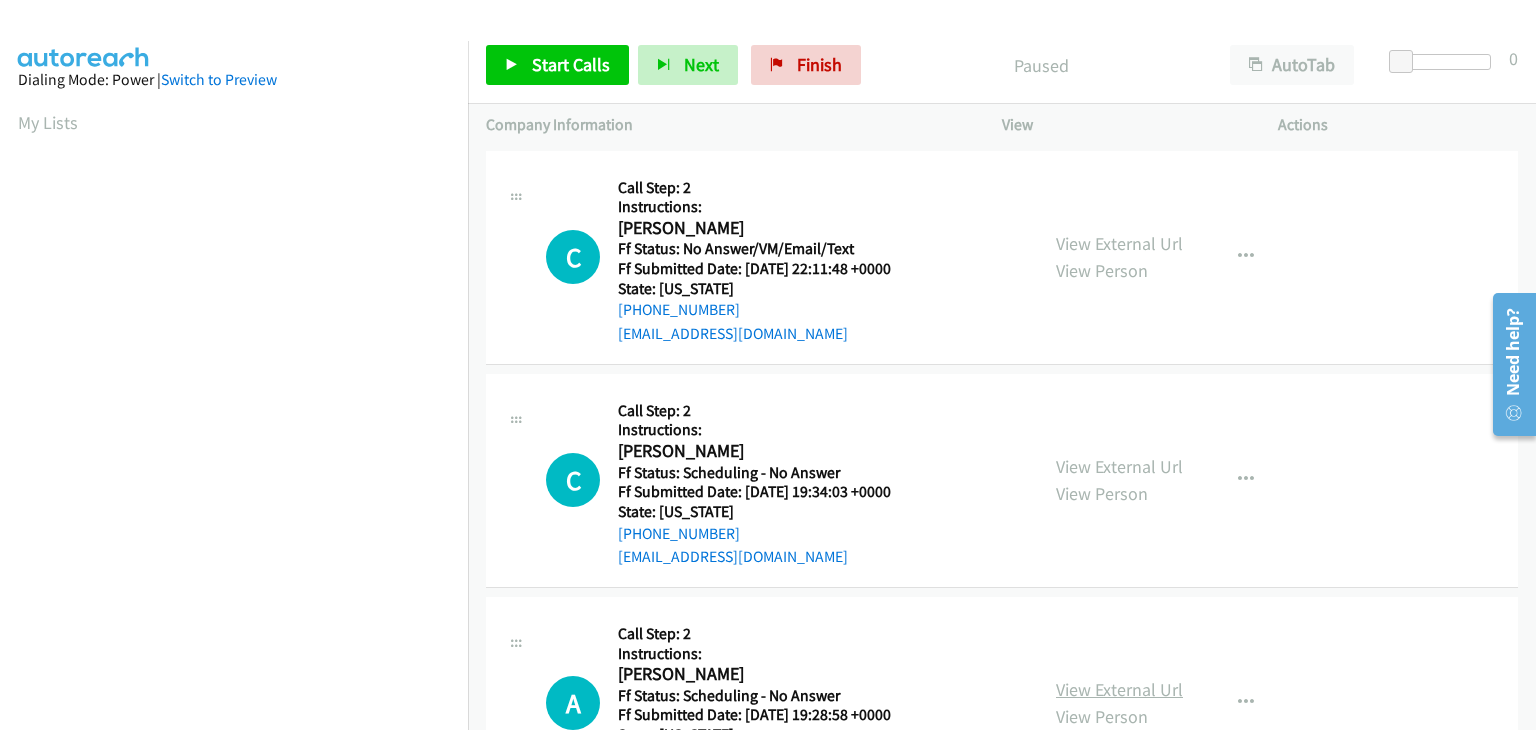 click on "View External Url" at bounding box center (1119, 689) 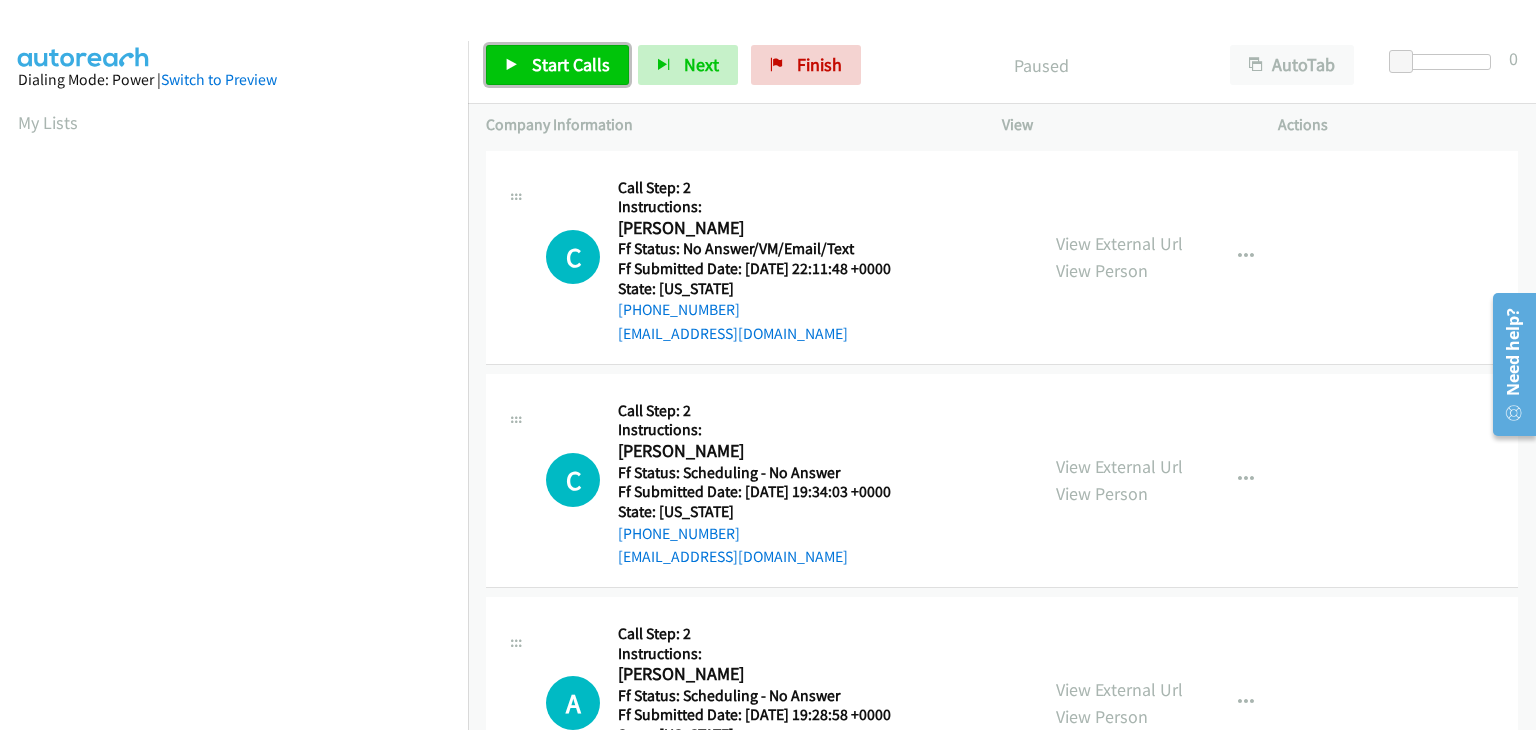 drag, startPoint x: 518, startPoint y: 60, endPoint x: 784, endPoint y: 13, distance: 270.12033 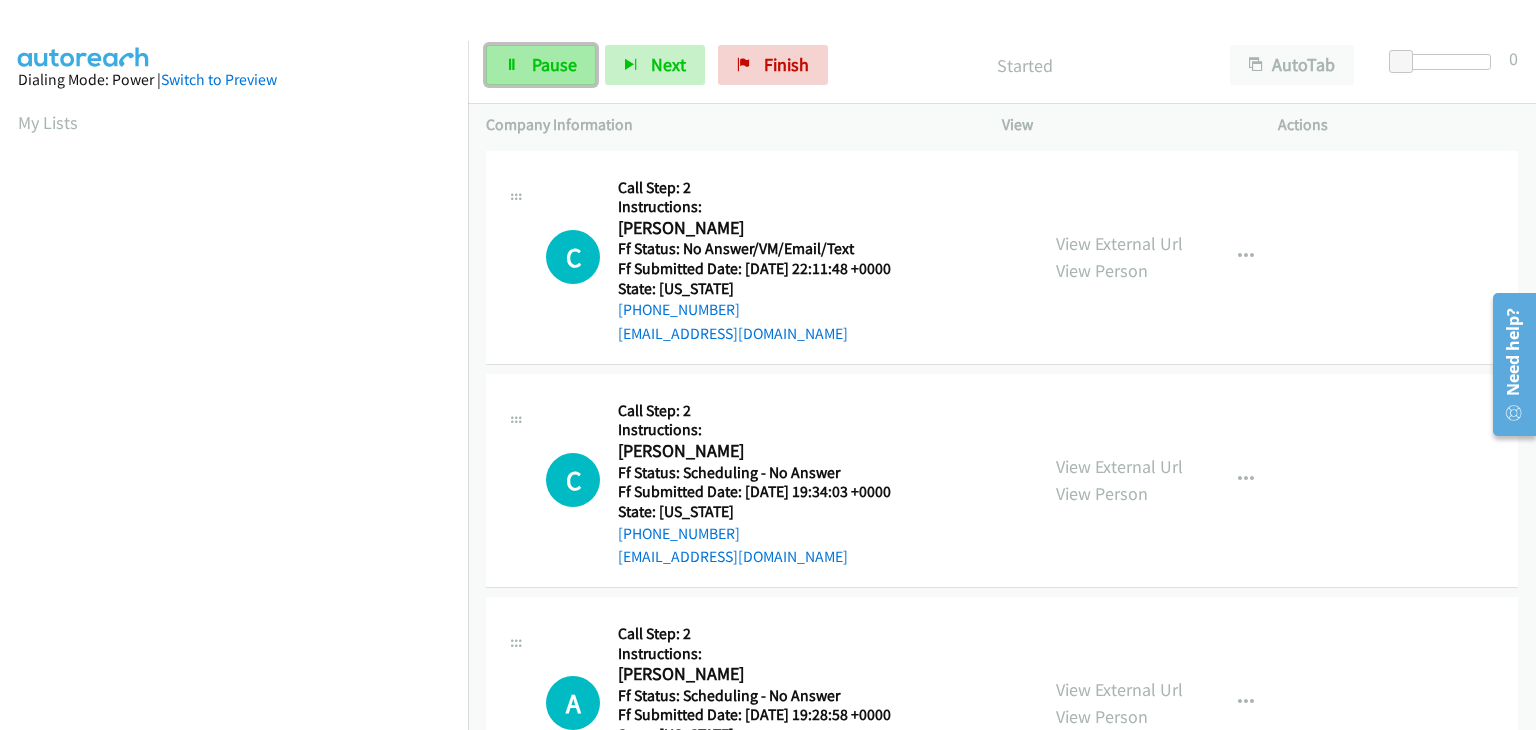 click on "Pause" at bounding box center (554, 64) 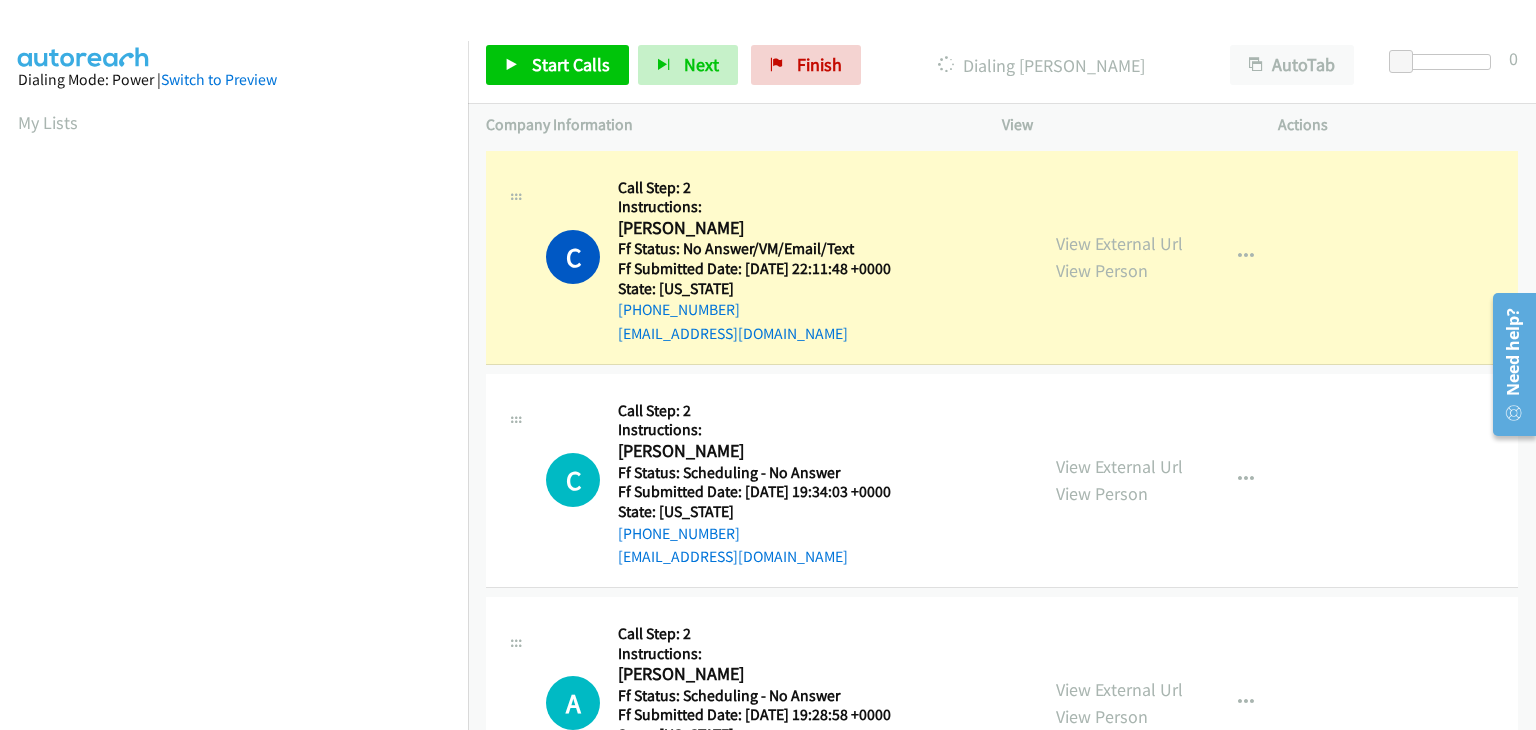 scroll, scrollTop: 392, scrollLeft: 0, axis: vertical 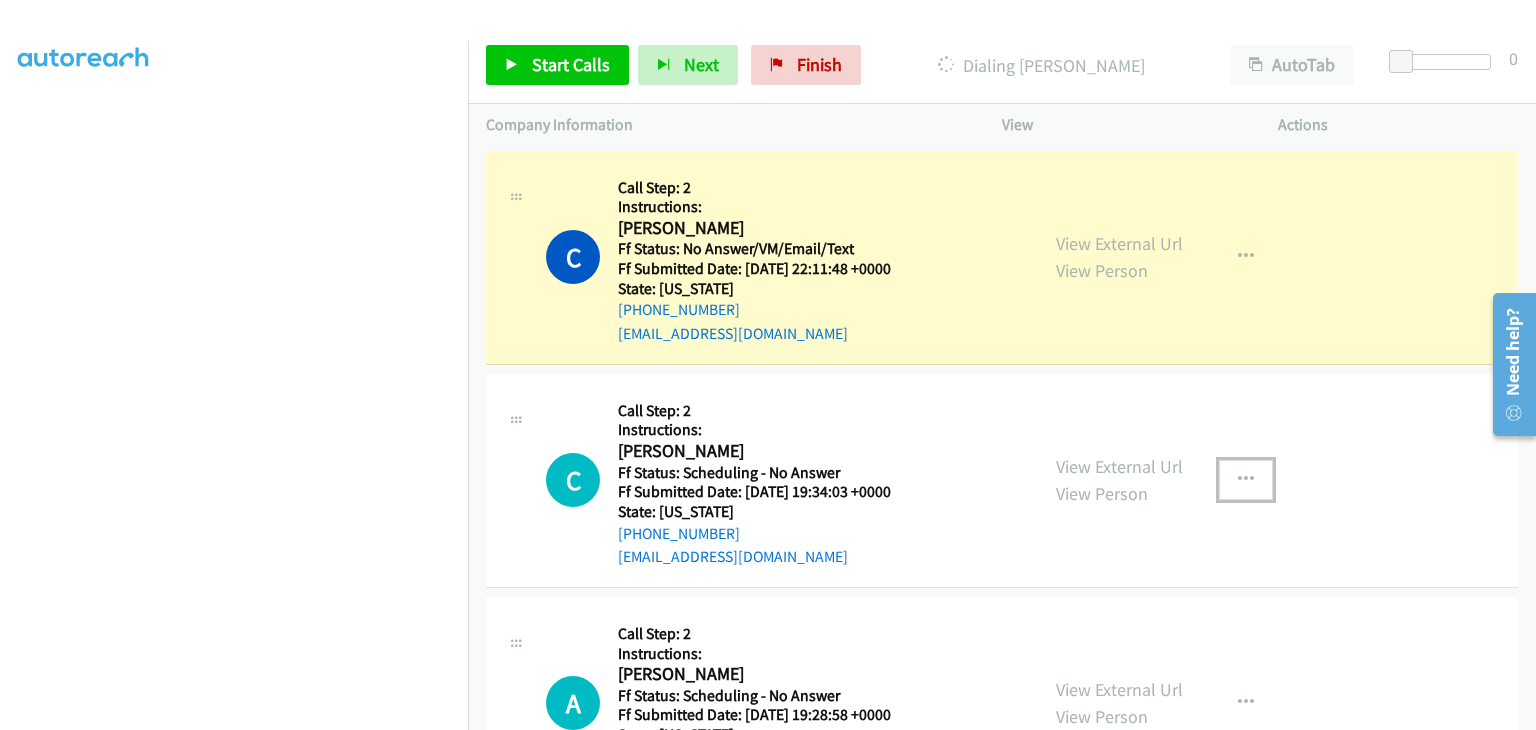 click at bounding box center [1246, 480] 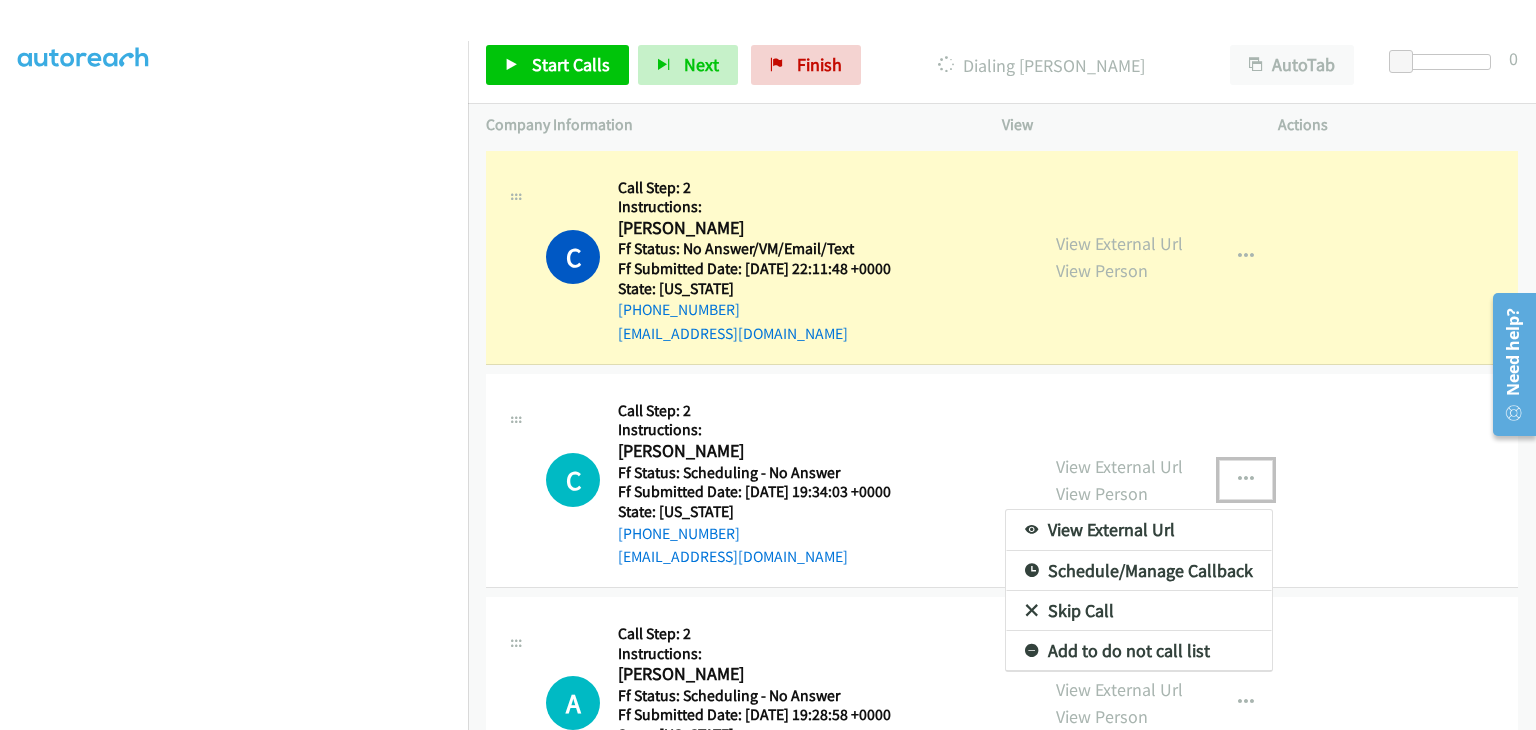 click on "Skip Call" at bounding box center [1139, 611] 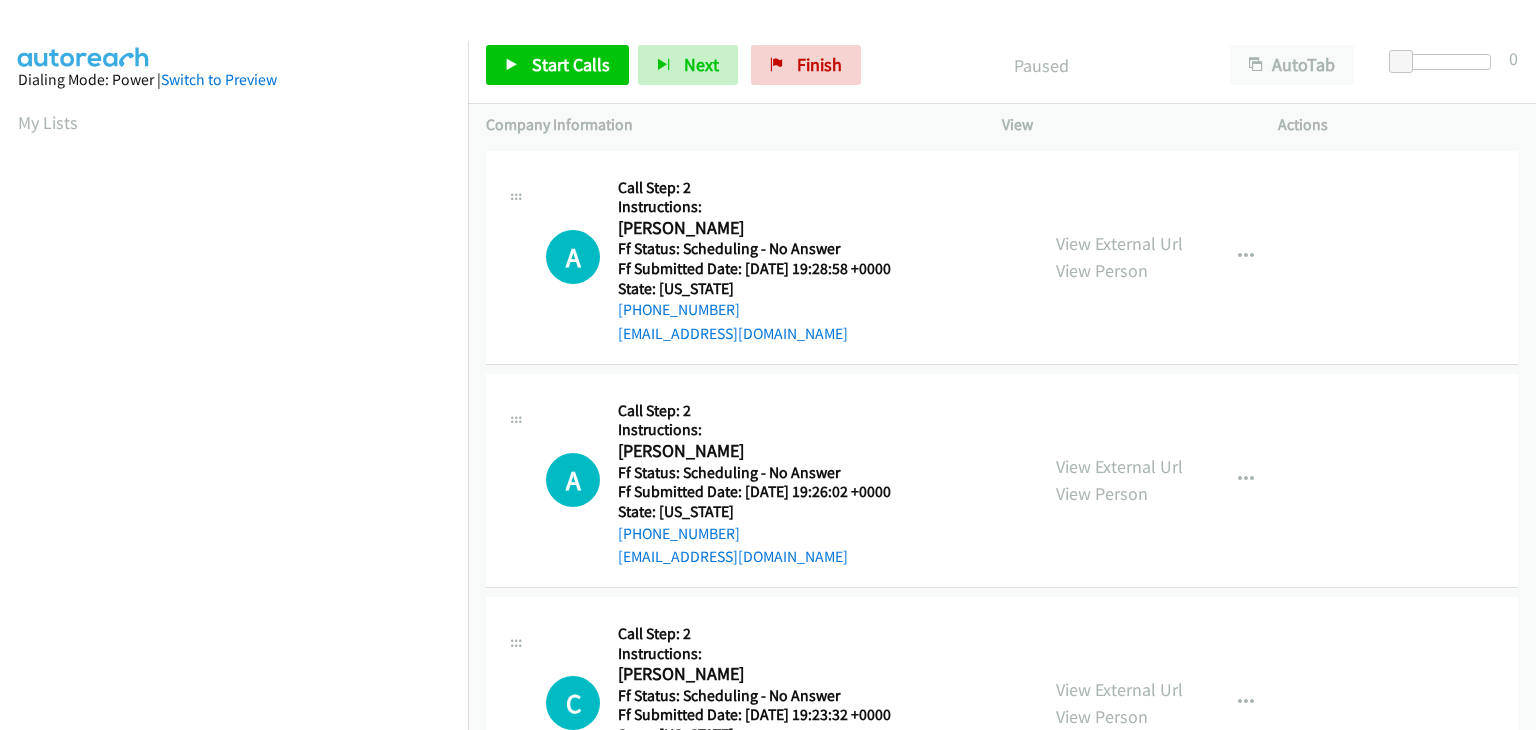 scroll, scrollTop: 0, scrollLeft: 0, axis: both 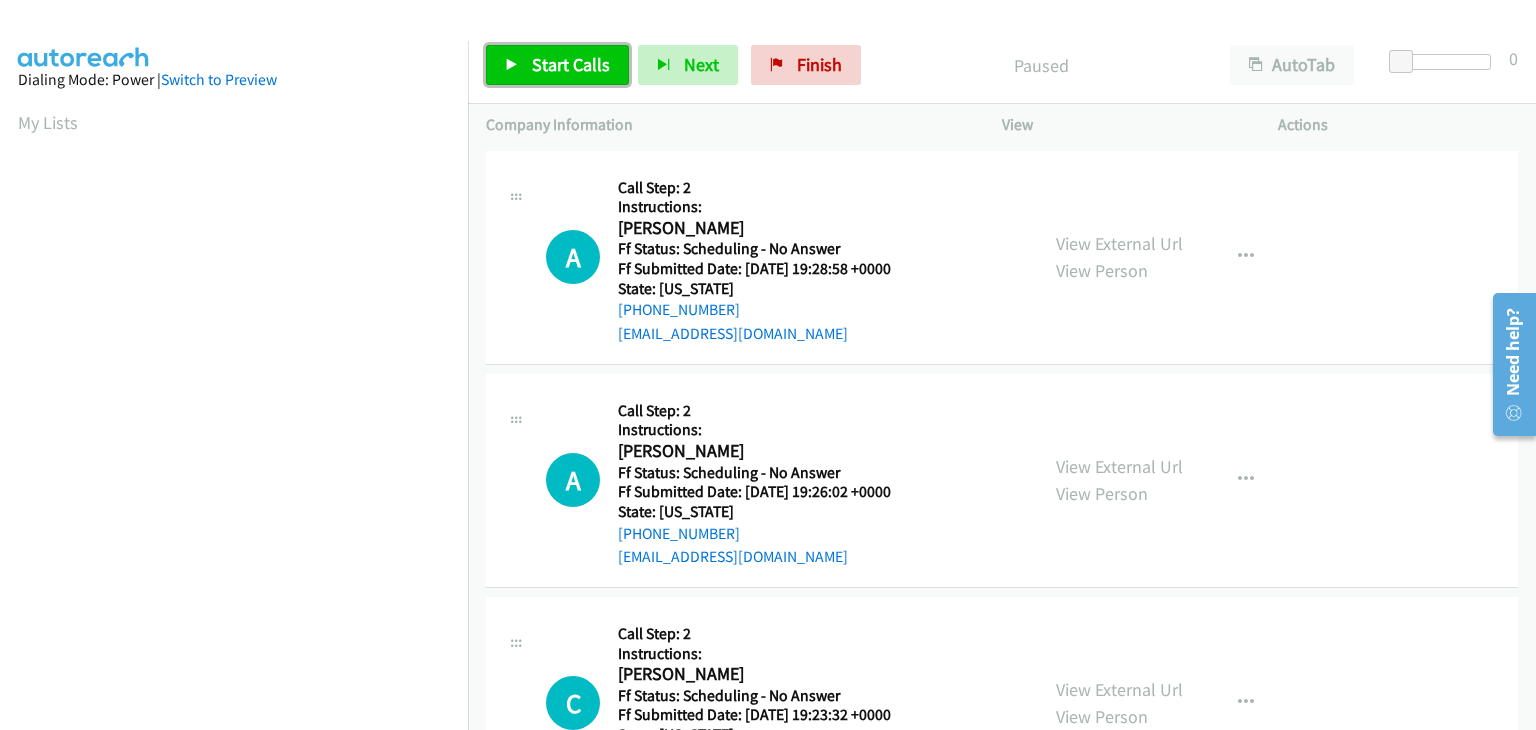 click on "Start Calls" at bounding box center (557, 65) 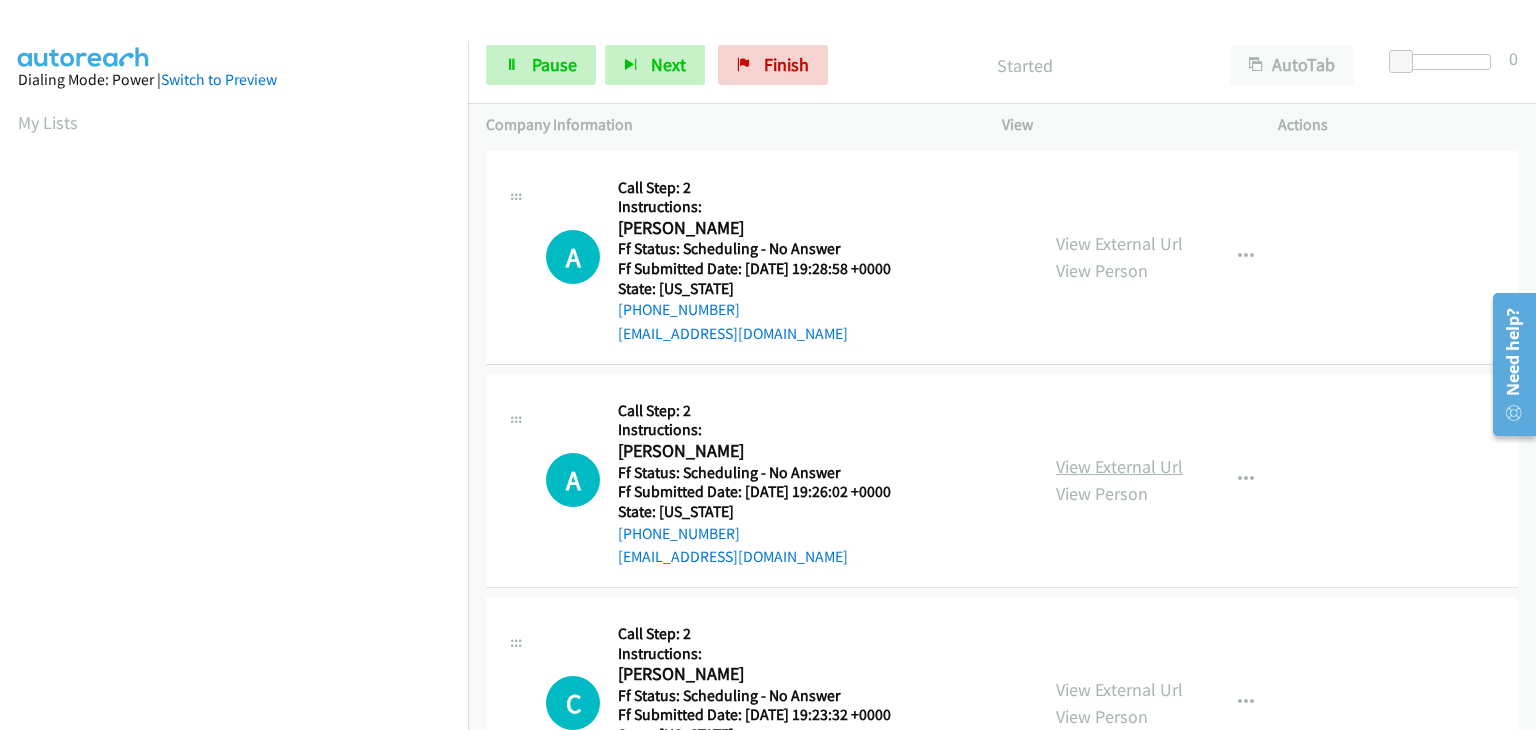 click on "View External Url" at bounding box center [1119, 466] 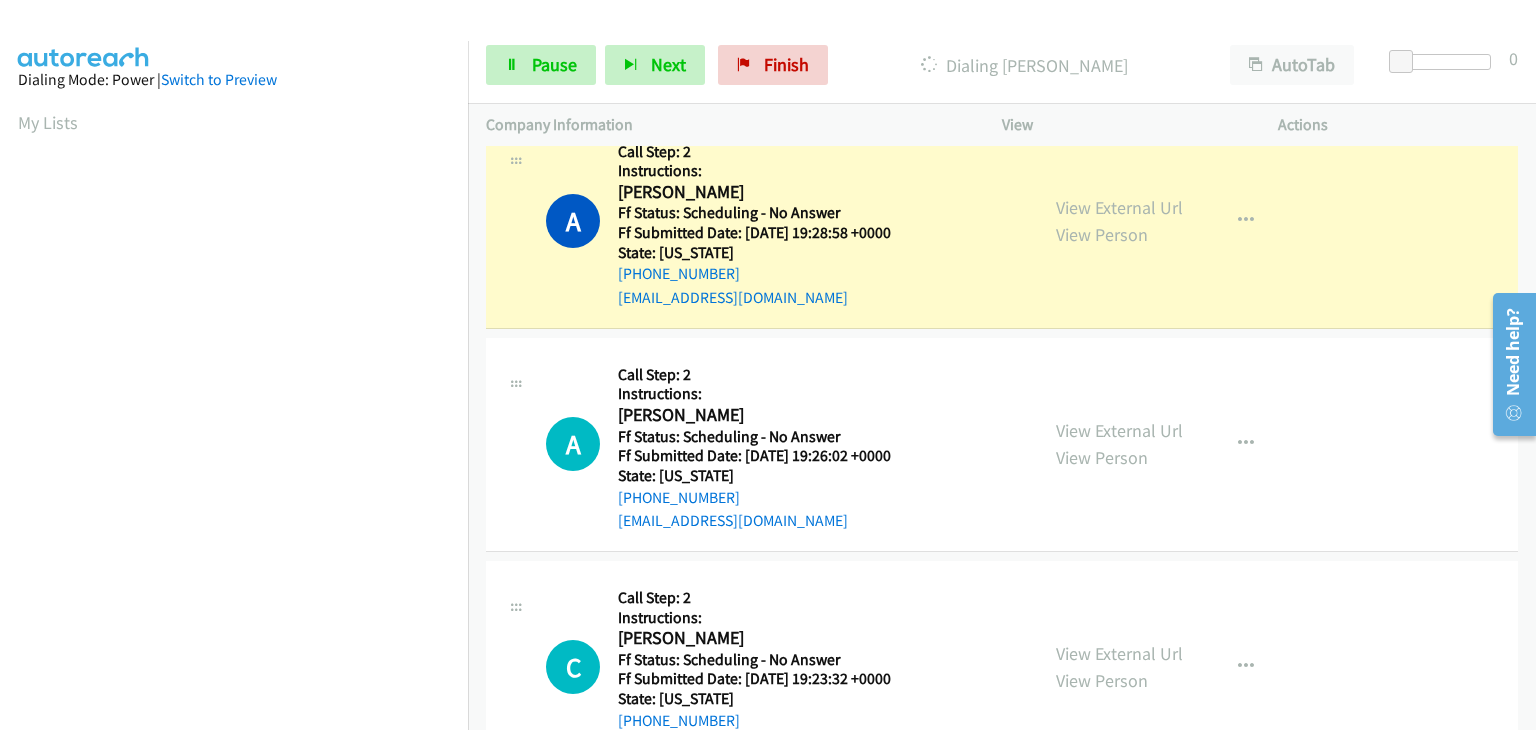 scroll, scrollTop: 100, scrollLeft: 0, axis: vertical 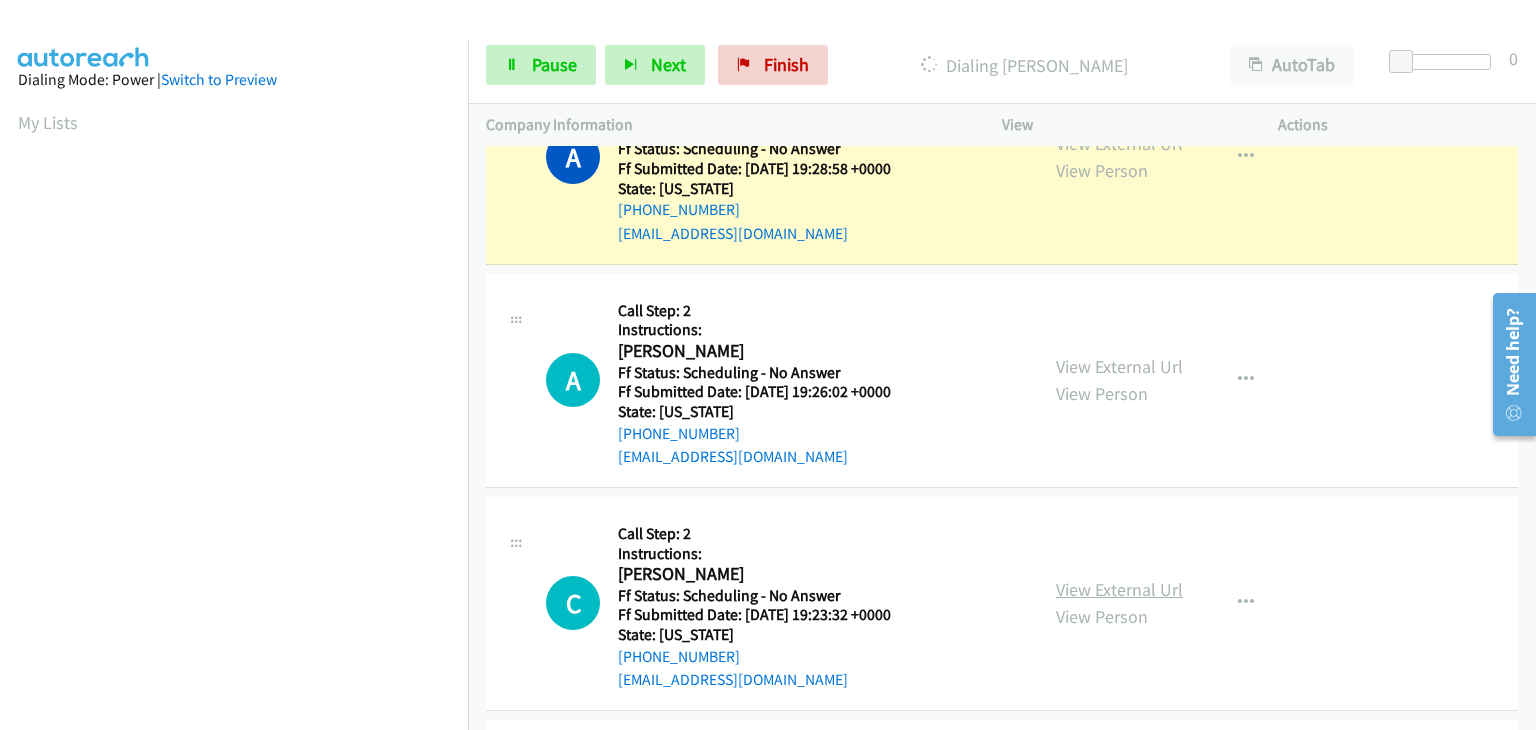 click on "View External Url" at bounding box center (1119, 589) 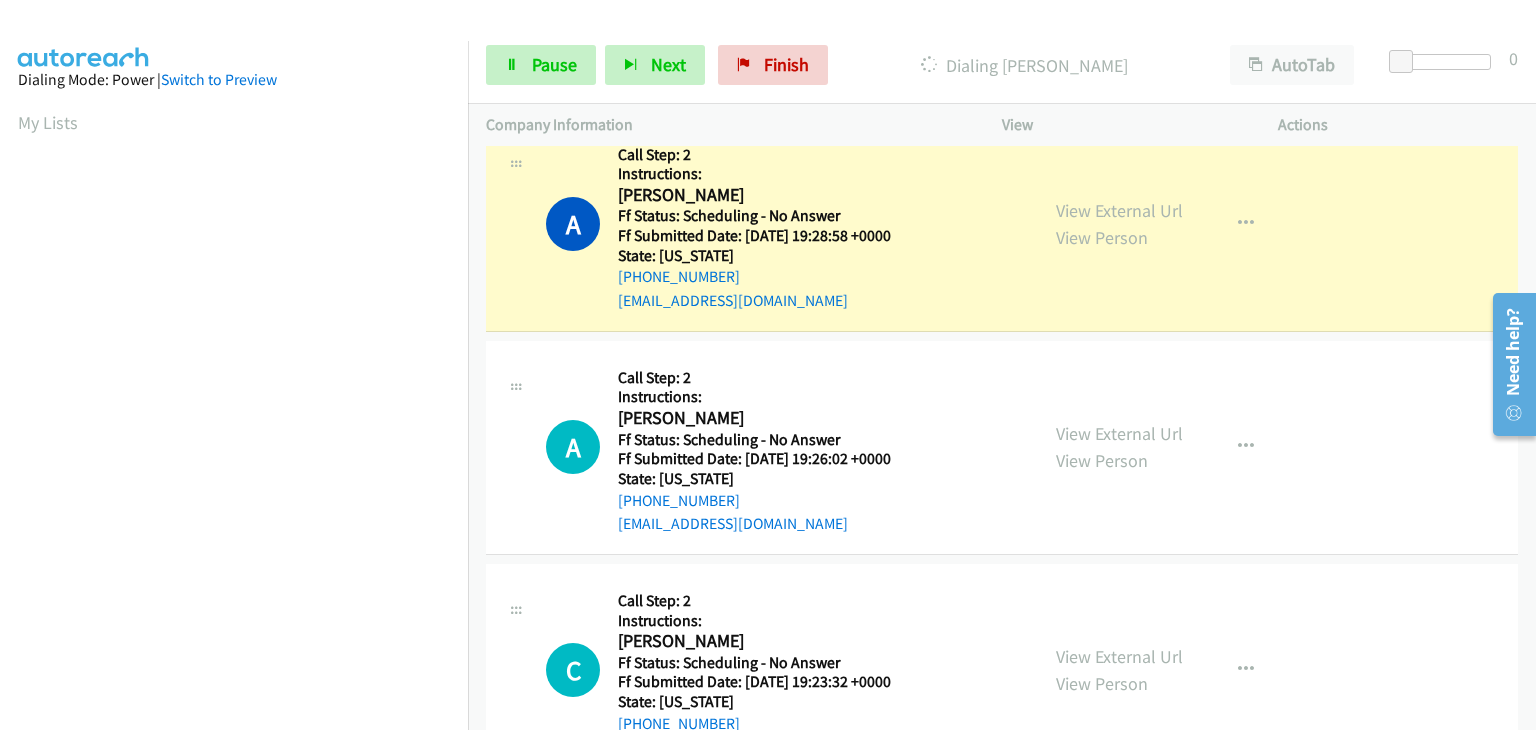 scroll, scrollTop: 0, scrollLeft: 0, axis: both 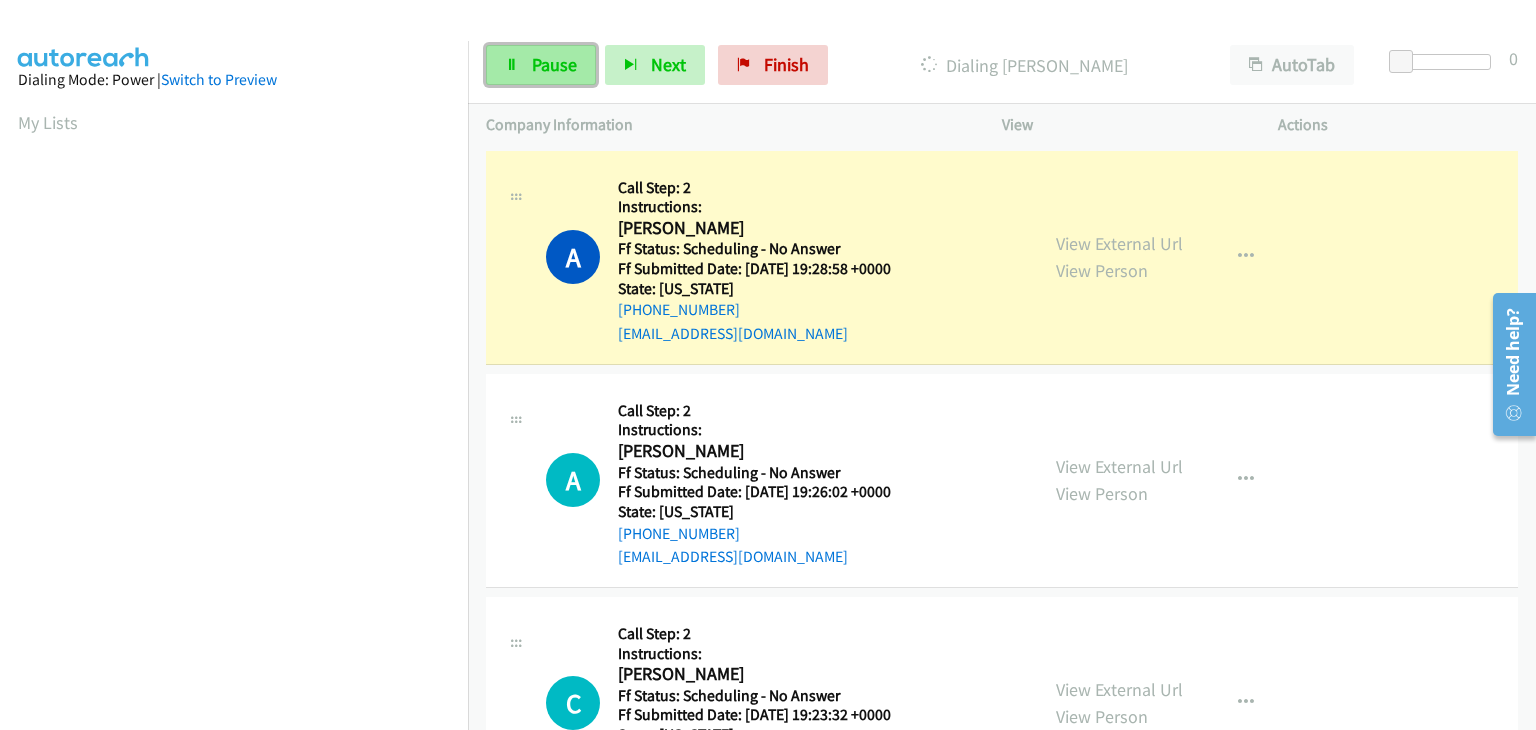 click on "Pause" at bounding box center [554, 64] 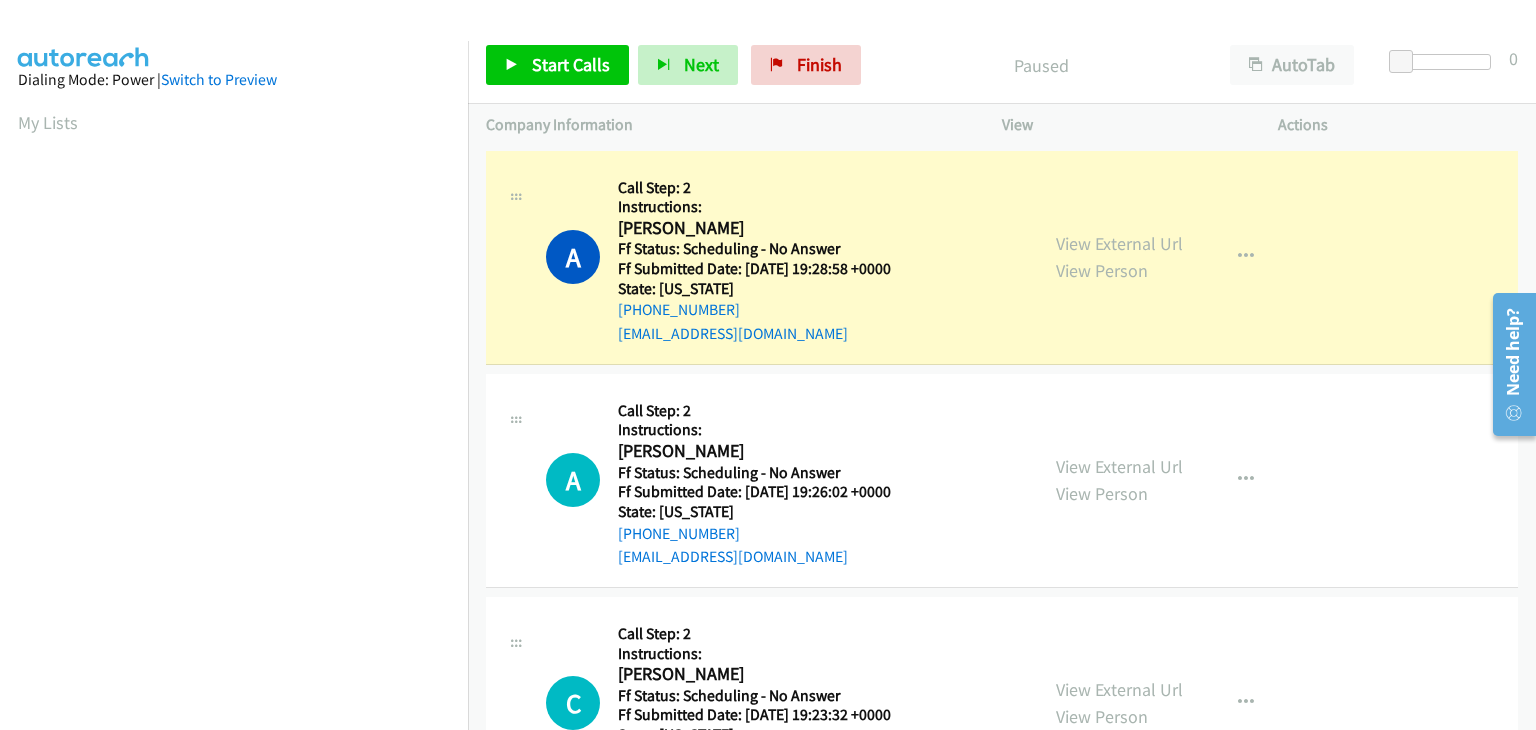 scroll, scrollTop: 392, scrollLeft: 0, axis: vertical 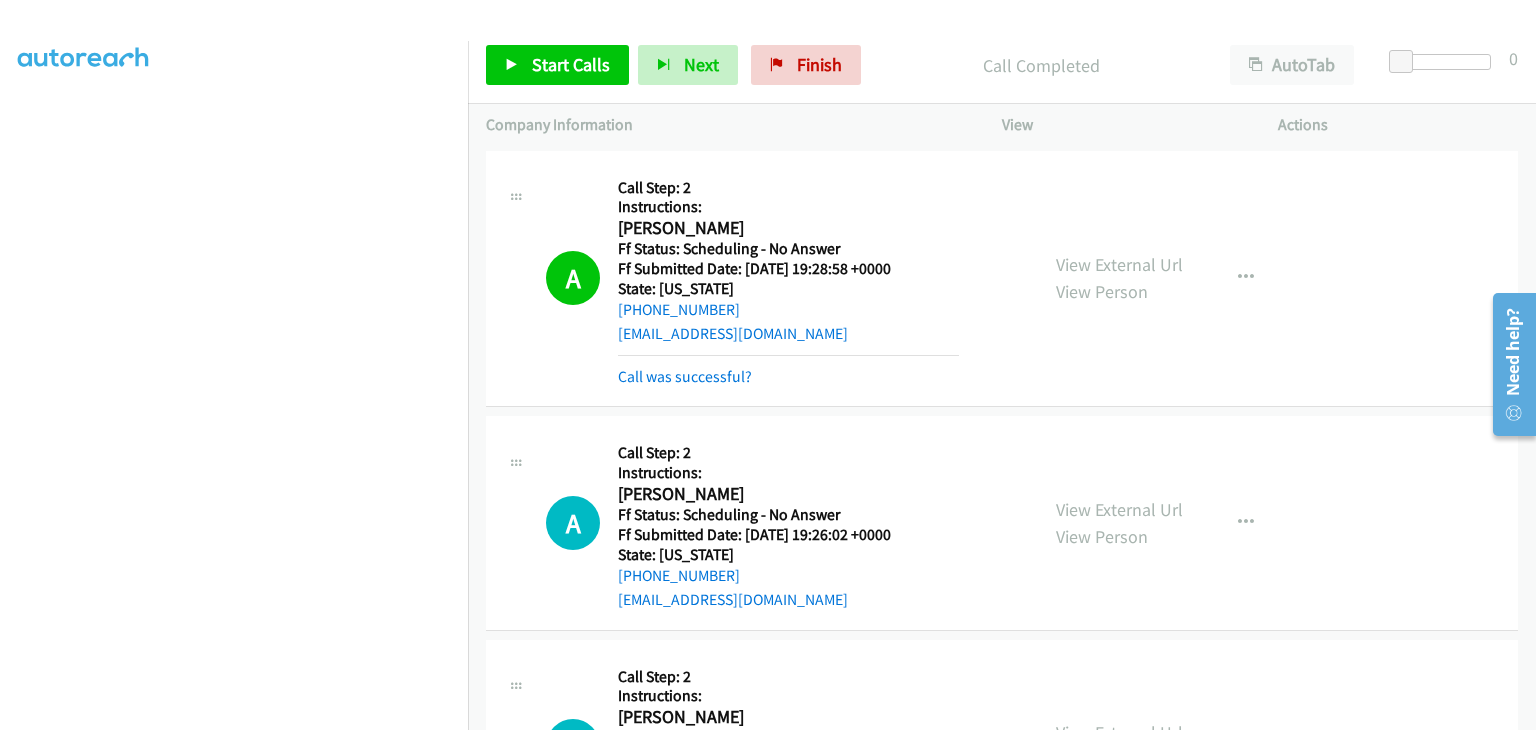 click on "Call was successful?" at bounding box center [685, 376] 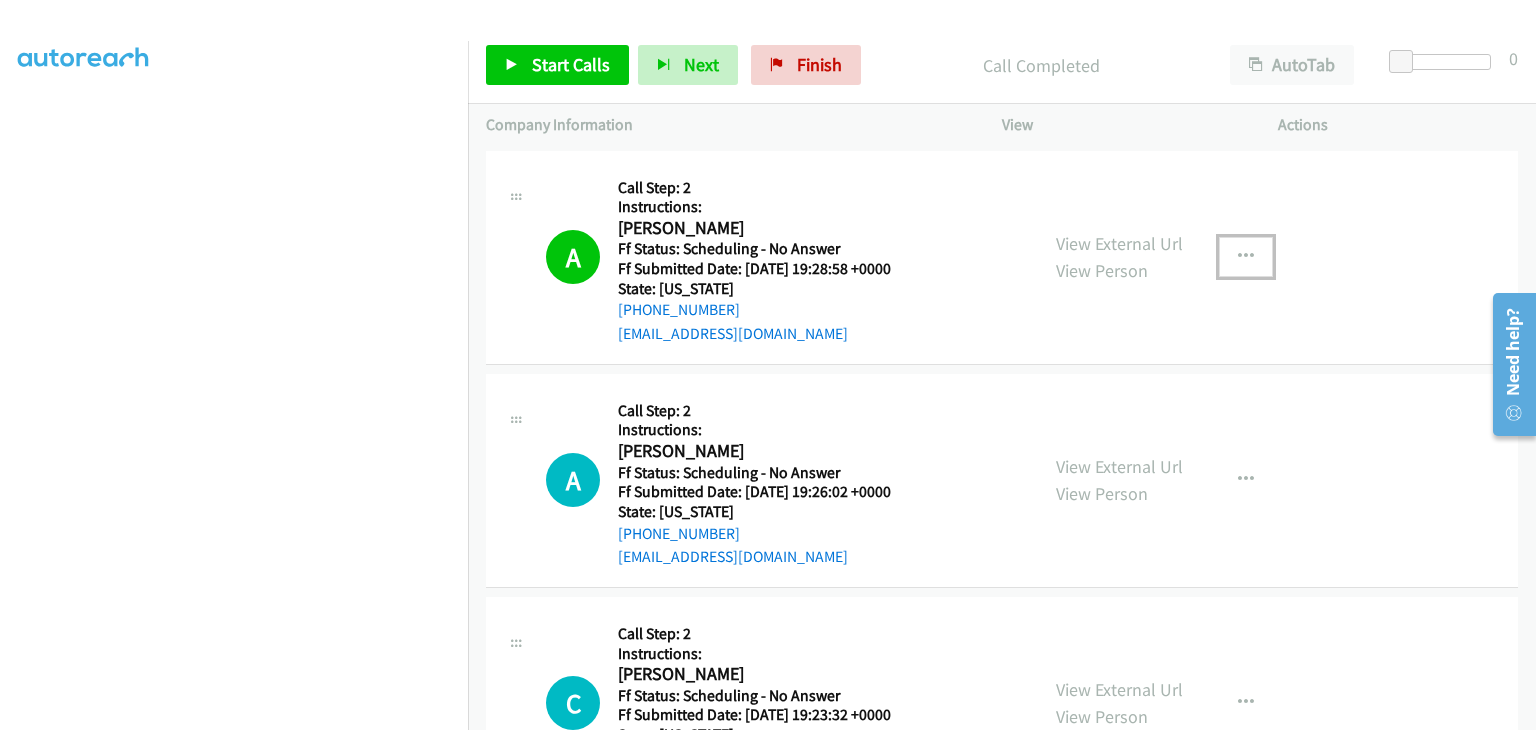 click at bounding box center [1246, 257] 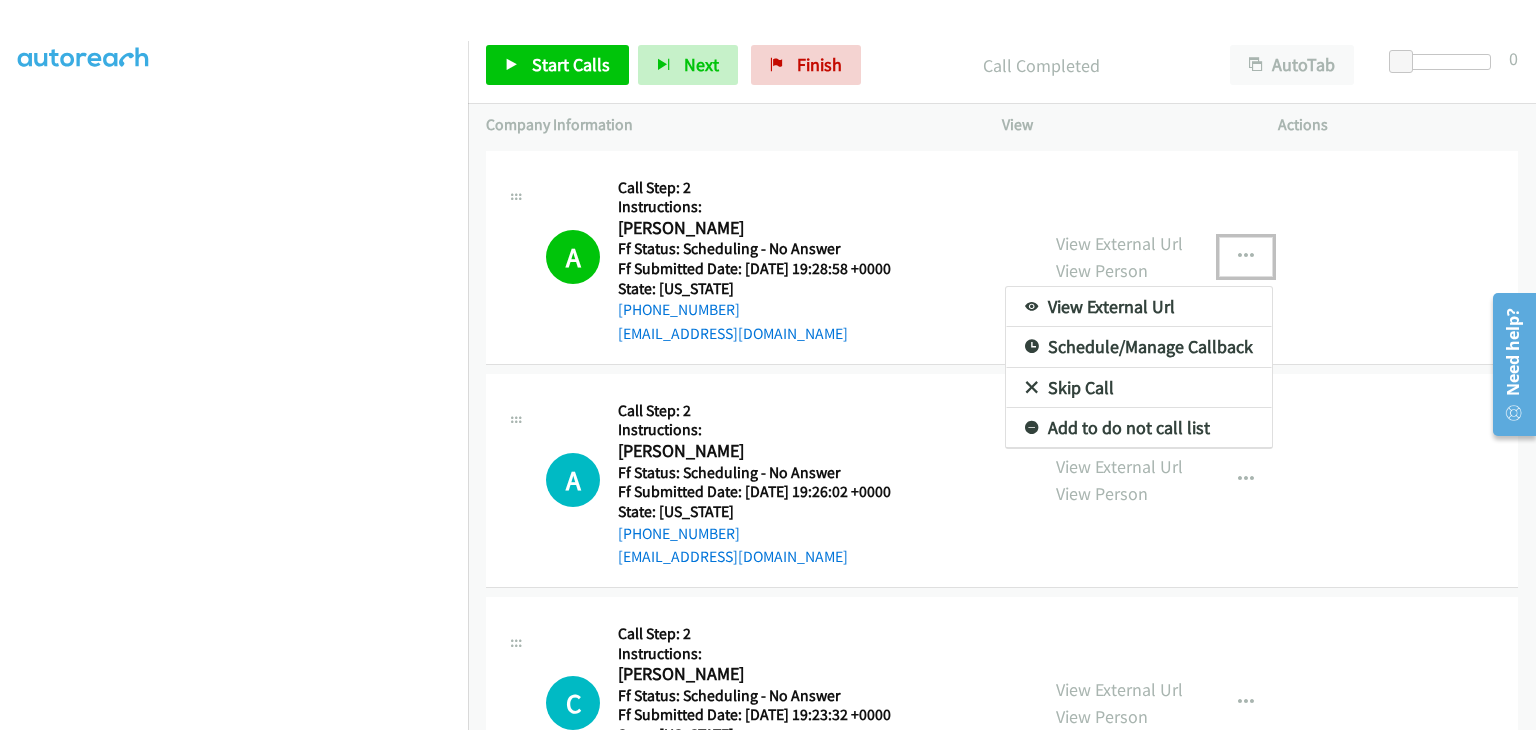 click on "Add to do not call list" at bounding box center (1139, 428) 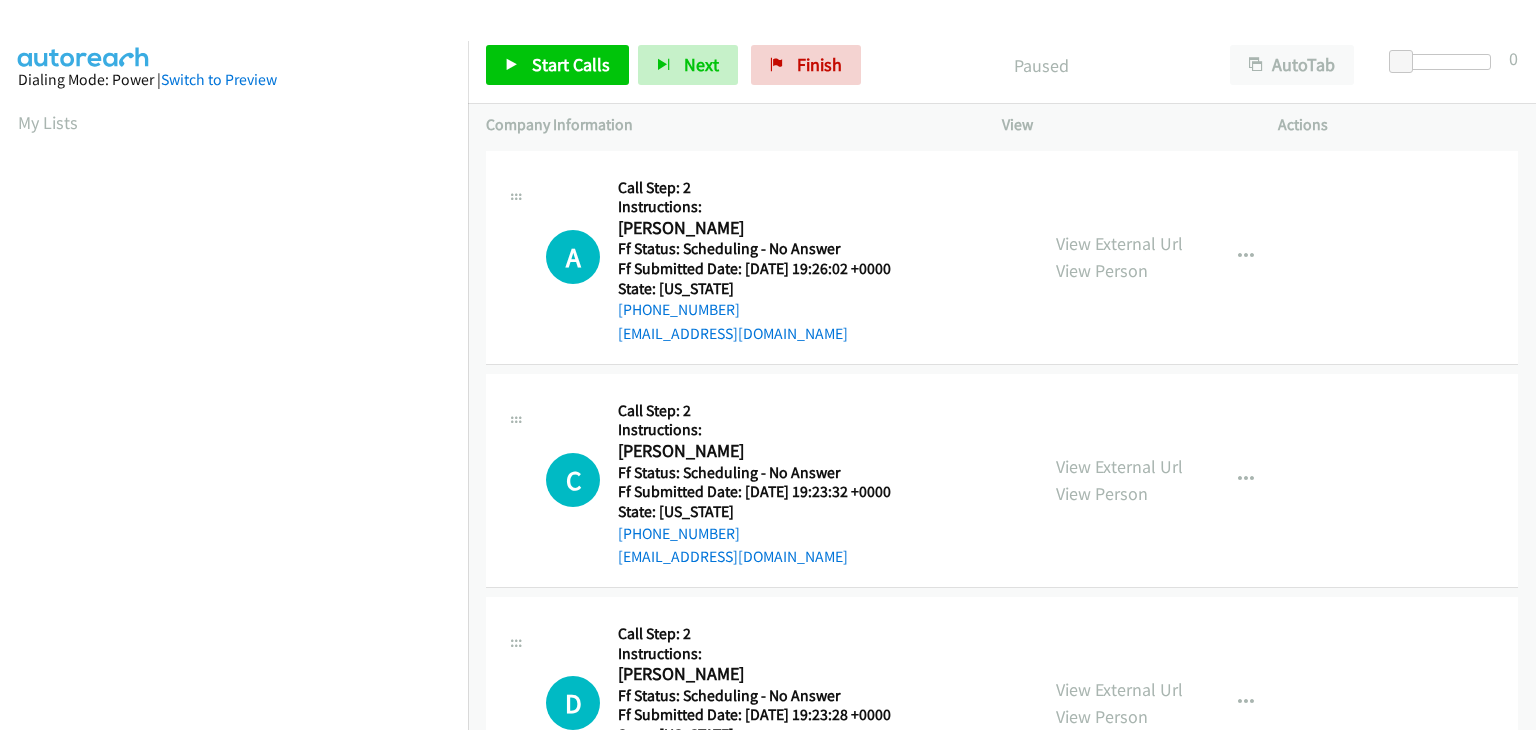 scroll, scrollTop: 0, scrollLeft: 0, axis: both 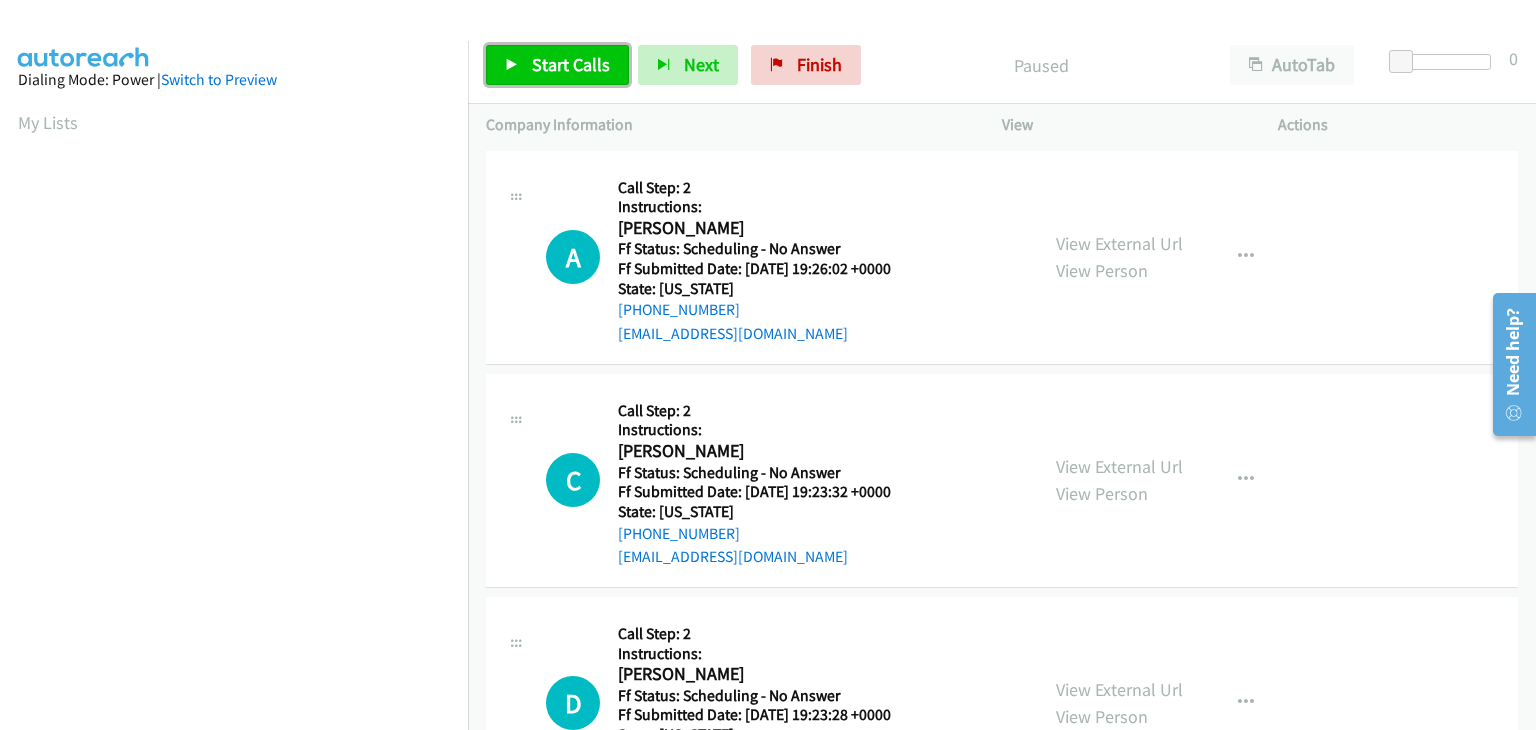 click on "Start Calls" at bounding box center (571, 64) 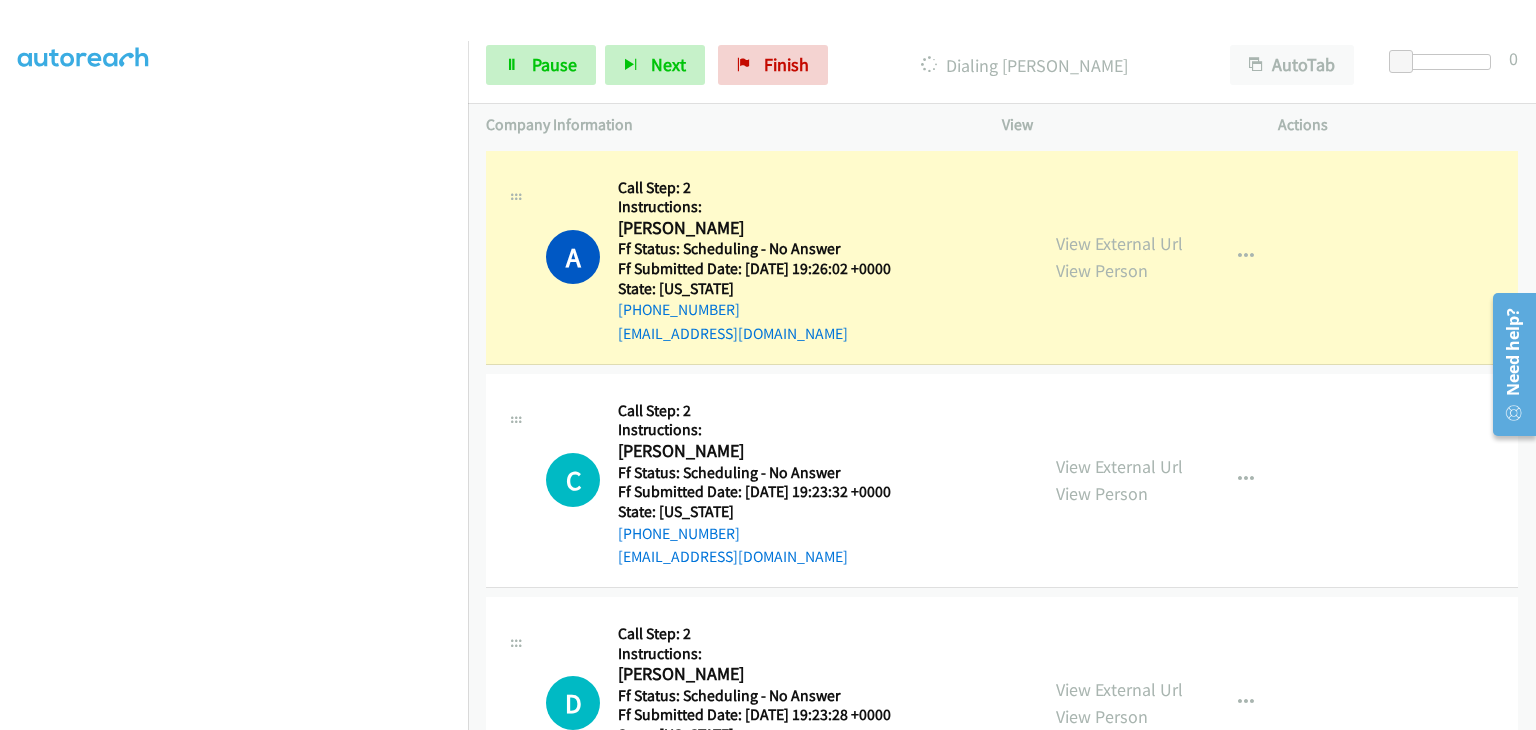 scroll, scrollTop: 392, scrollLeft: 0, axis: vertical 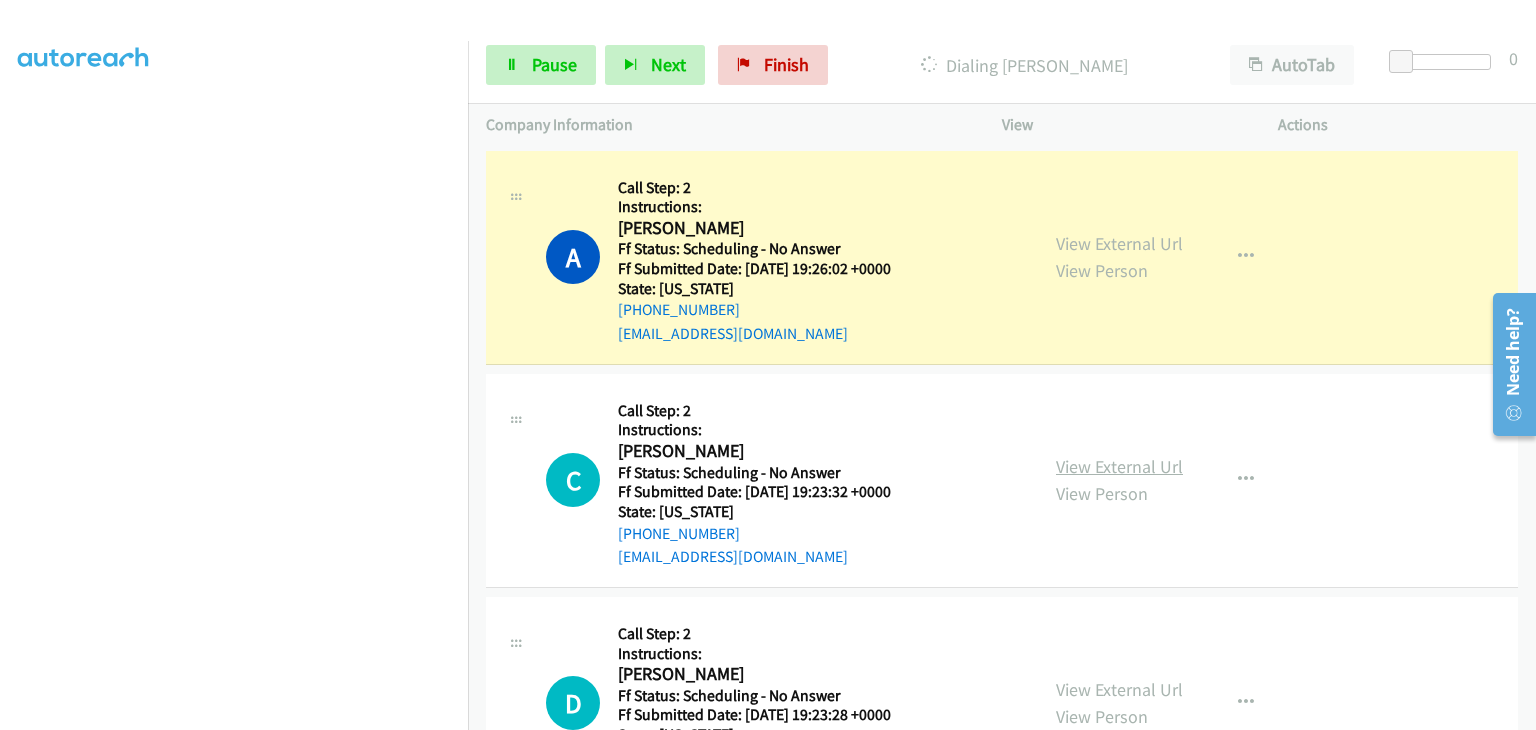 click on "View External Url" at bounding box center [1119, 466] 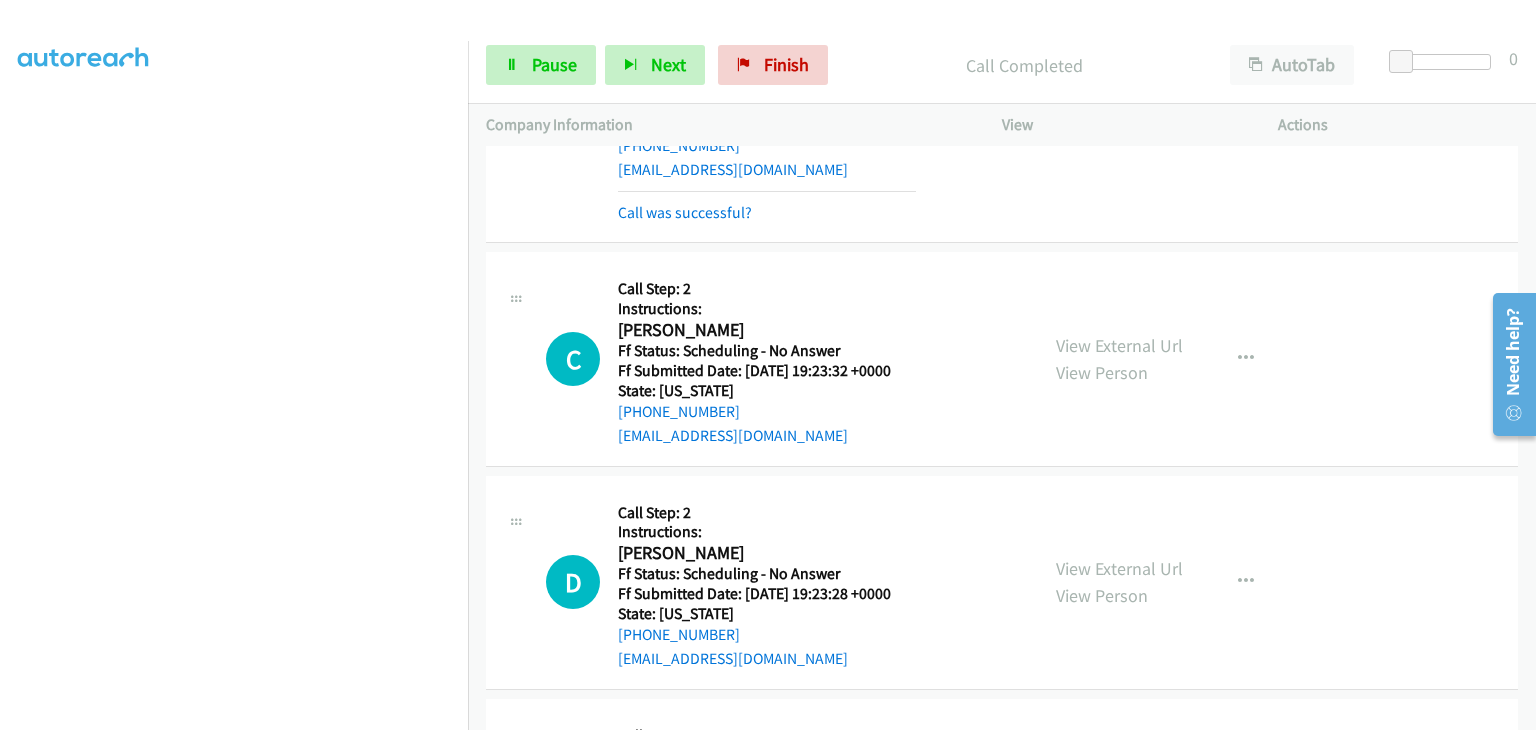 scroll, scrollTop: 200, scrollLeft: 0, axis: vertical 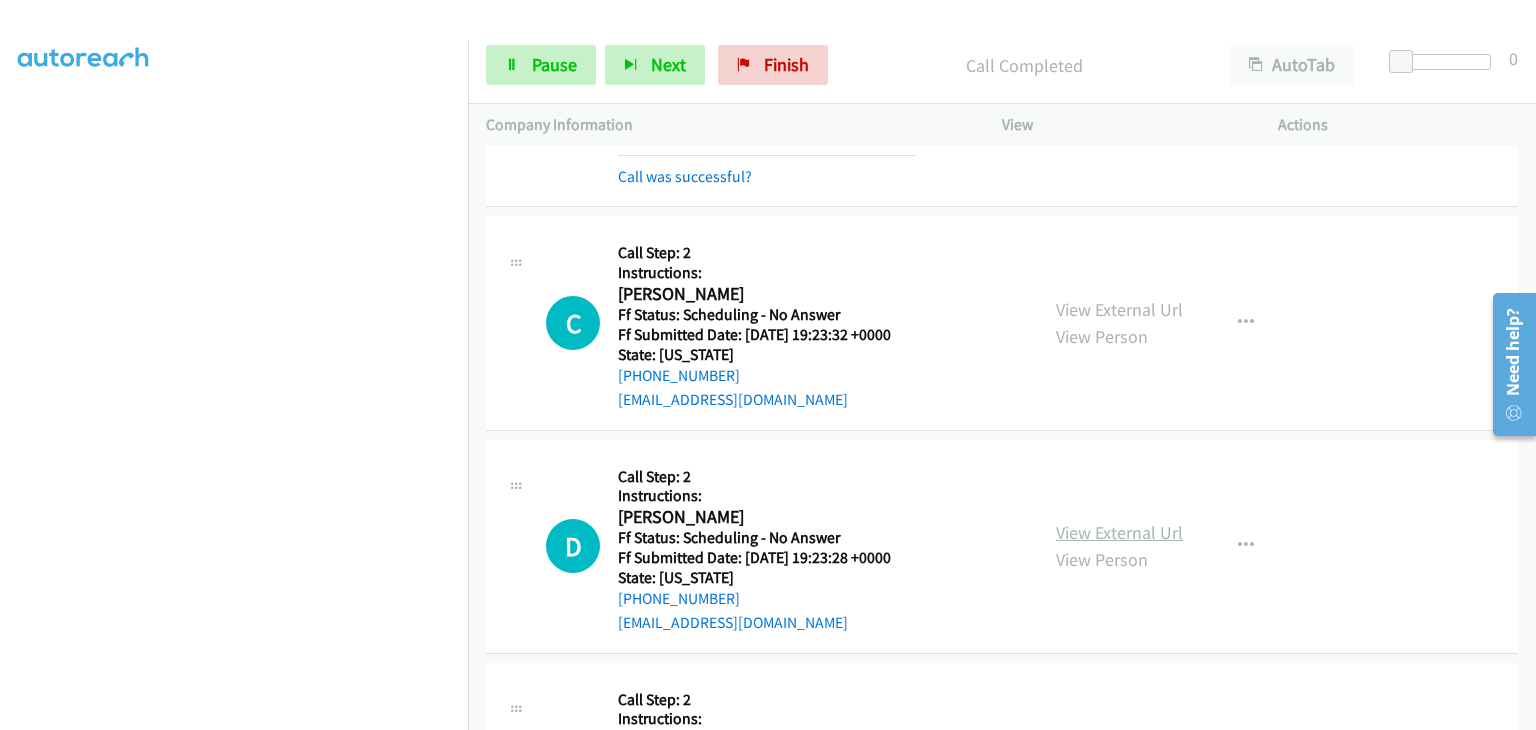 click on "View External Url" at bounding box center [1119, 532] 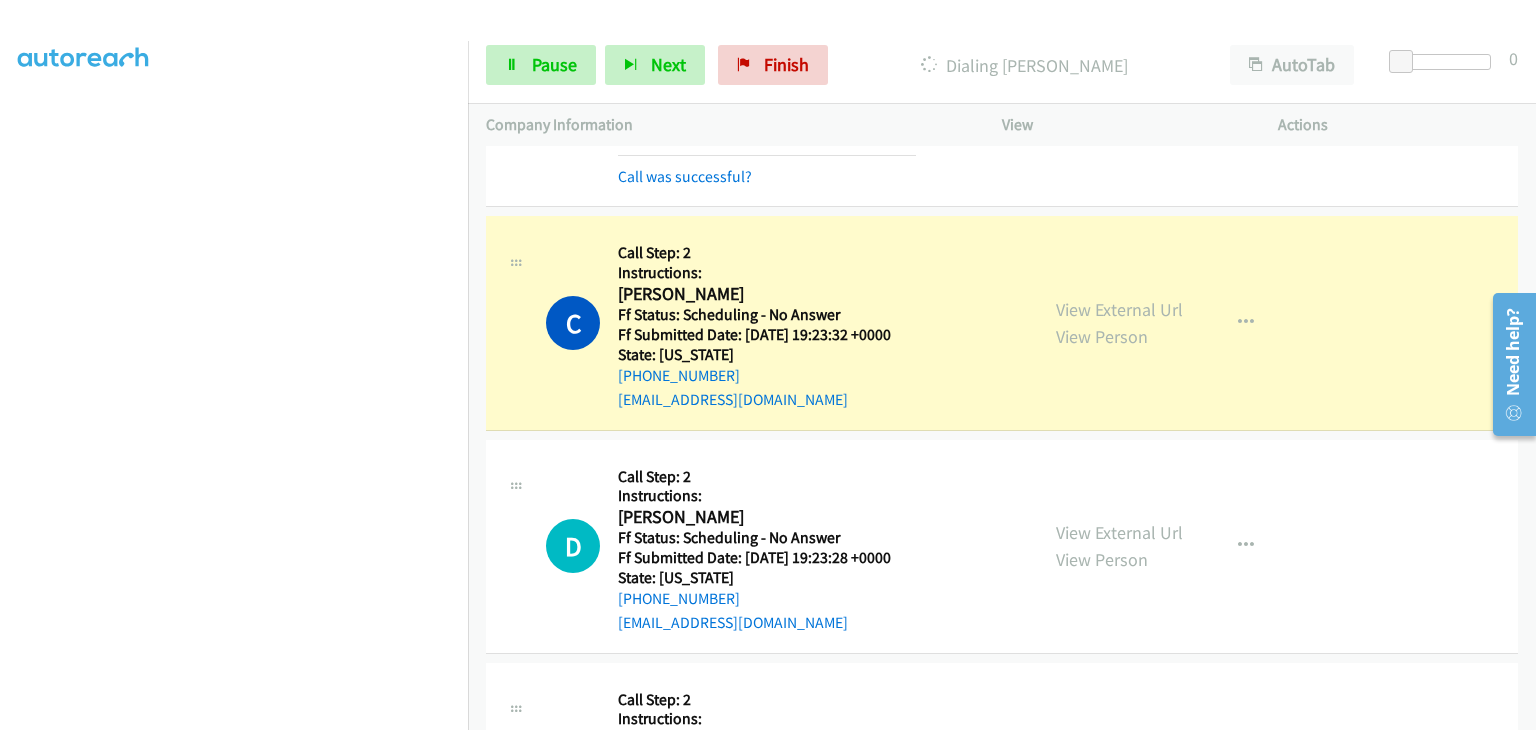 scroll, scrollTop: 300, scrollLeft: 0, axis: vertical 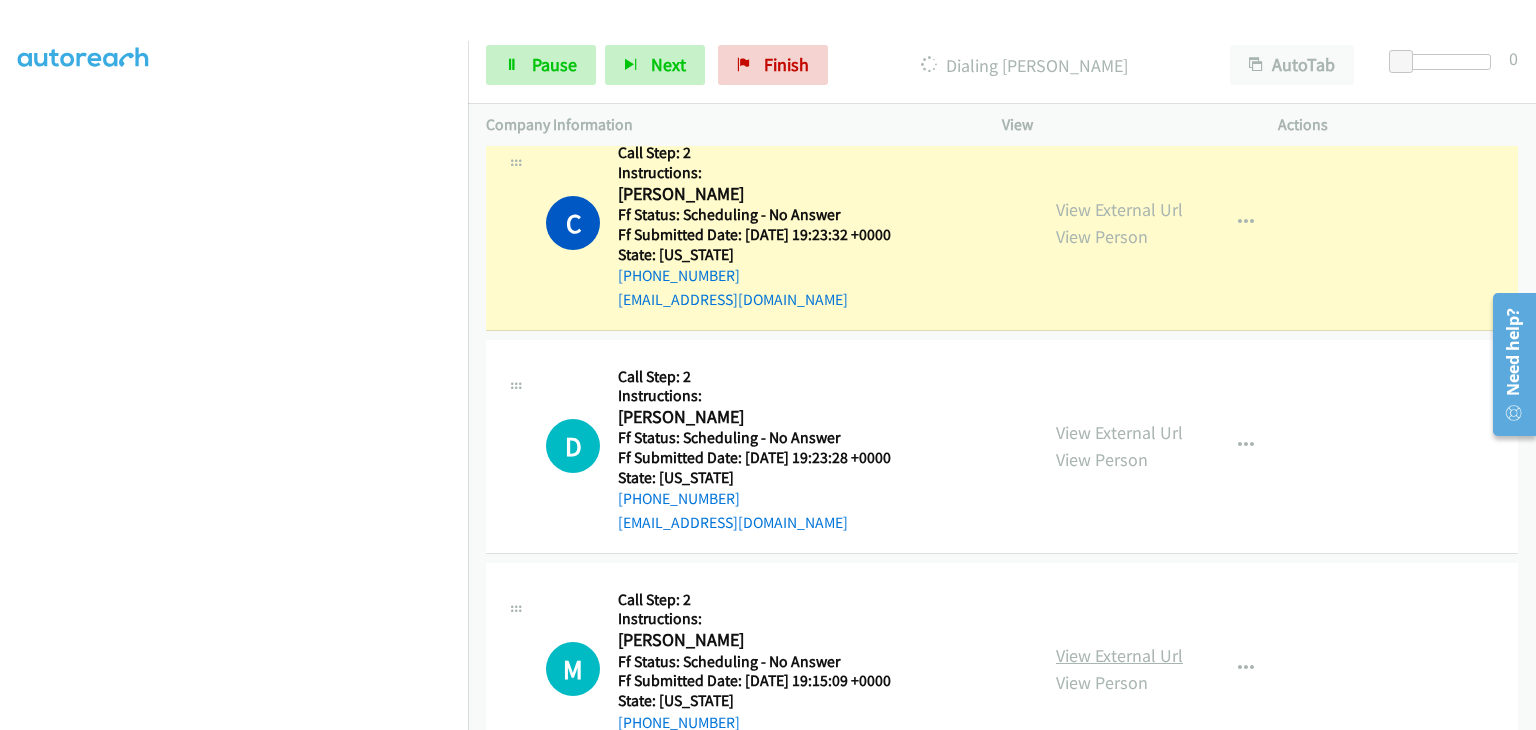 click on "View External Url" at bounding box center [1119, 655] 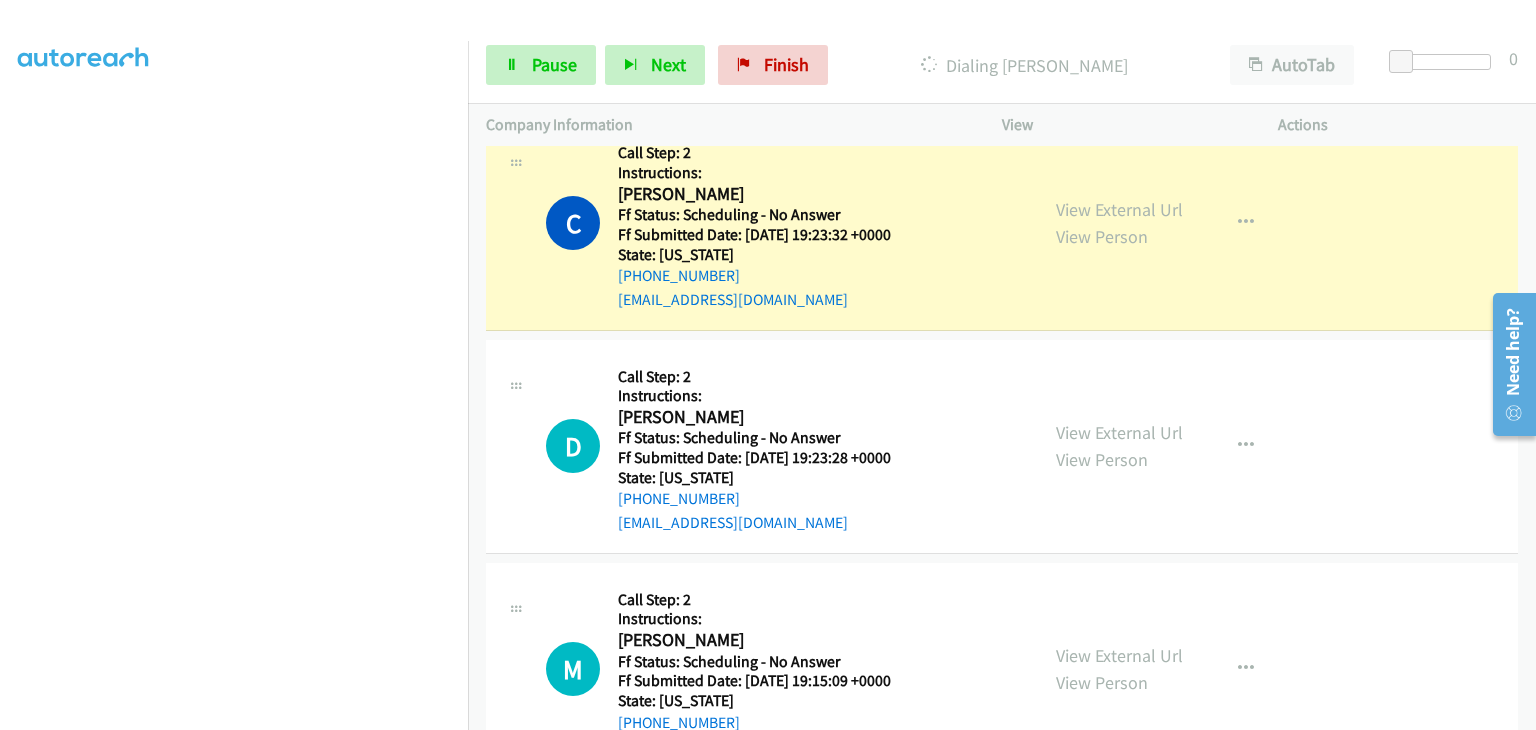 scroll, scrollTop: 392, scrollLeft: 0, axis: vertical 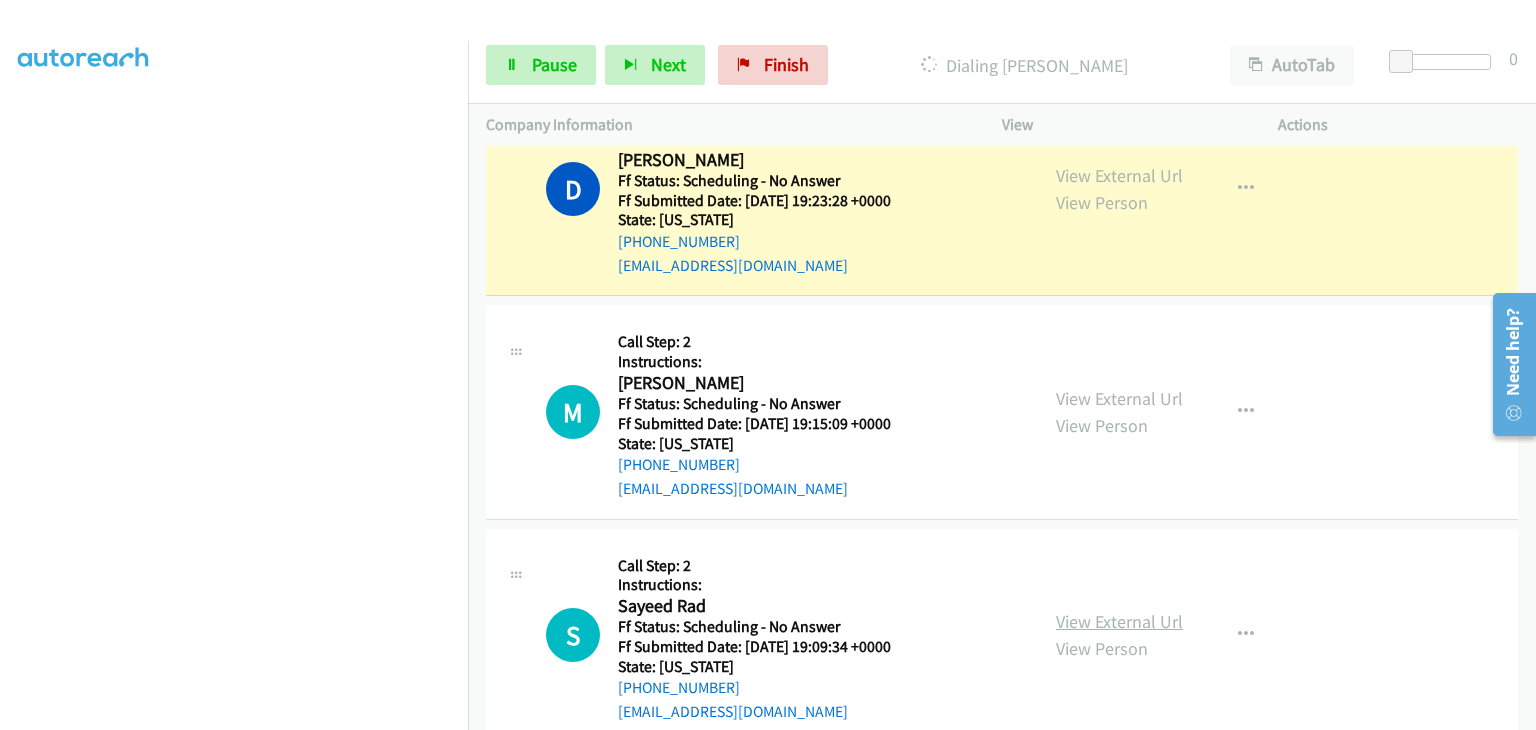 click on "View External Url" at bounding box center (1119, 621) 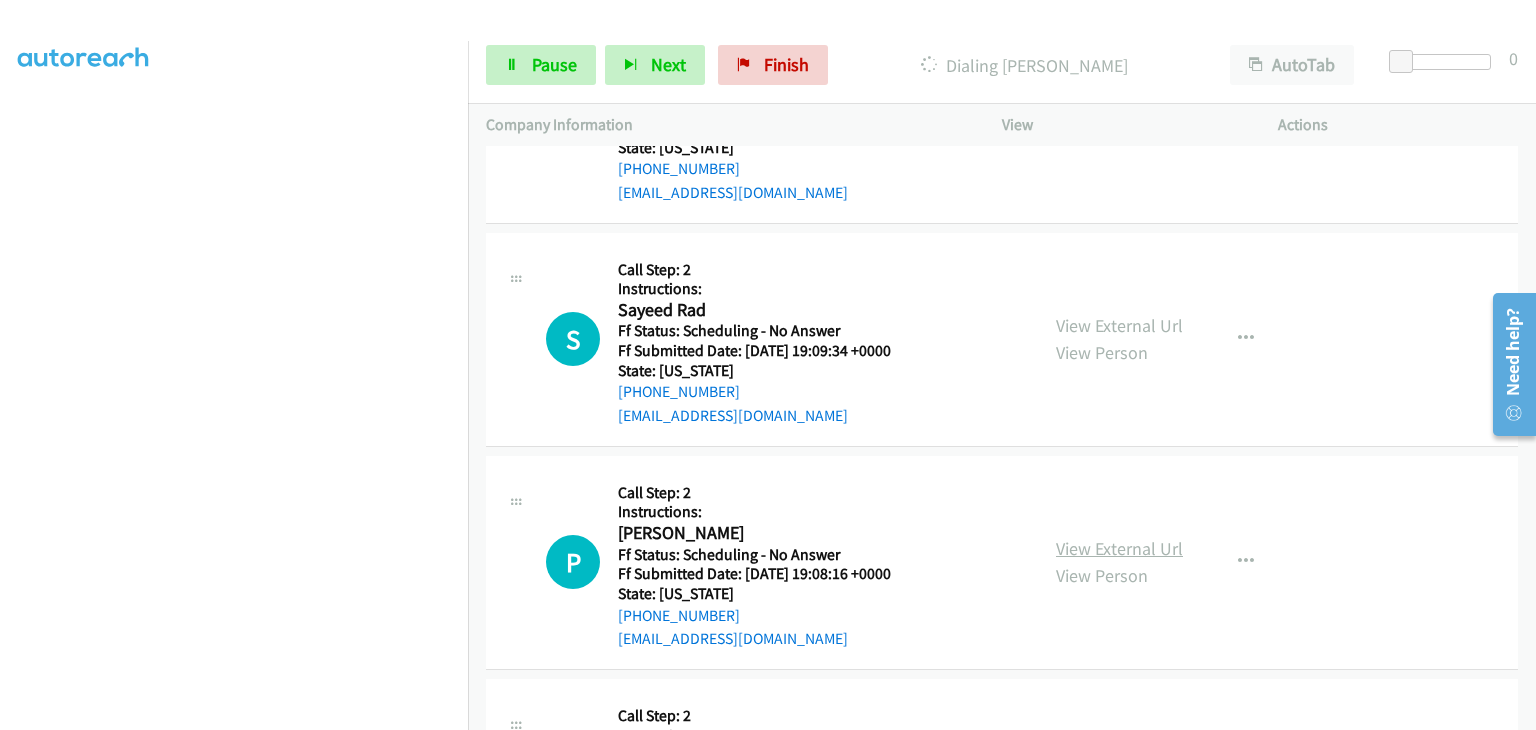 scroll, scrollTop: 900, scrollLeft: 0, axis: vertical 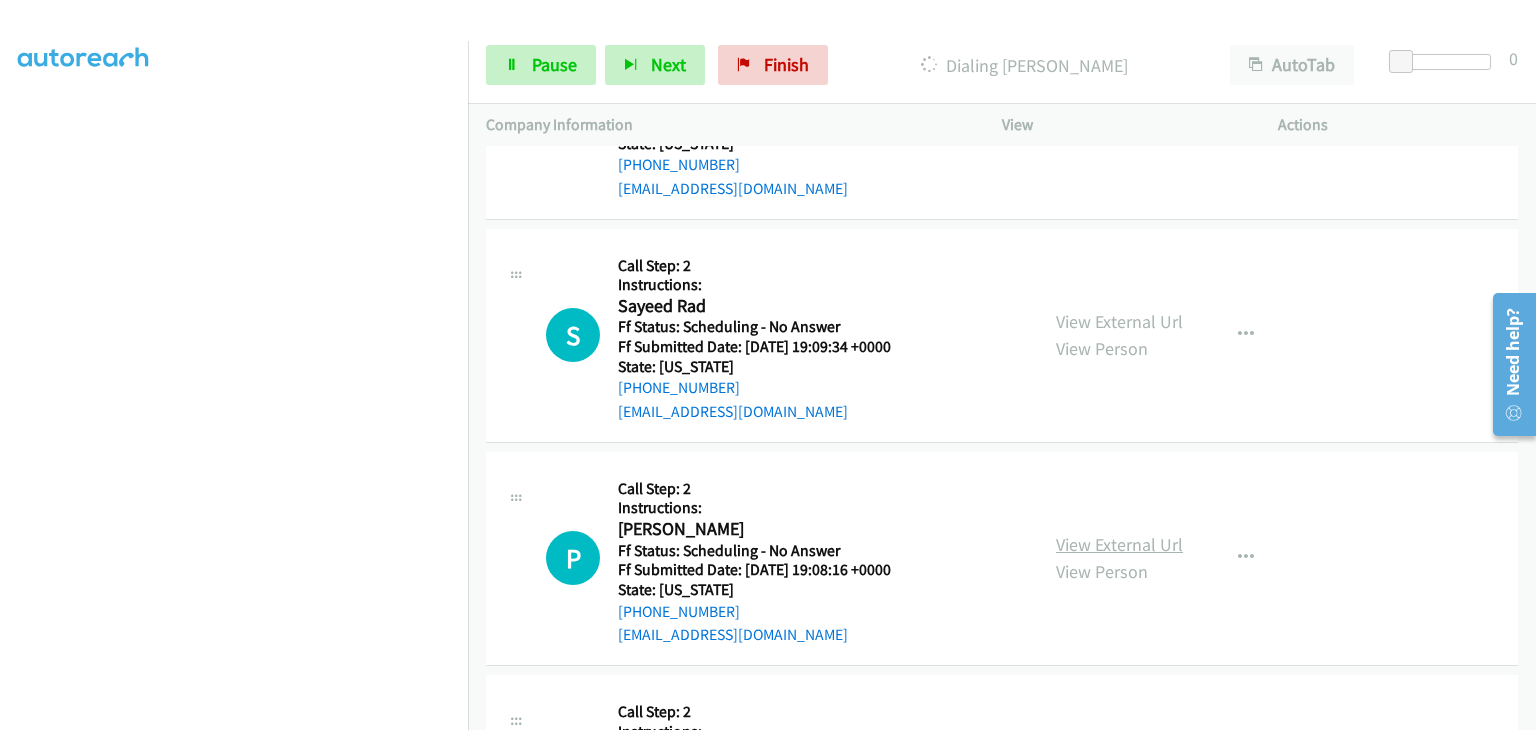 click on "View External Url" at bounding box center [1119, 544] 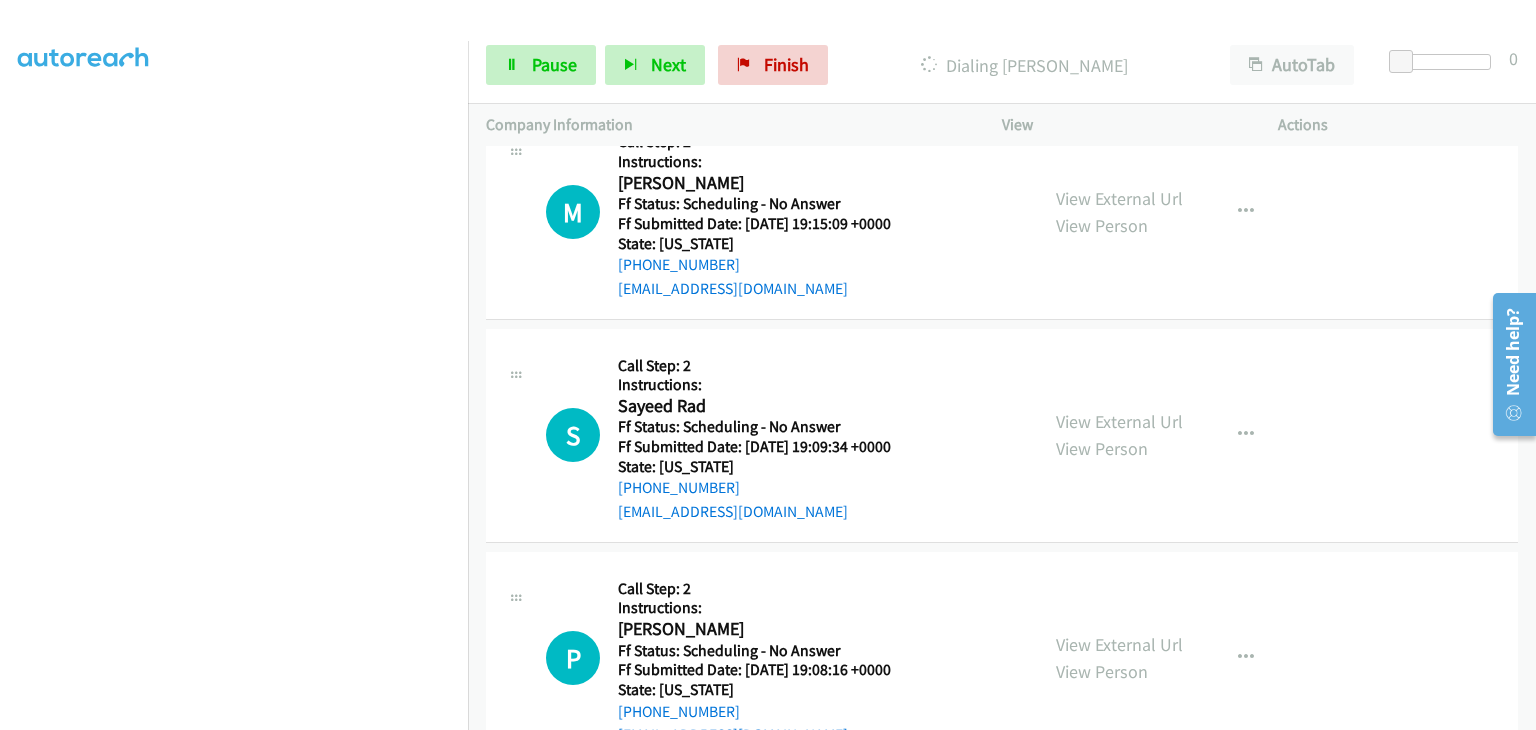 scroll, scrollTop: 700, scrollLeft: 0, axis: vertical 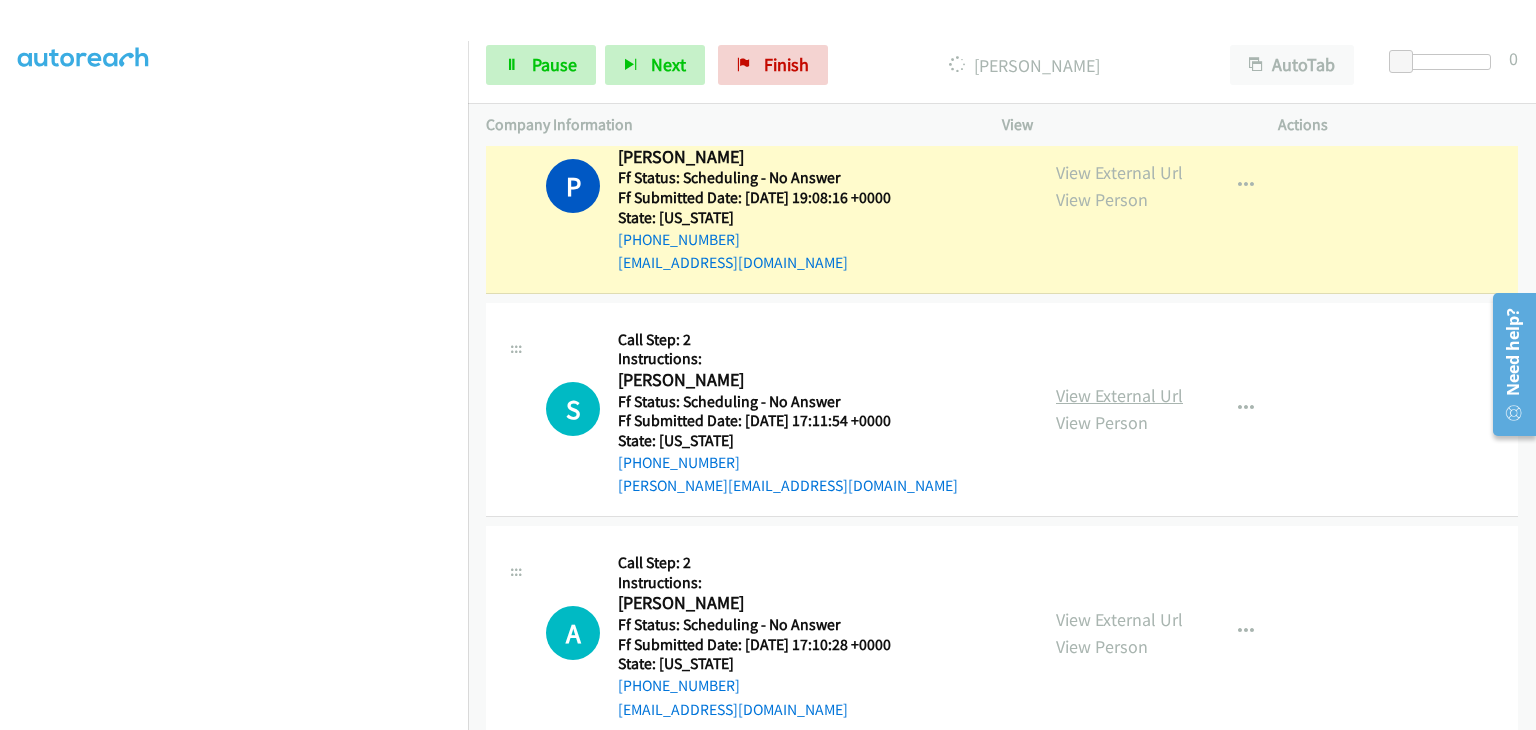 click on "View External Url" at bounding box center [1119, 395] 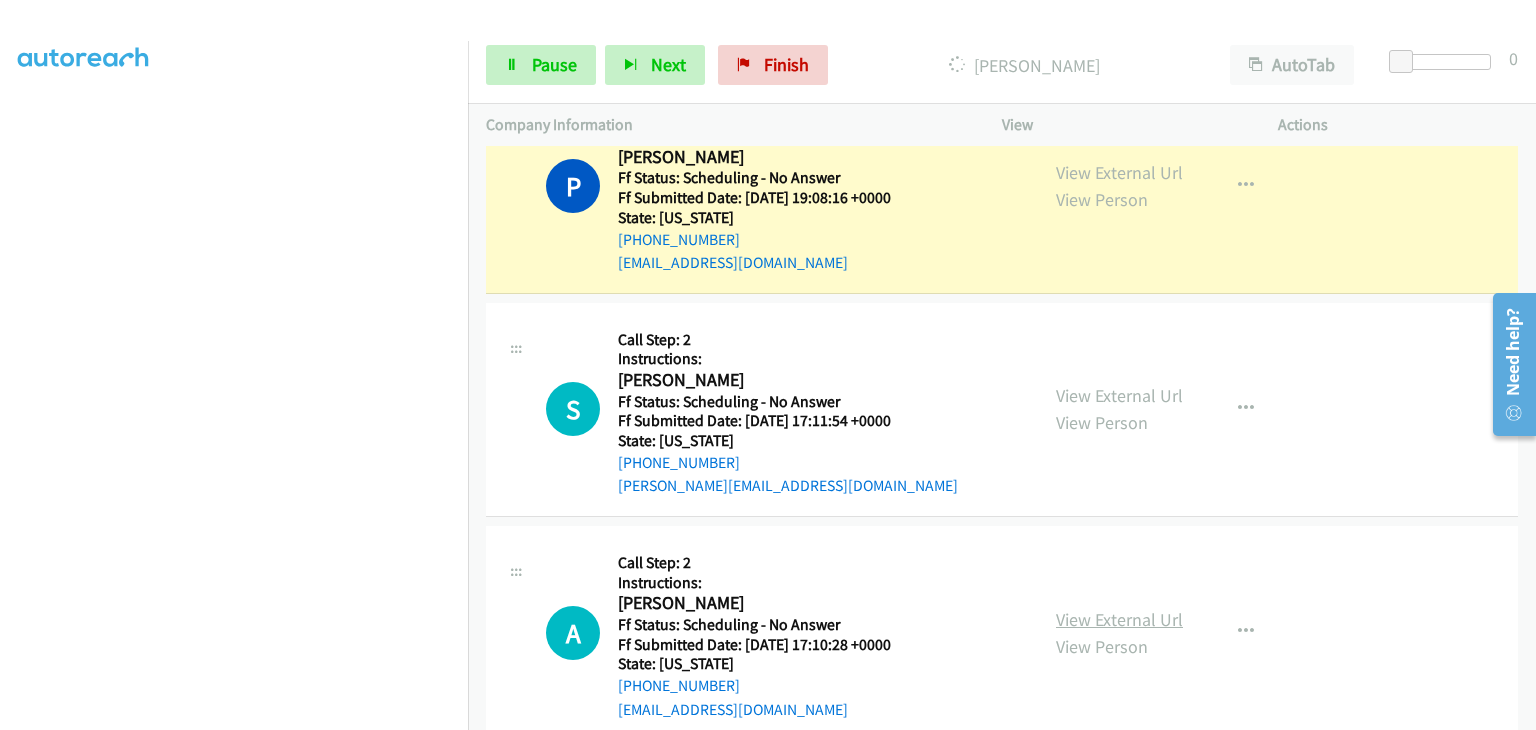 click on "View External Url" at bounding box center (1119, 619) 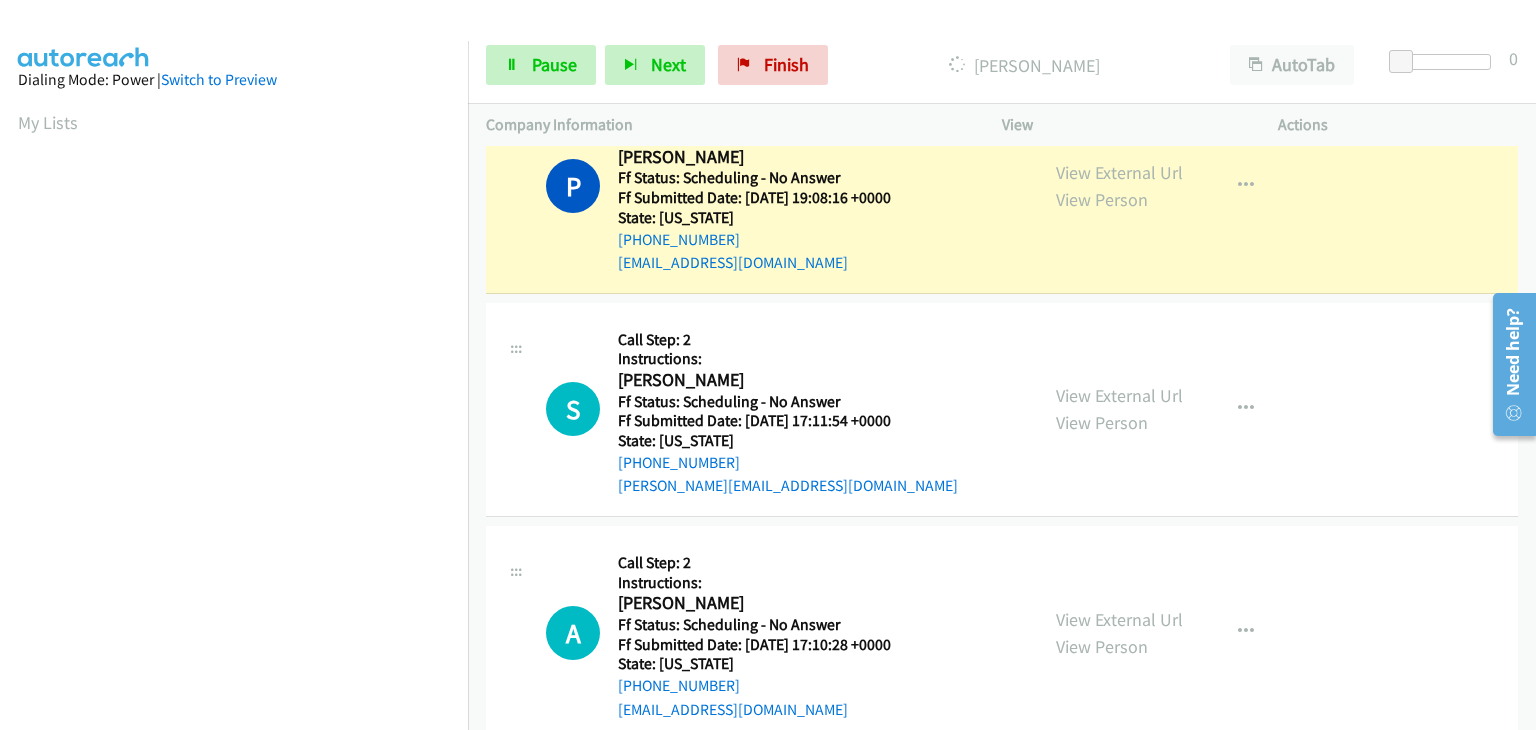 scroll, scrollTop: 392, scrollLeft: 0, axis: vertical 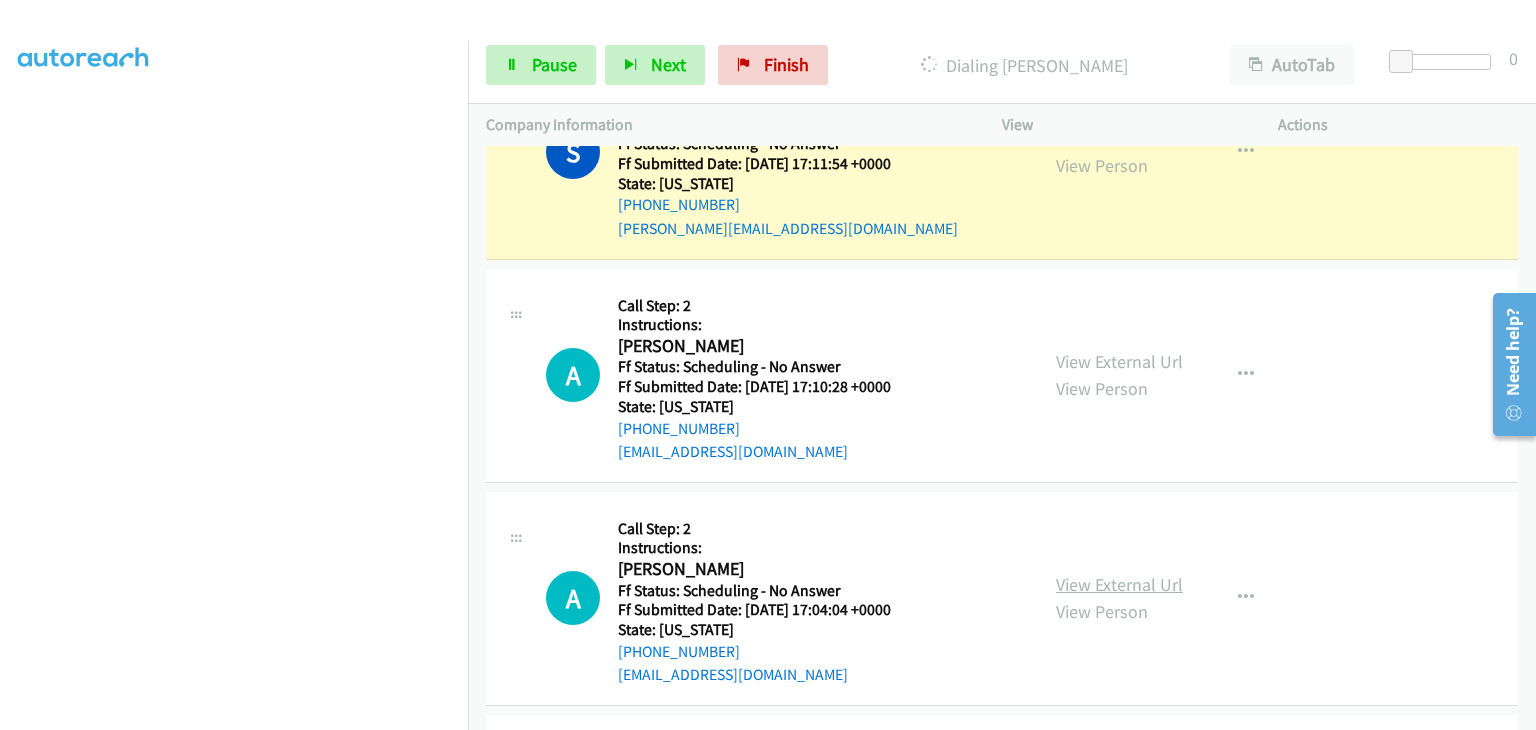 click on "View External Url" at bounding box center [1119, 584] 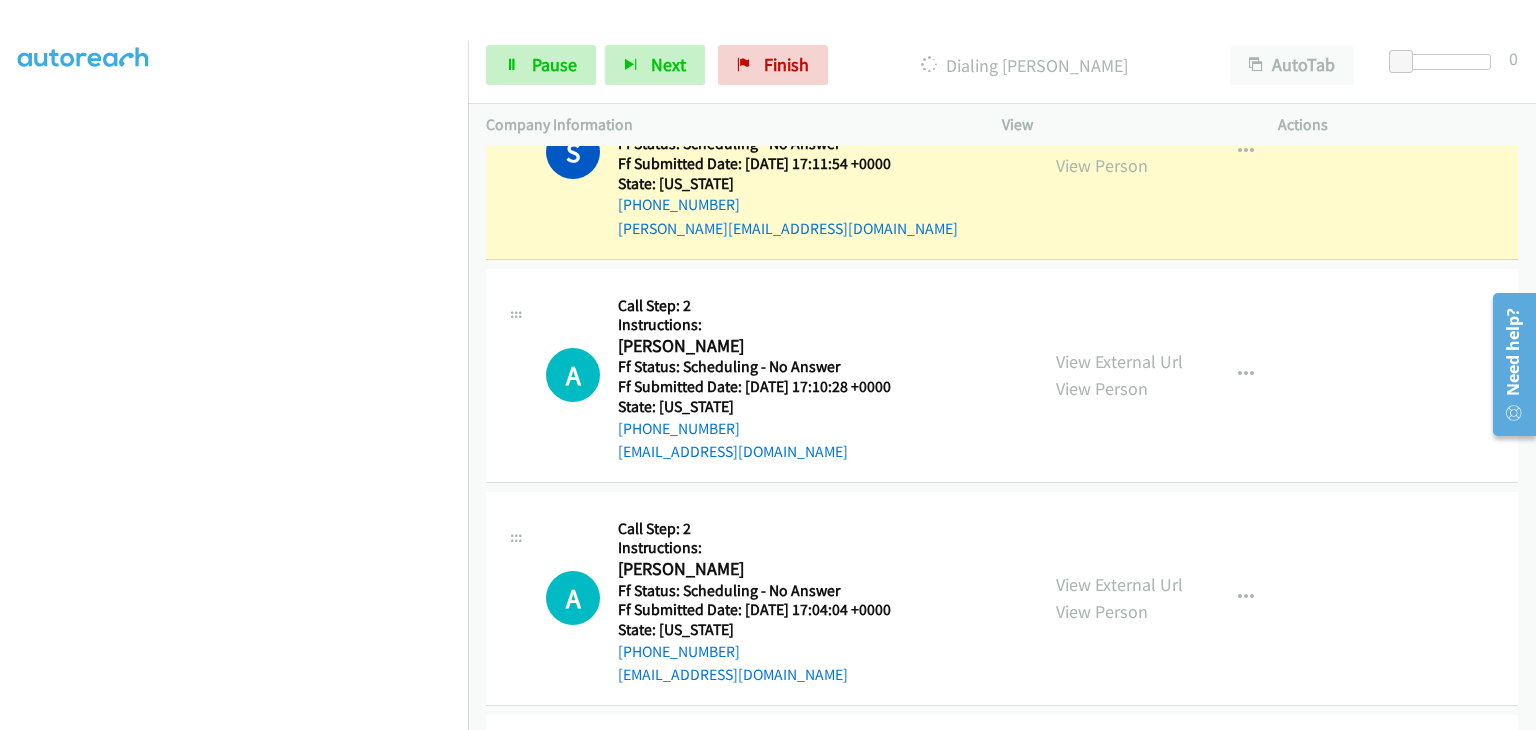 scroll, scrollTop: 1600, scrollLeft: 0, axis: vertical 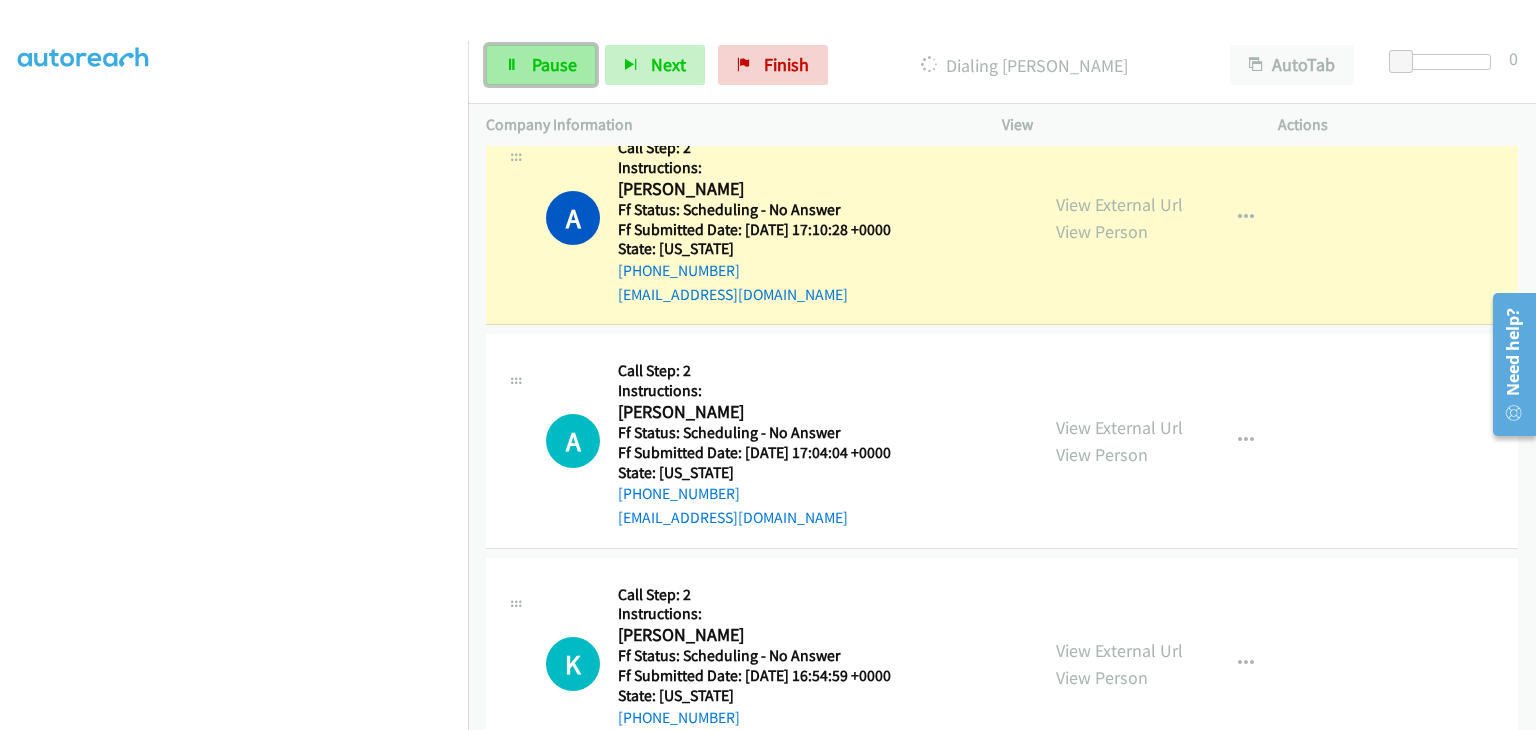 click on "Pause" at bounding box center [554, 64] 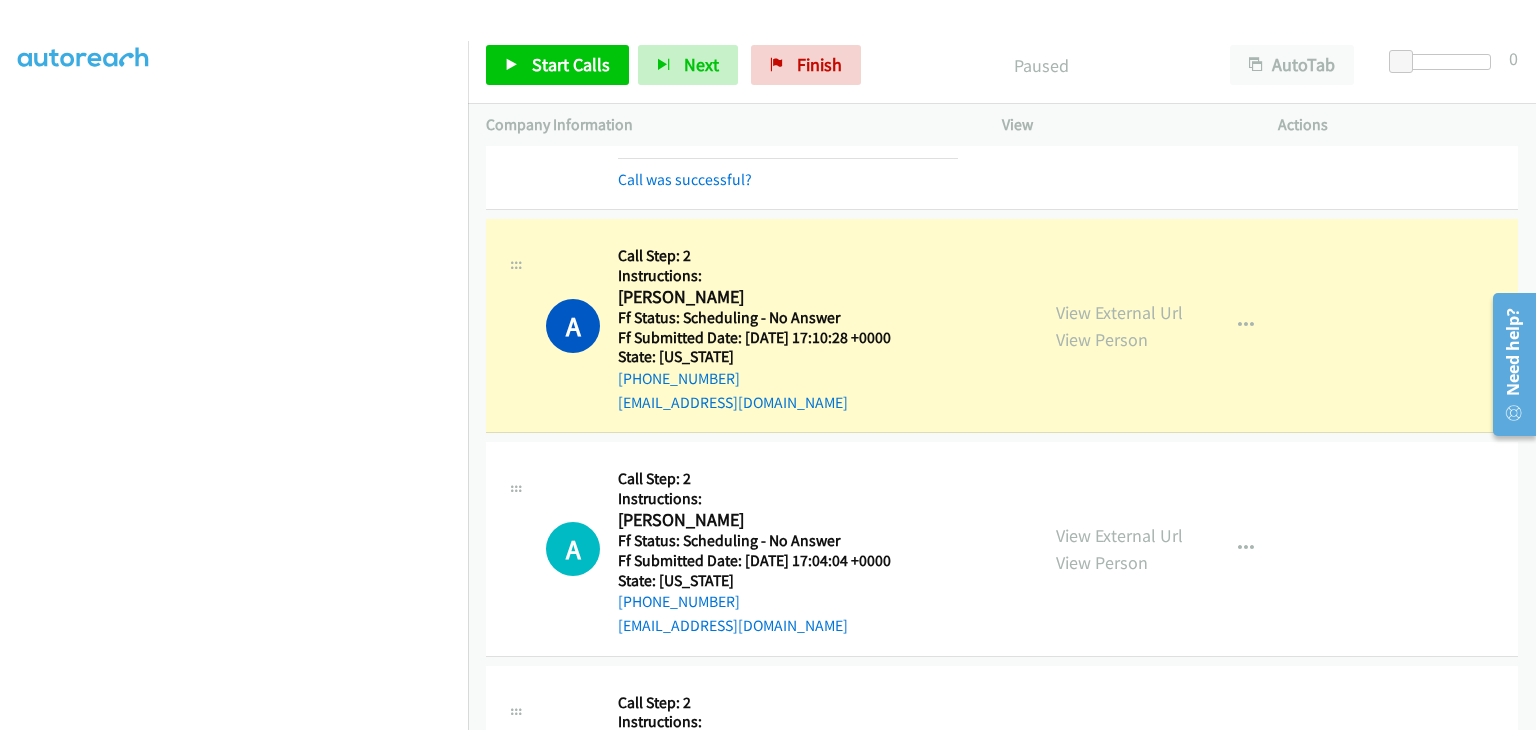 scroll, scrollTop: 1700, scrollLeft: 0, axis: vertical 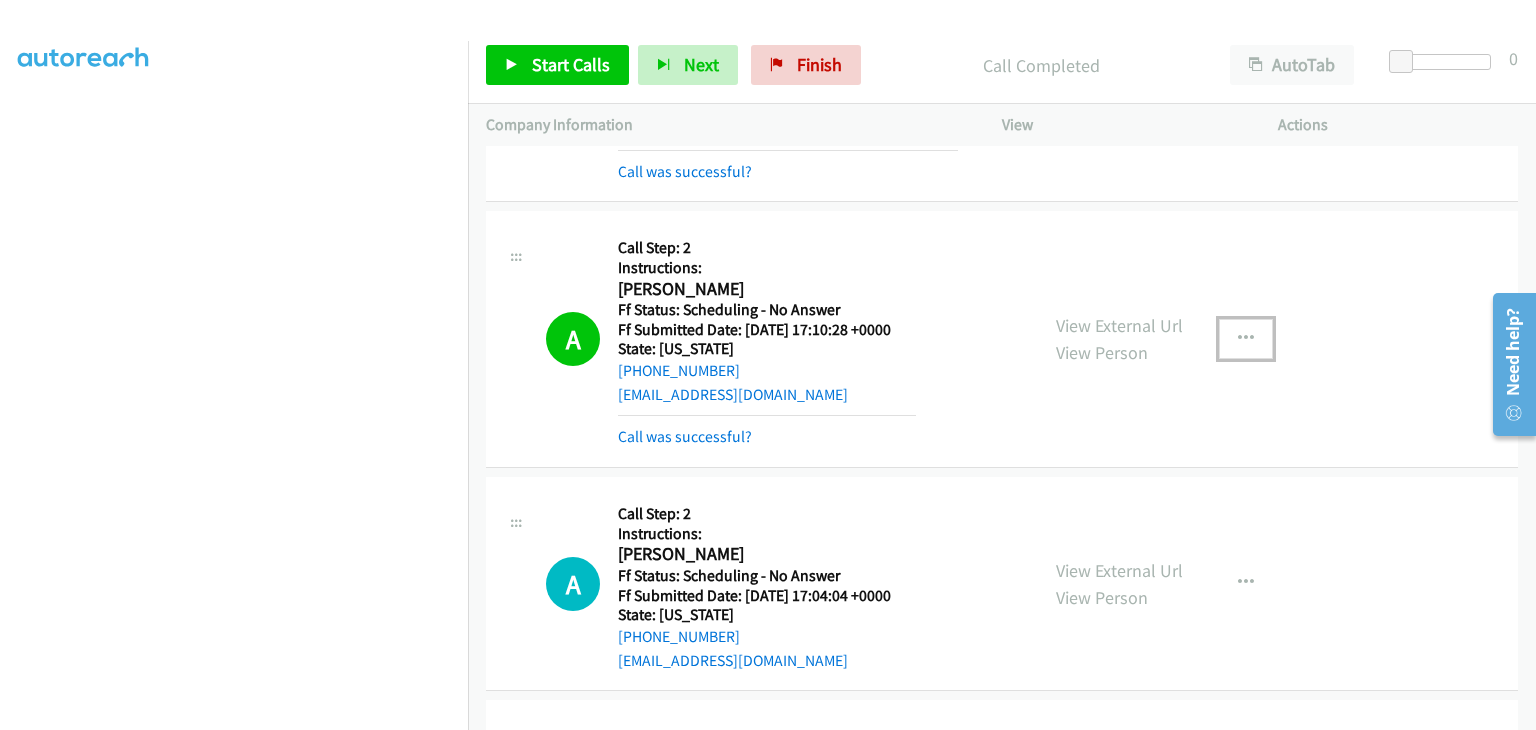 click at bounding box center (1246, 339) 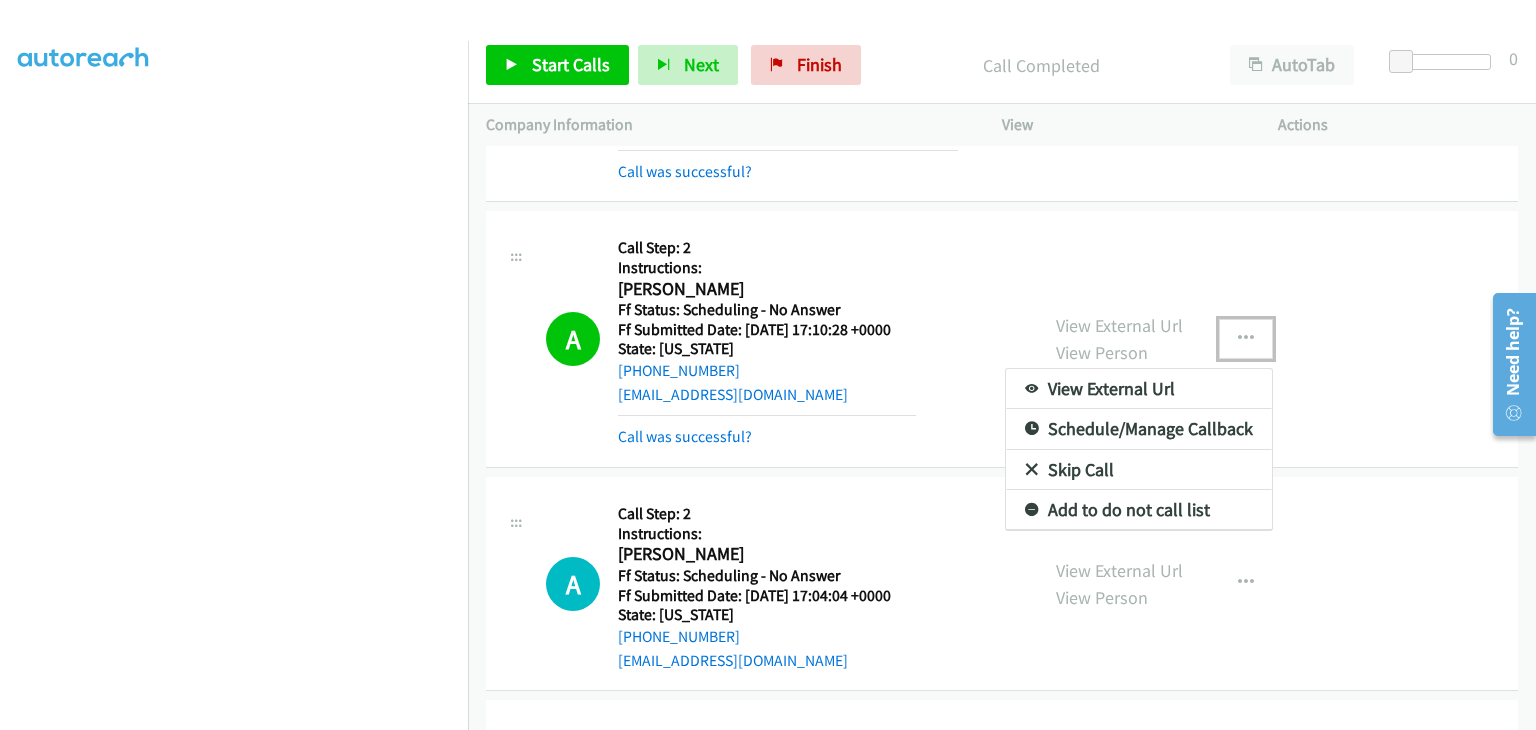 click on "Add to do not call list" at bounding box center (1139, 510) 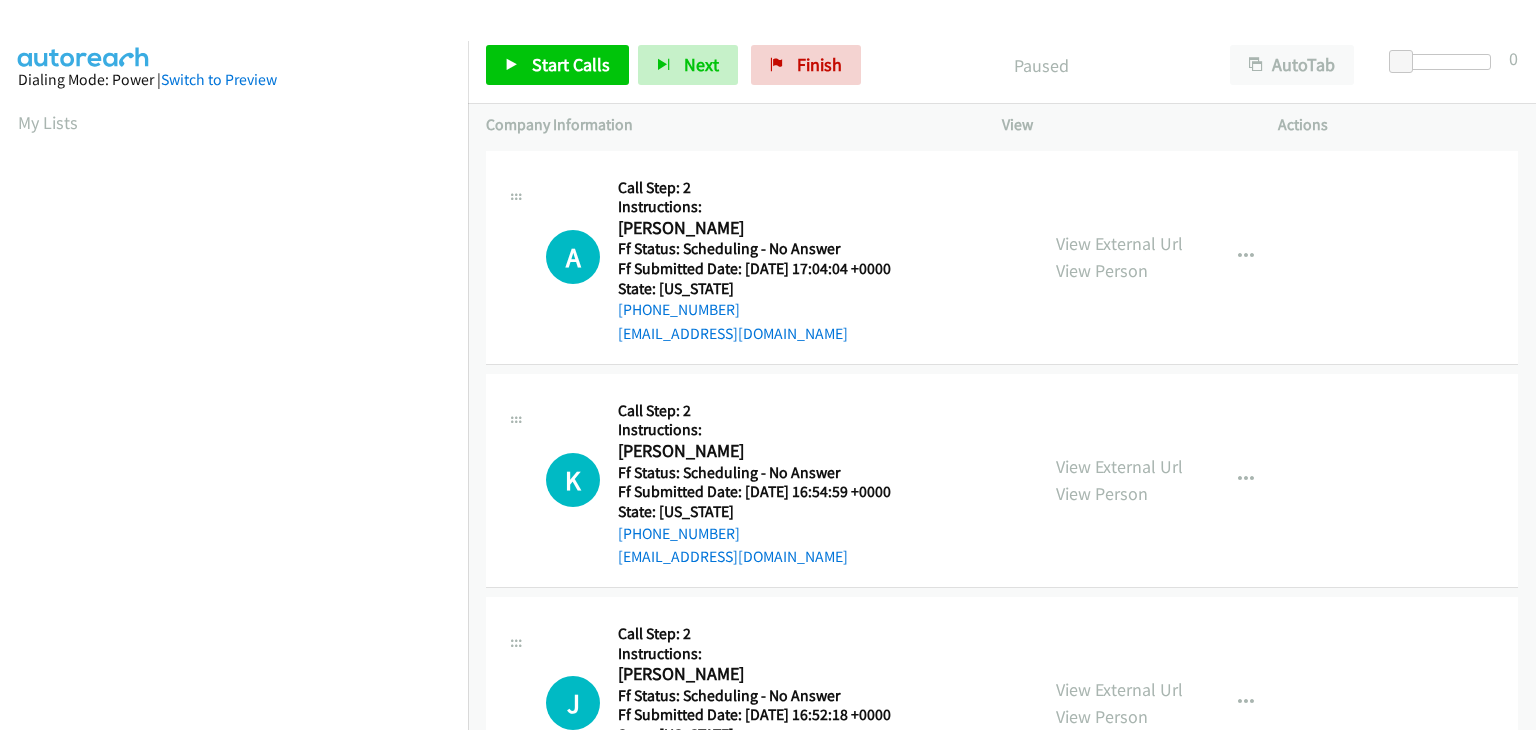 scroll, scrollTop: 0, scrollLeft: 0, axis: both 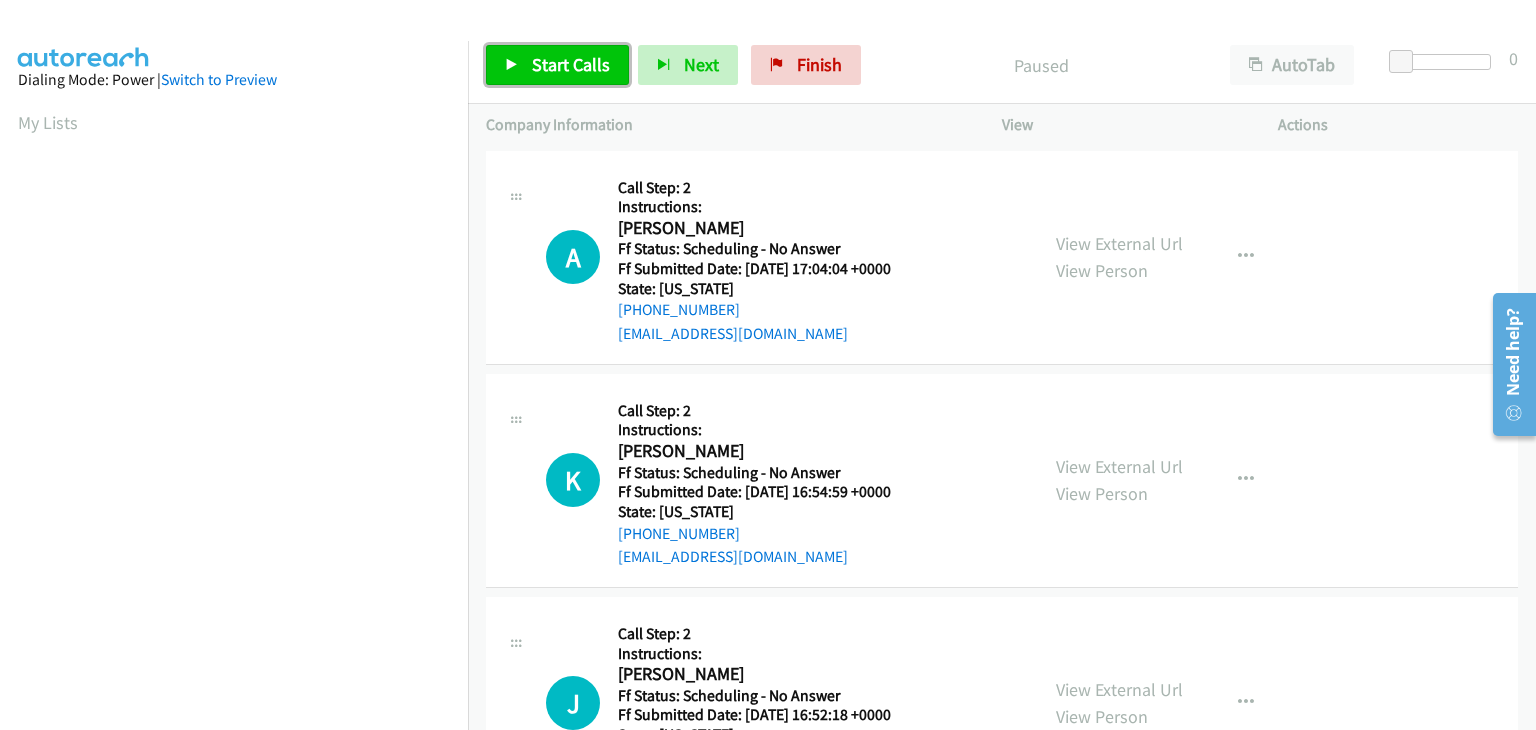 click on "Start Calls" at bounding box center [557, 65] 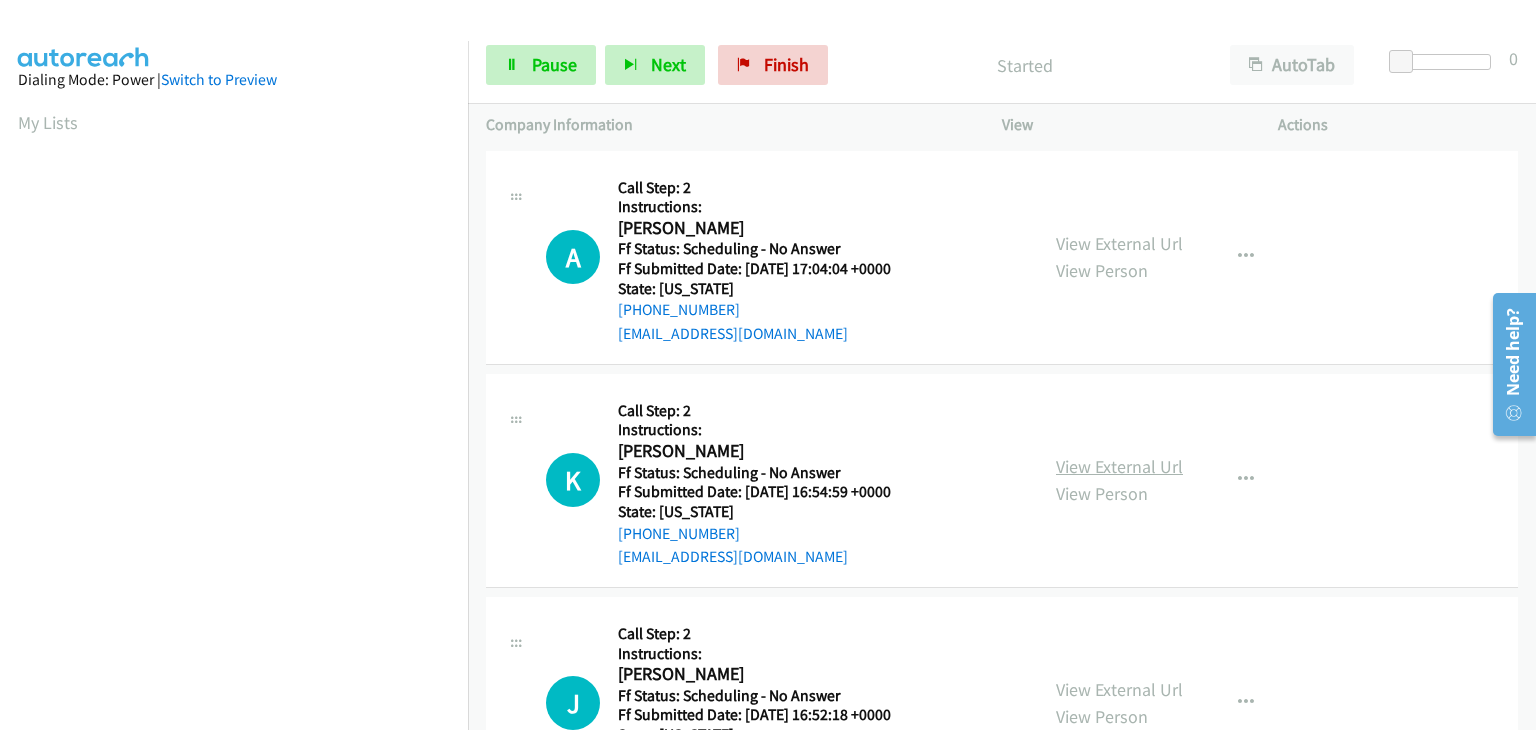 click on "View External Url" at bounding box center (1119, 466) 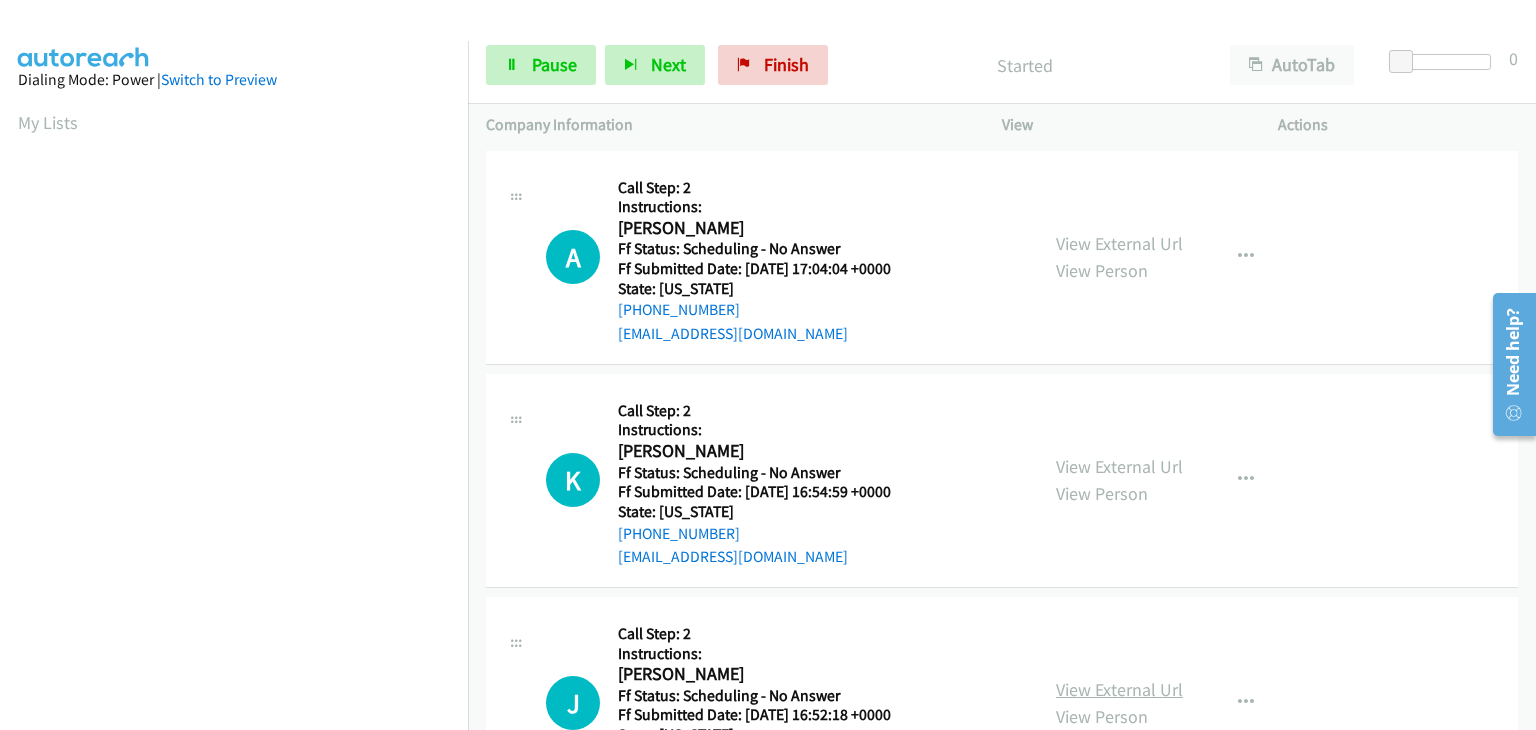 click on "View External Url" at bounding box center (1119, 689) 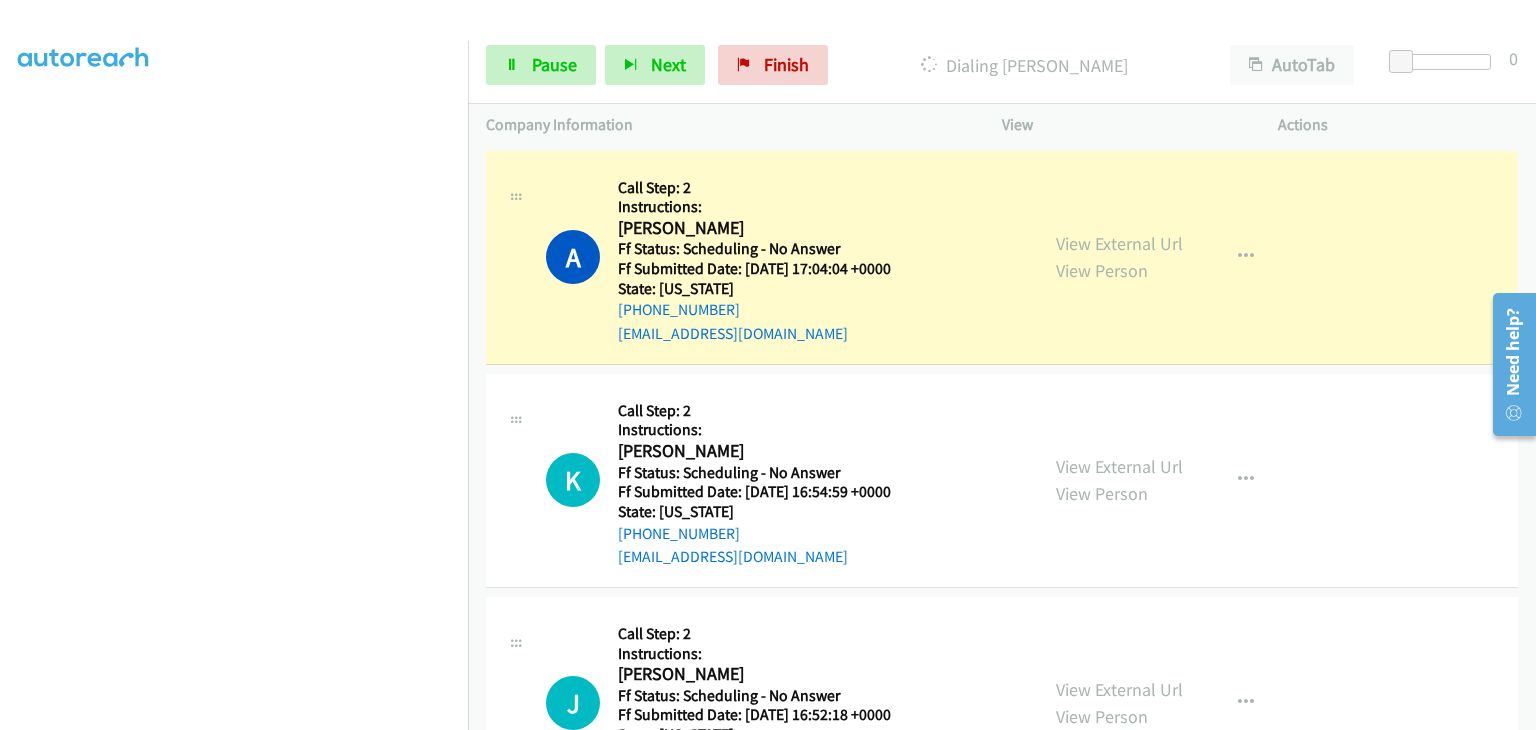 scroll, scrollTop: 392, scrollLeft: 0, axis: vertical 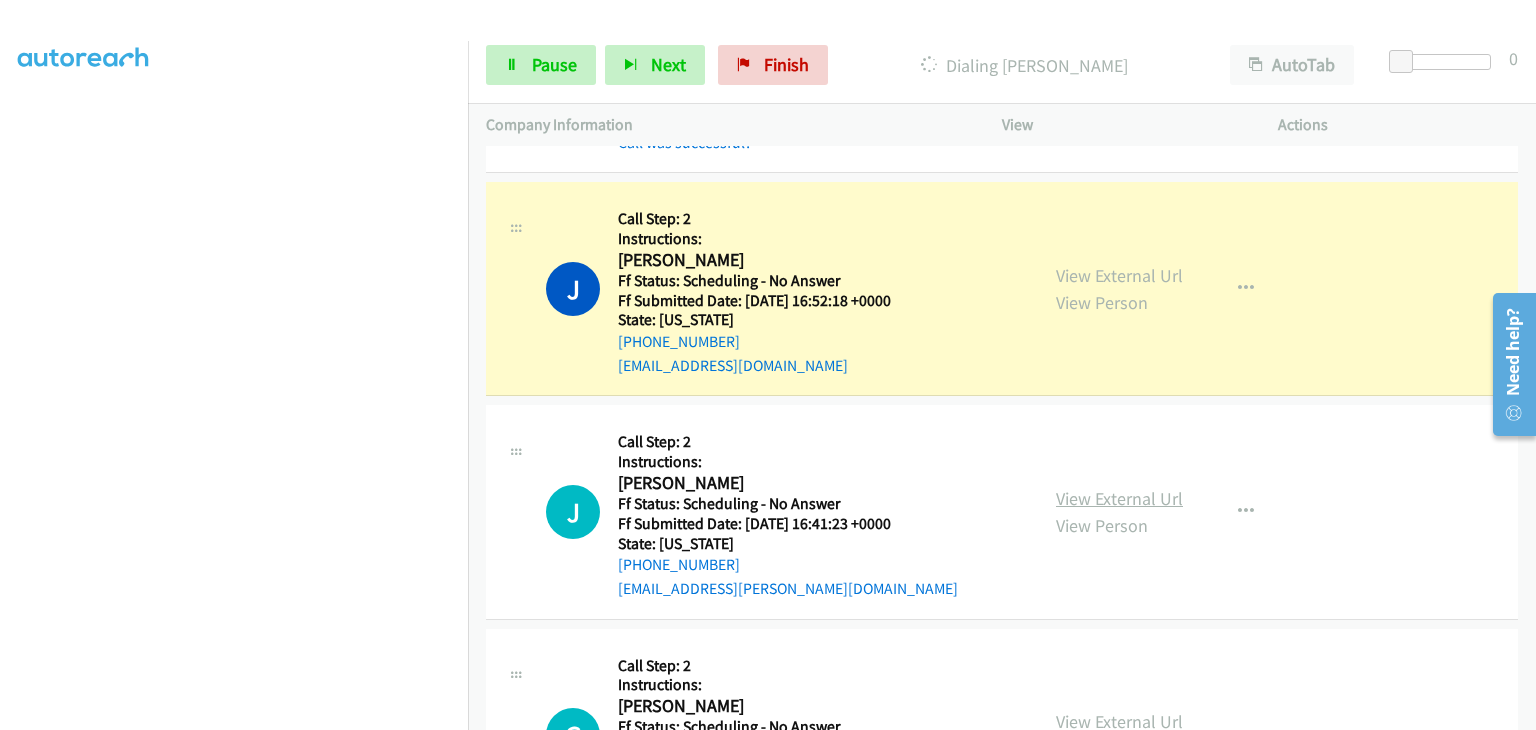 click on "View External Url" at bounding box center [1119, 498] 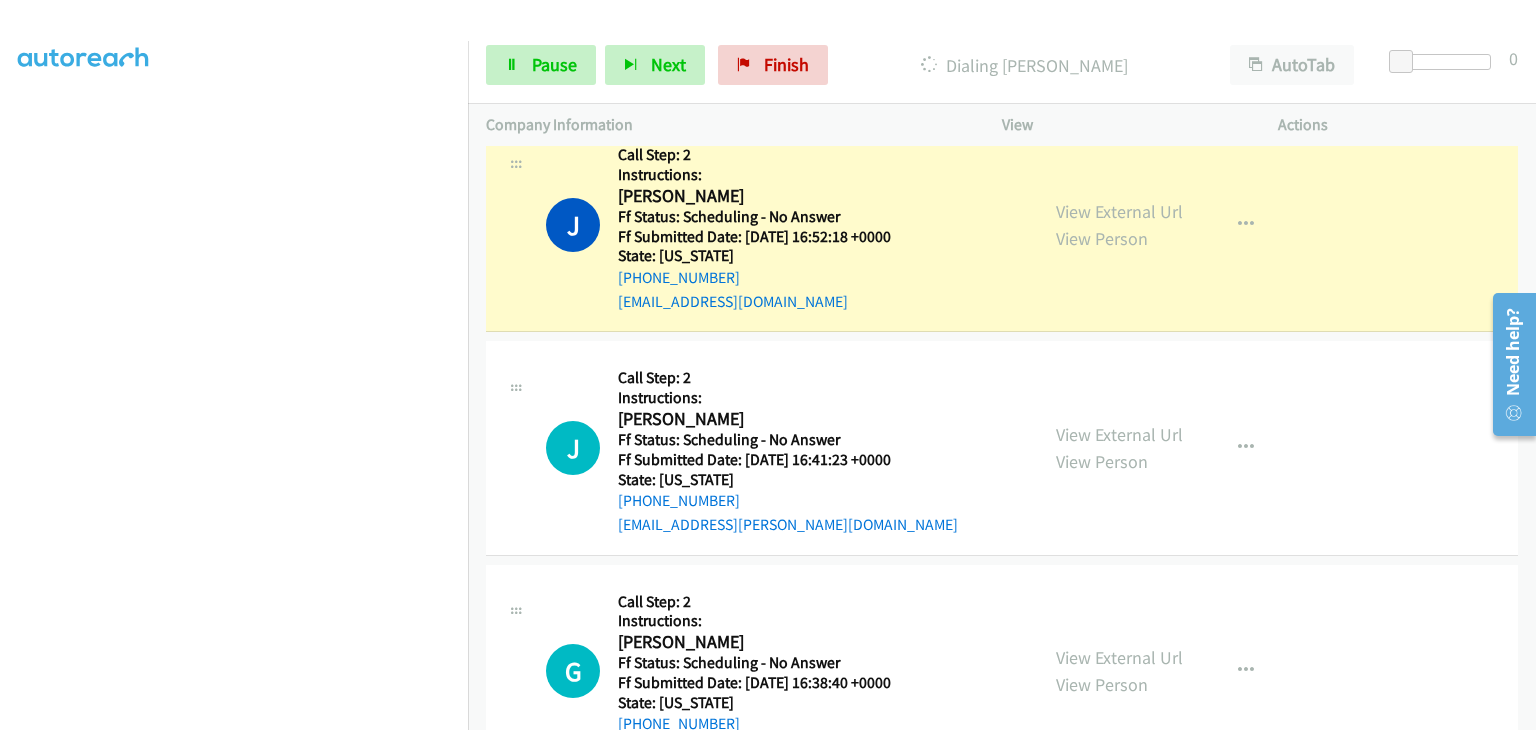 scroll, scrollTop: 600, scrollLeft: 0, axis: vertical 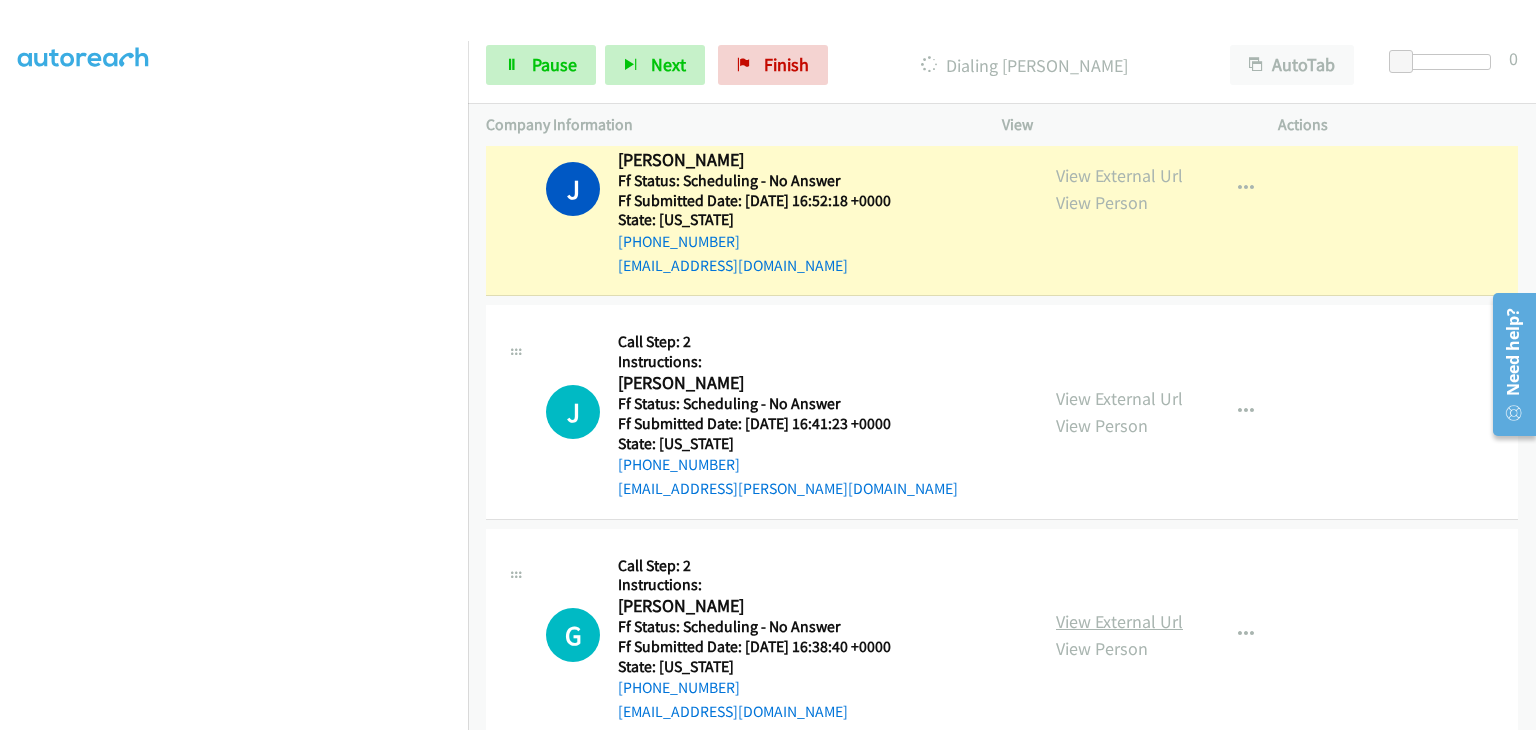 click on "View External Url" at bounding box center [1119, 621] 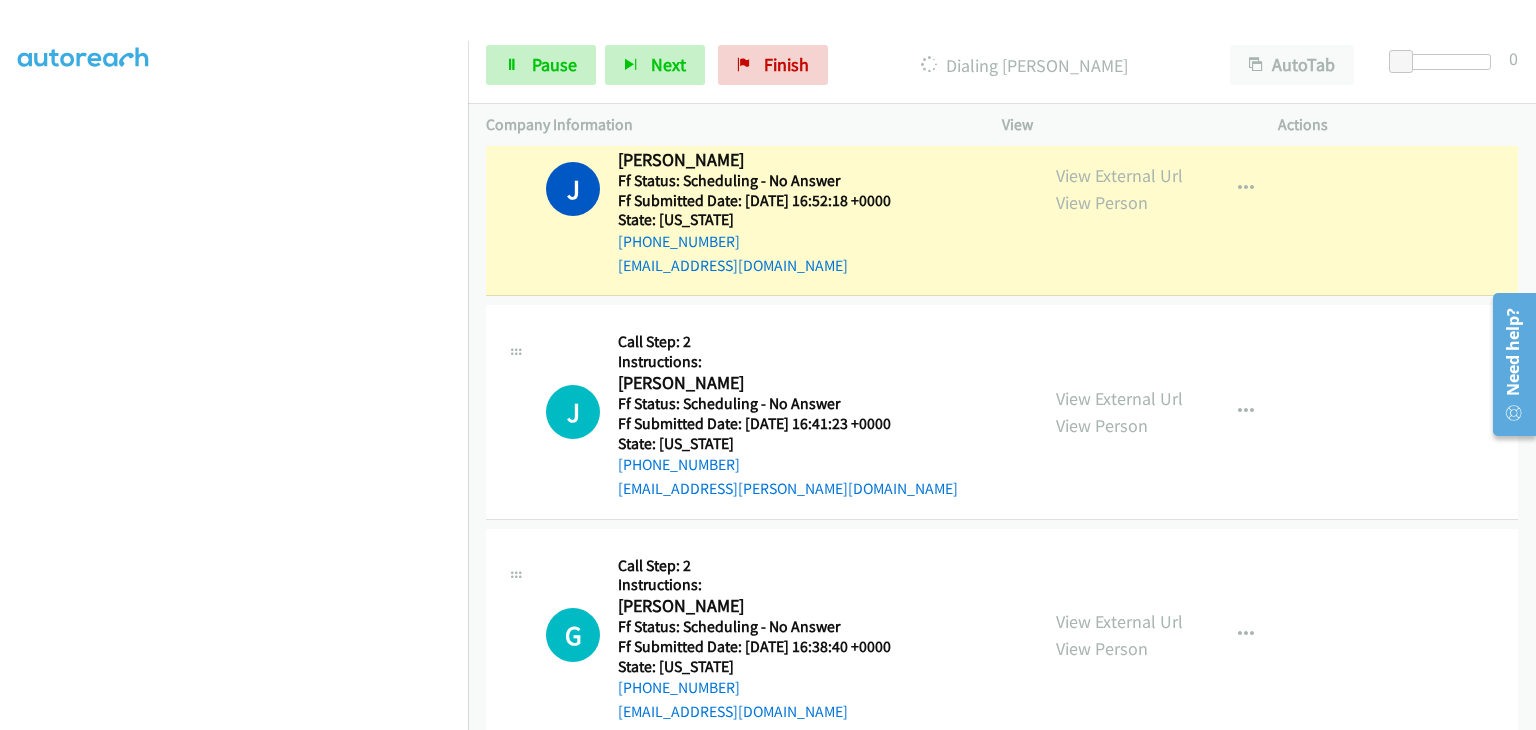 scroll, scrollTop: 392, scrollLeft: 0, axis: vertical 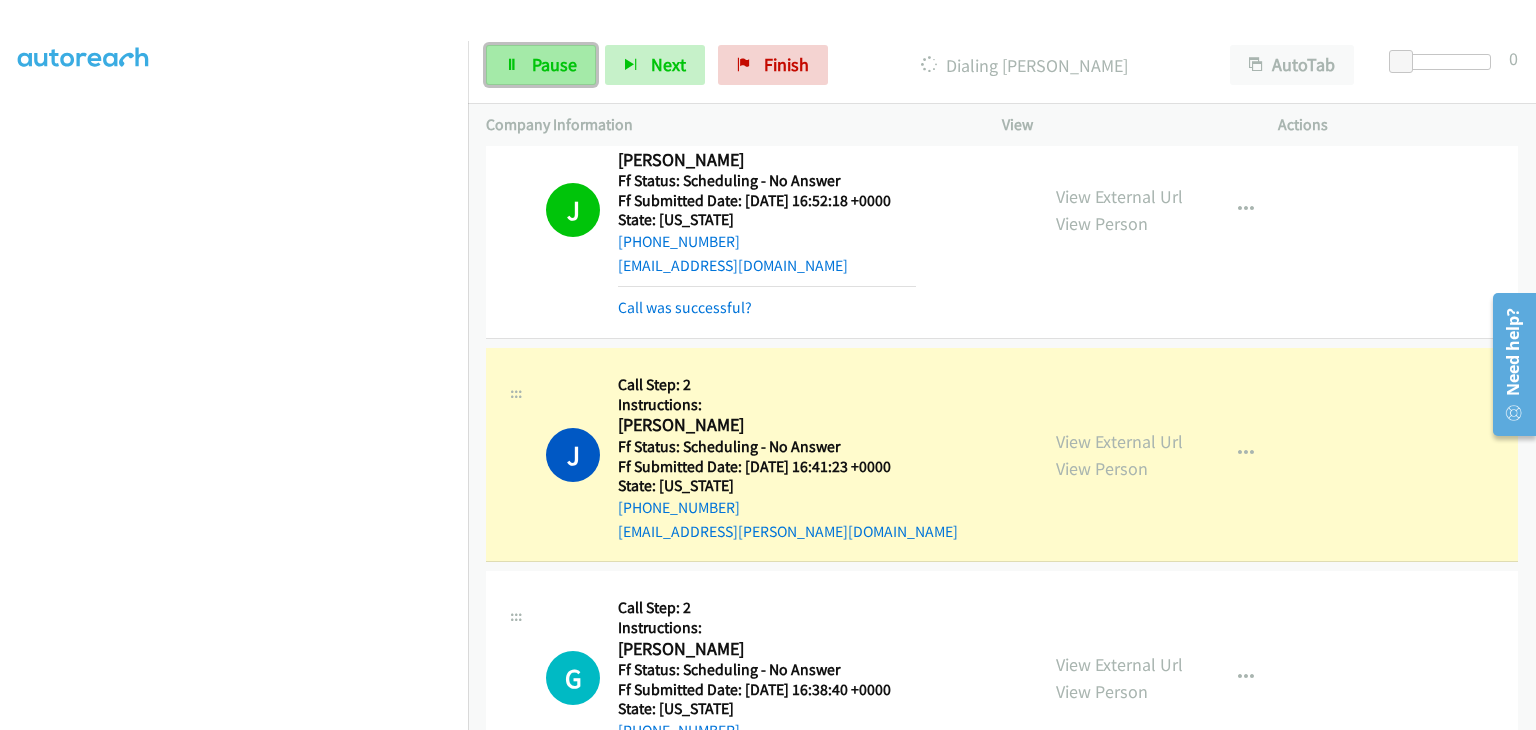 click on "Pause" at bounding box center (554, 64) 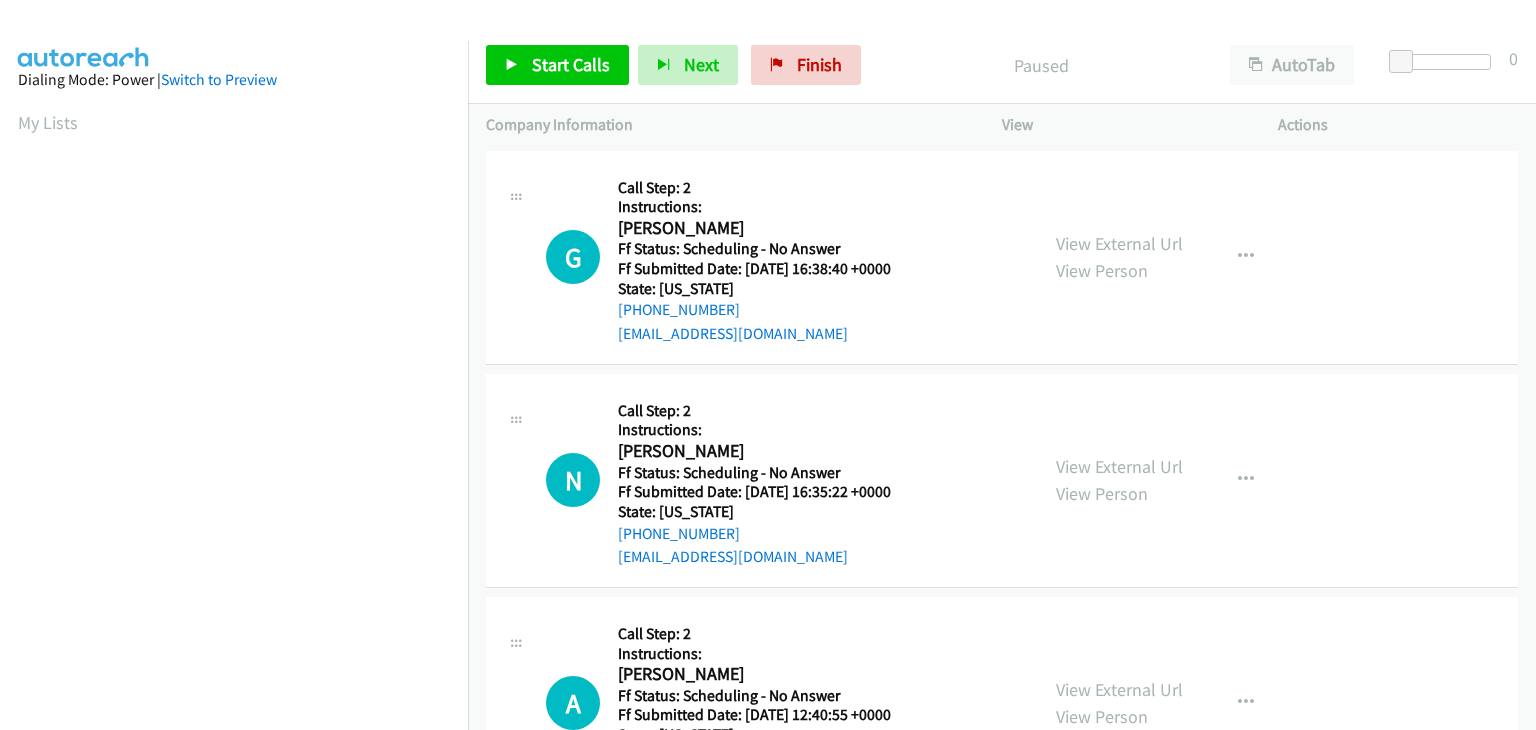 scroll, scrollTop: 0, scrollLeft: 0, axis: both 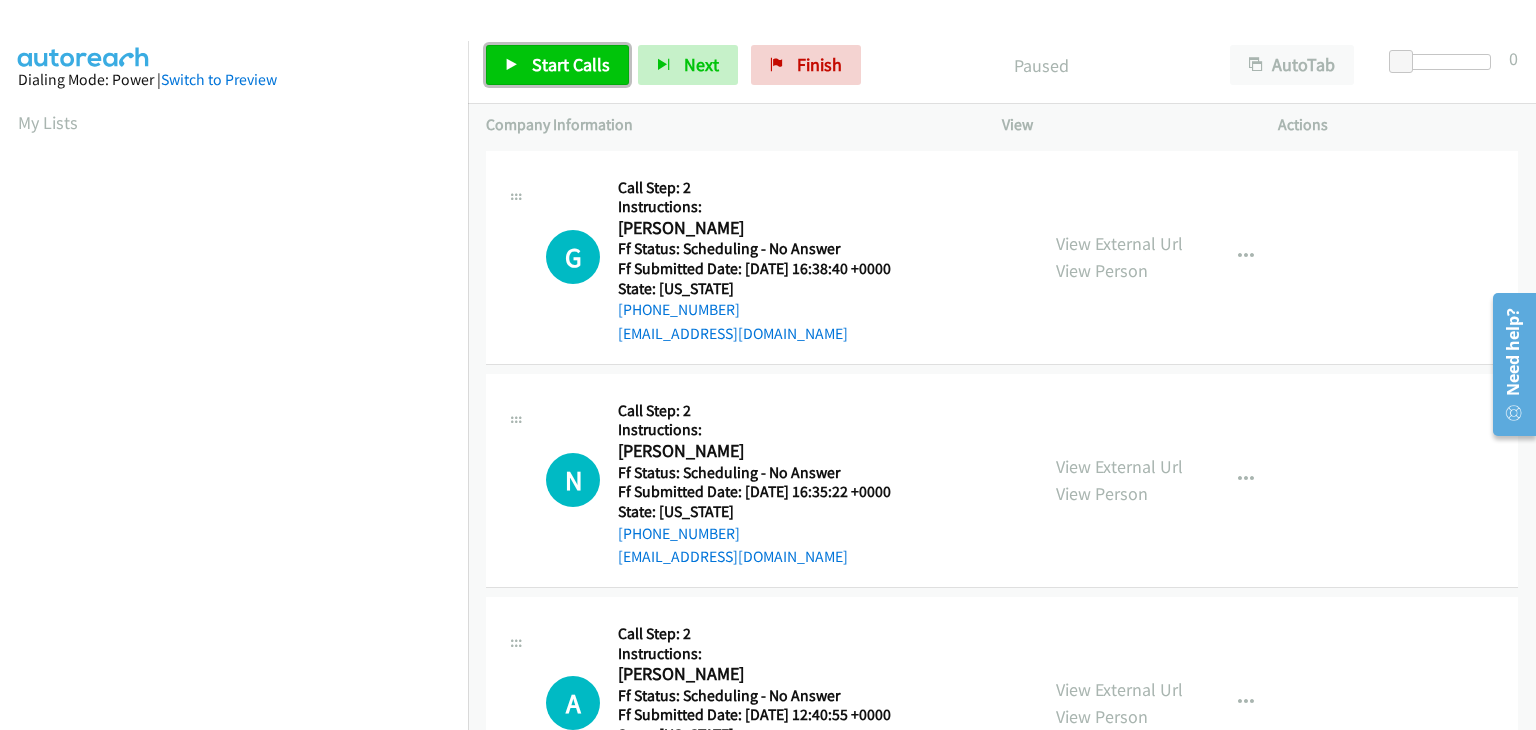 click on "Start Calls" at bounding box center (571, 64) 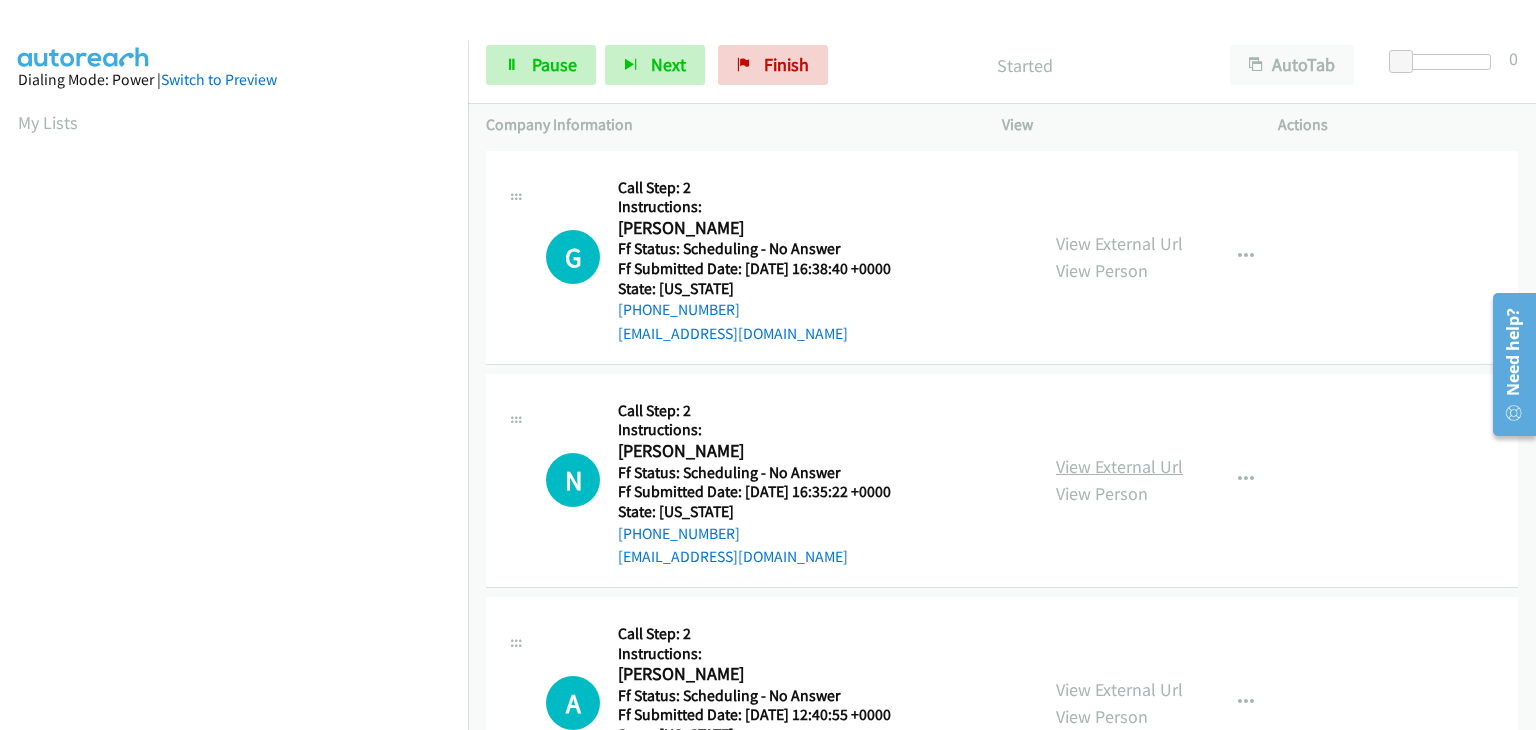 click on "View External Url" at bounding box center (1119, 466) 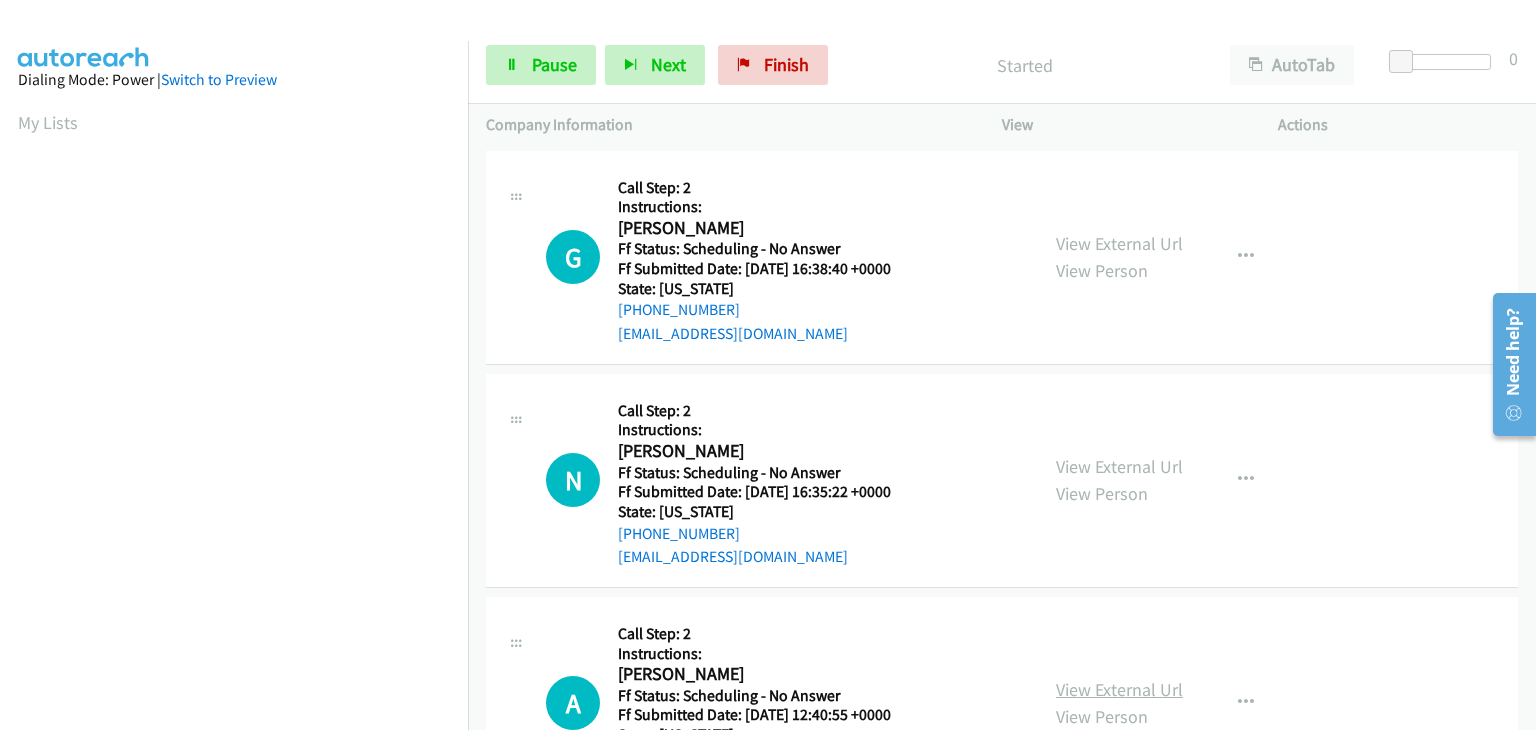 click on "View External Url" at bounding box center [1119, 689] 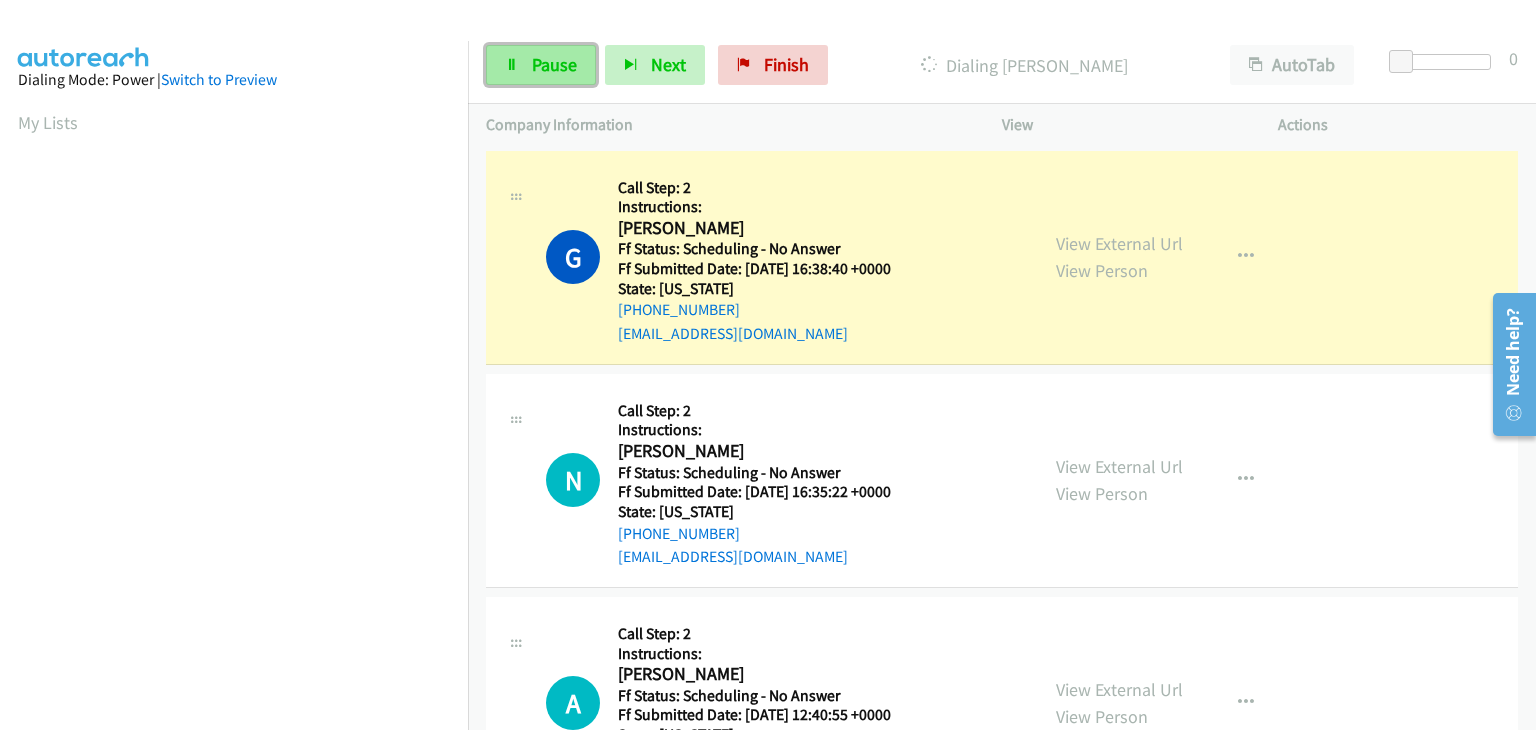 click on "Pause" at bounding box center (554, 64) 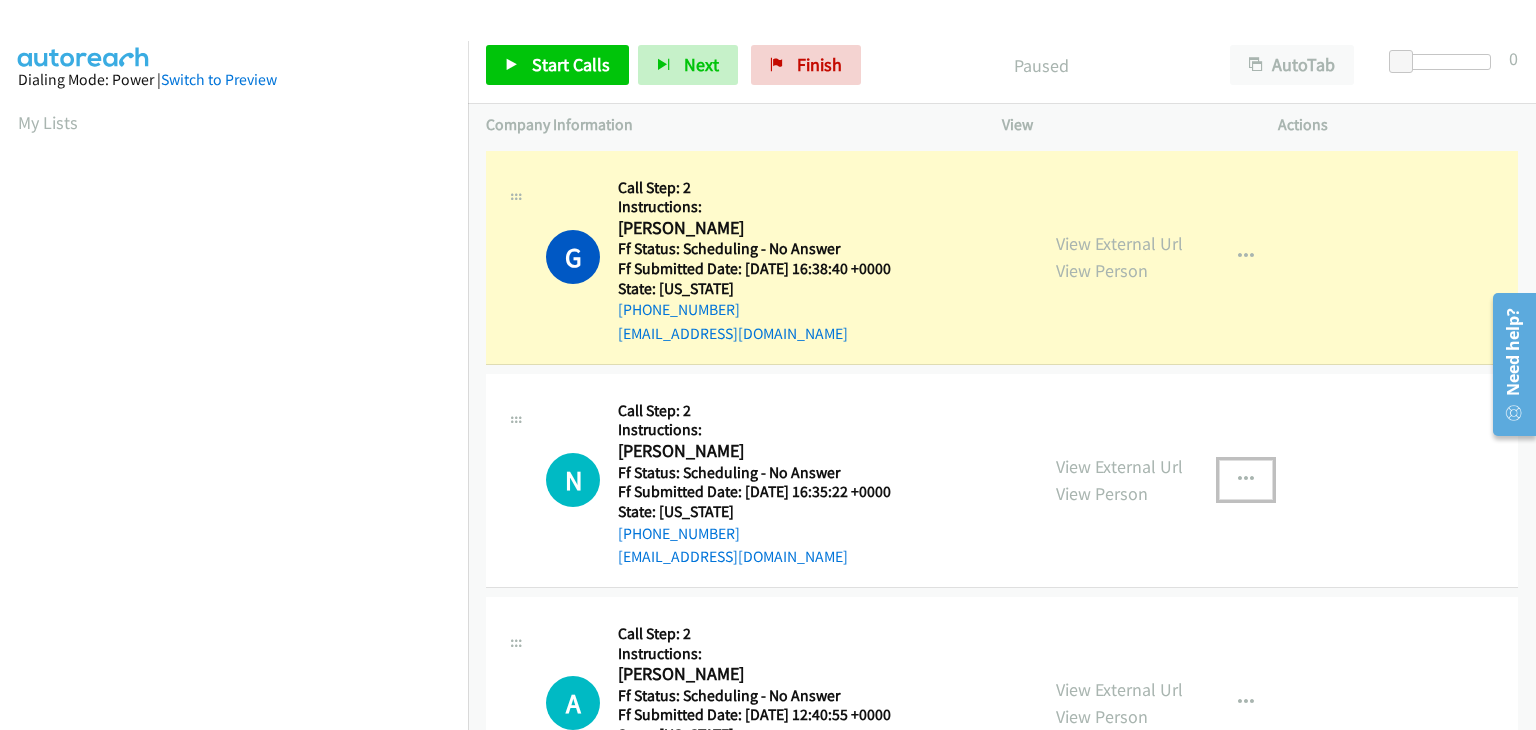 click at bounding box center [1246, 480] 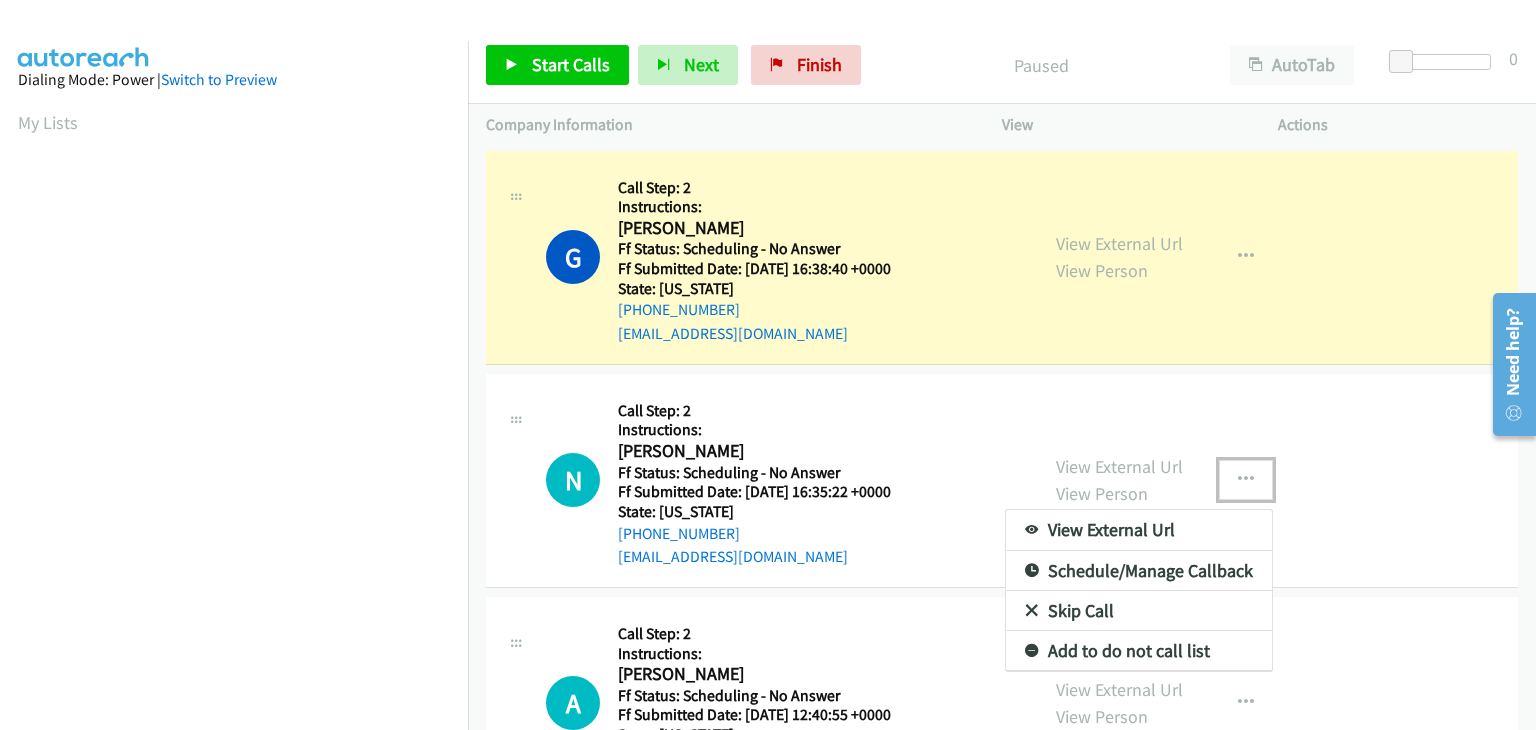 click on "Skip Call" at bounding box center (1139, 611) 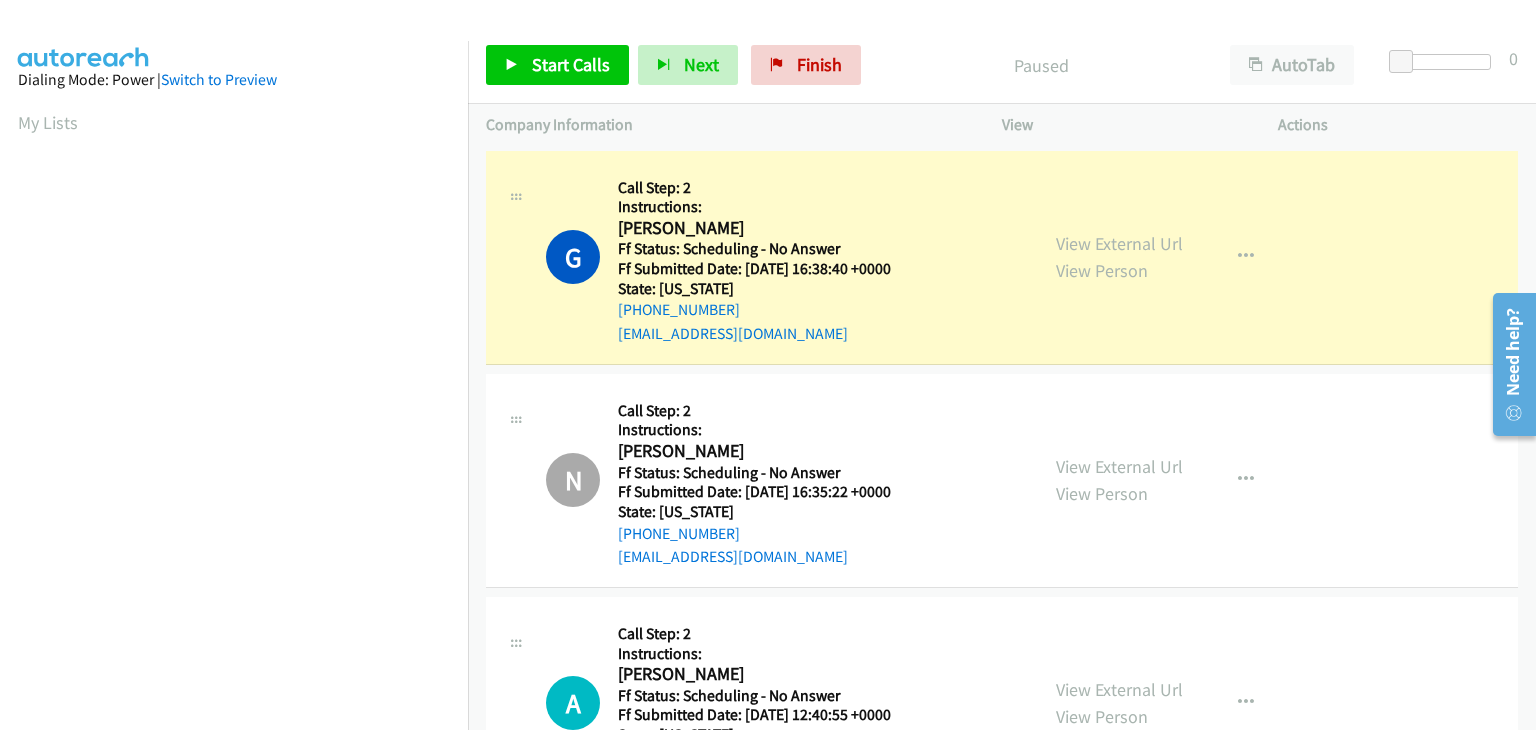 scroll, scrollTop: 392, scrollLeft: 0, axis: vertical 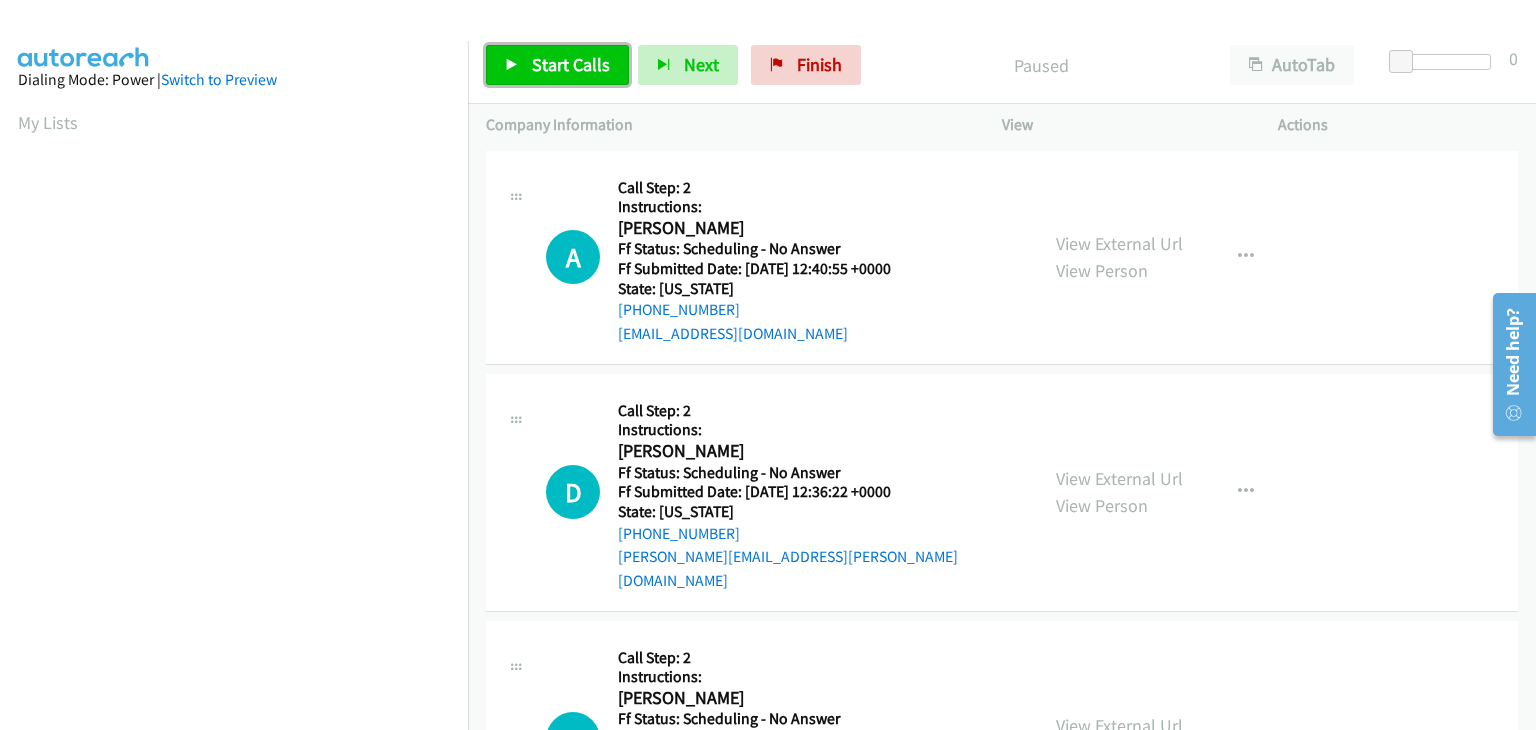 click on "Start Calls" at bounding box center (571, 64) 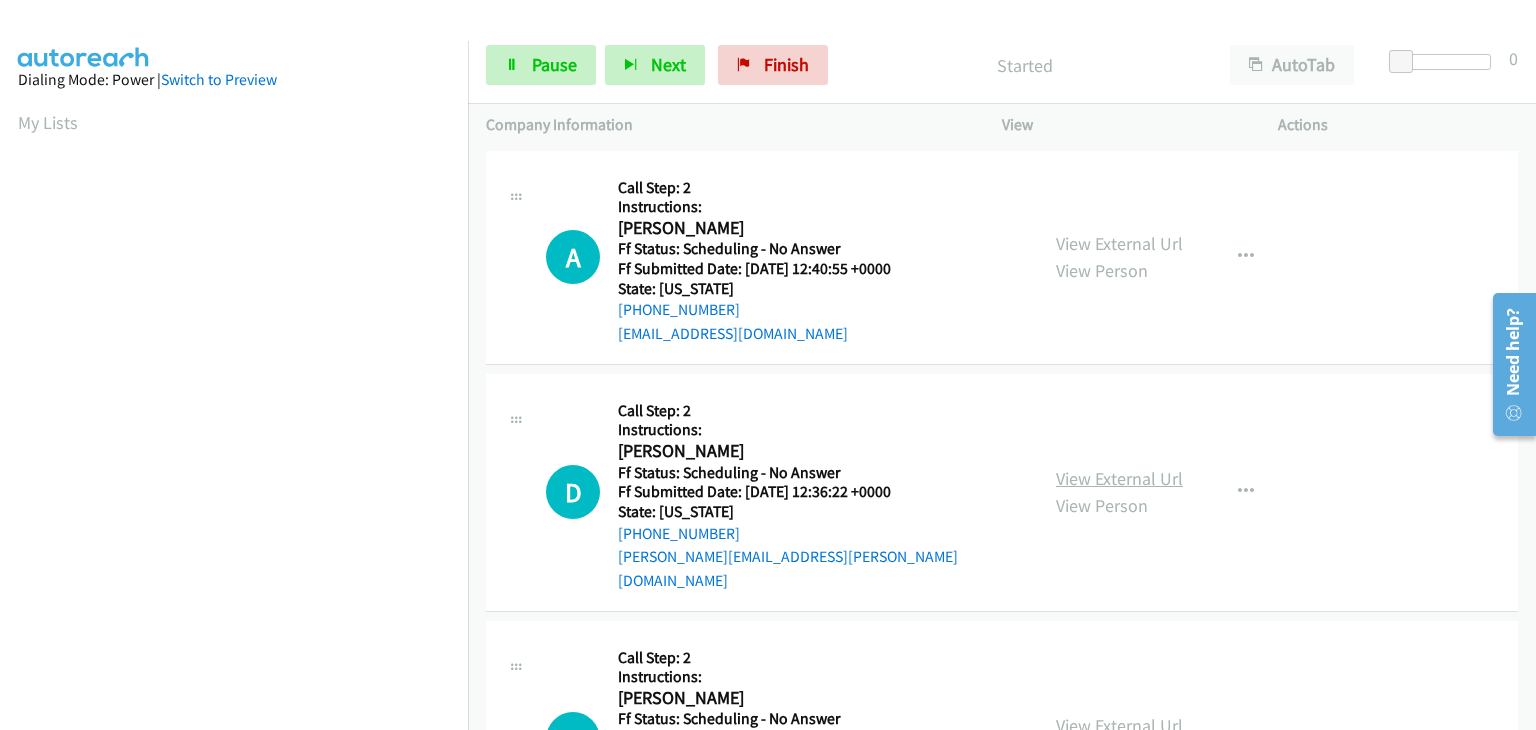 click on "View External Url" at bounding box center (1119, 478) 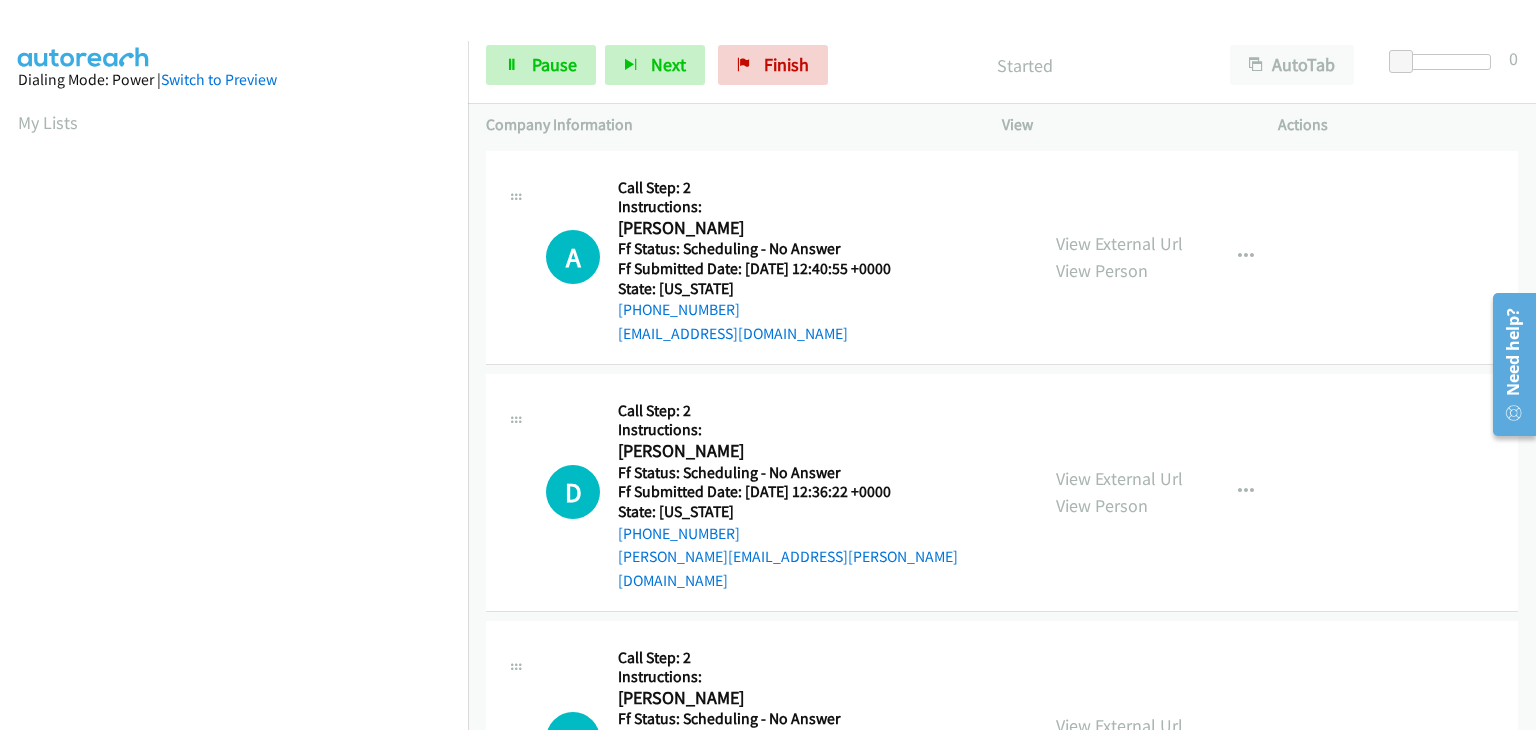 click on "View External Url" at bounding box center (1119, 725) 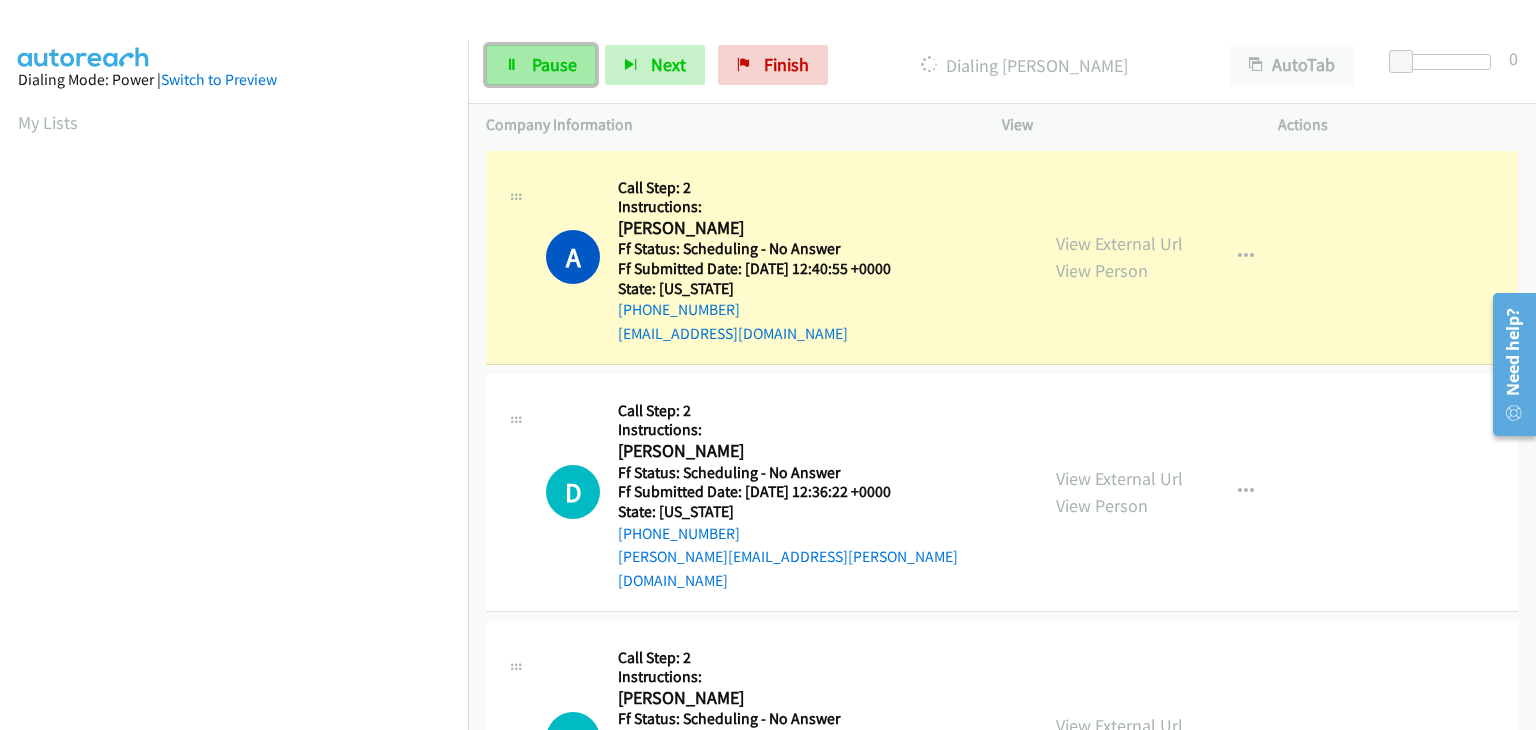 click on "Pause" at bounding box center (541, 65) 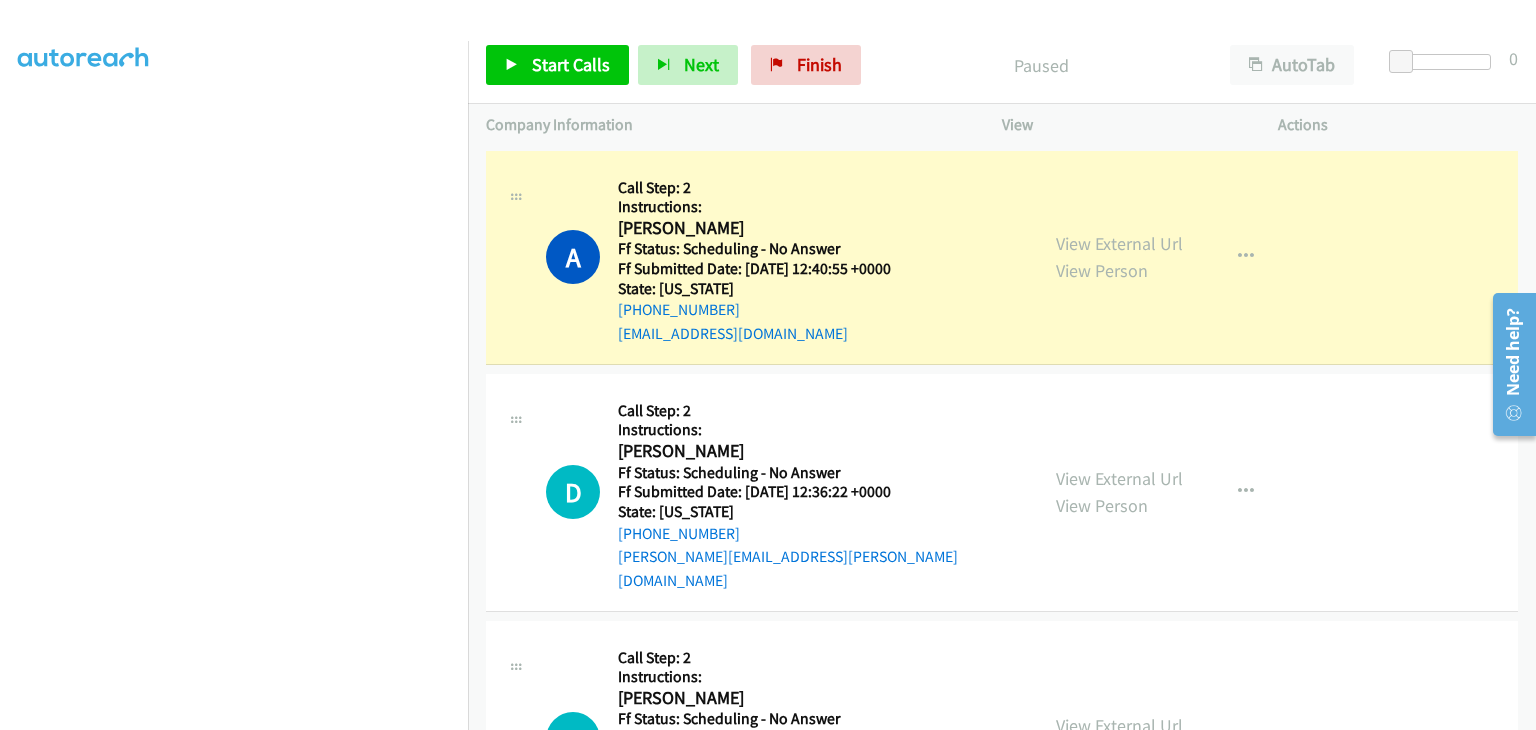scroll, scrollTop: 392, scrollLeft: 0, axis: vertical 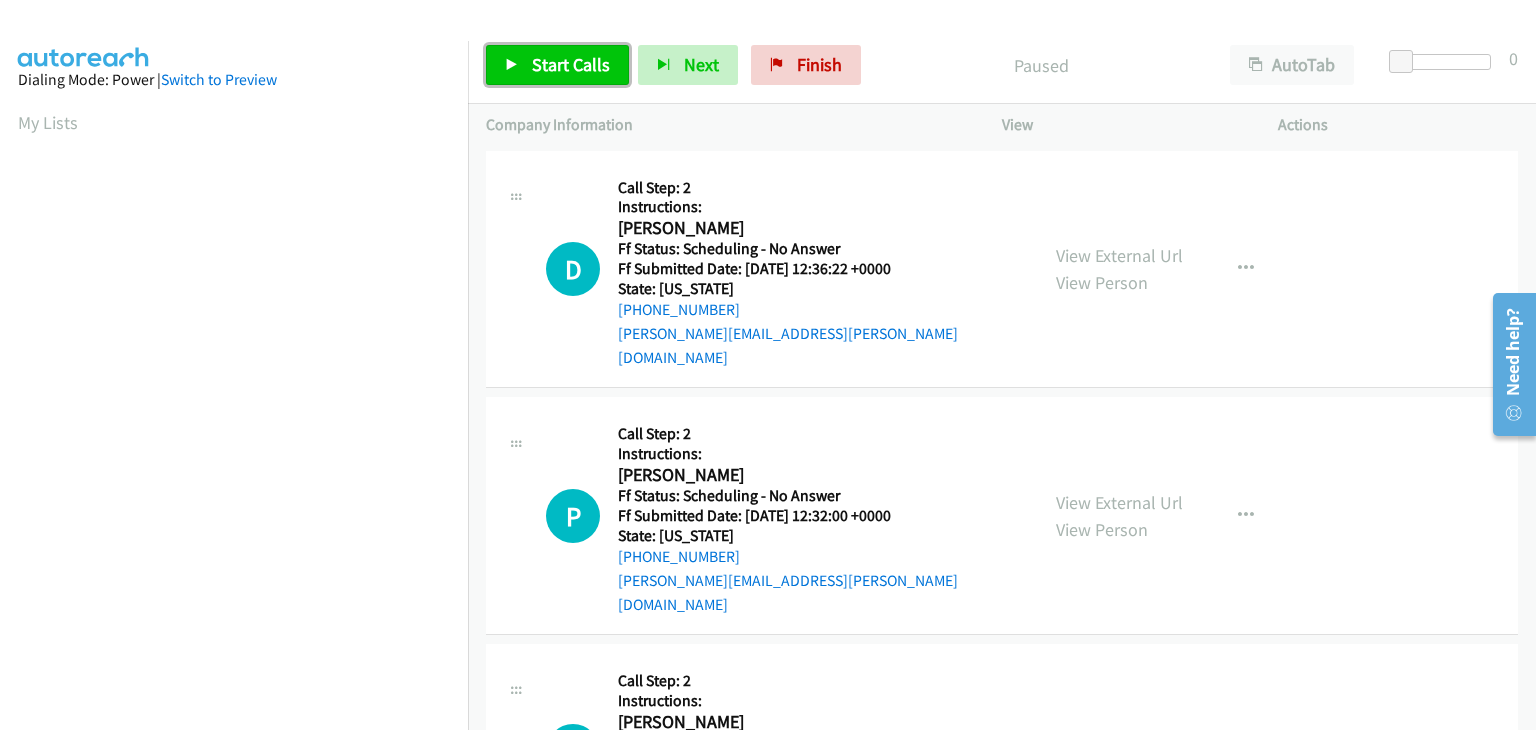 click on "Start Calls" at bounding box center (557, 65) 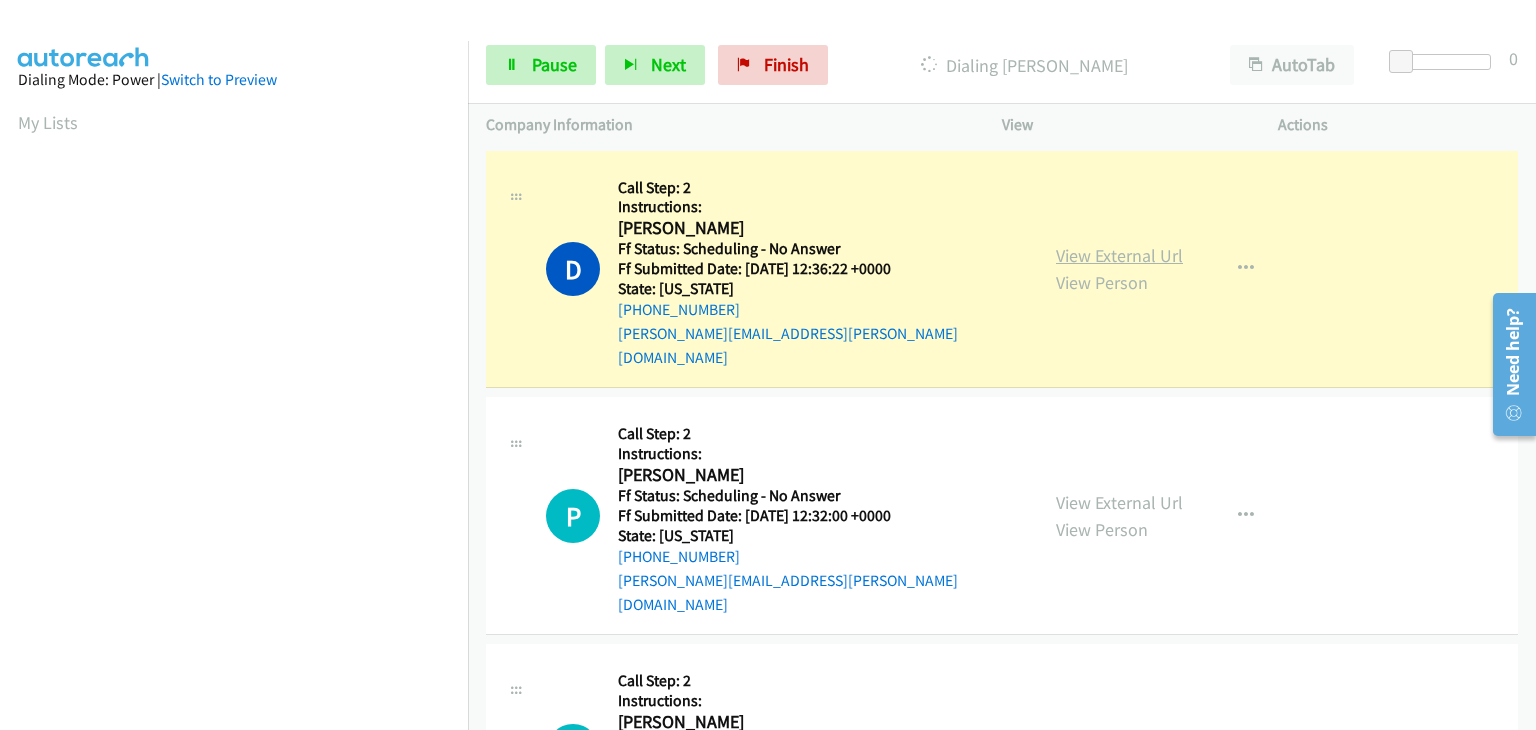 click on "View External Url" at bounding box center [1119, 255] 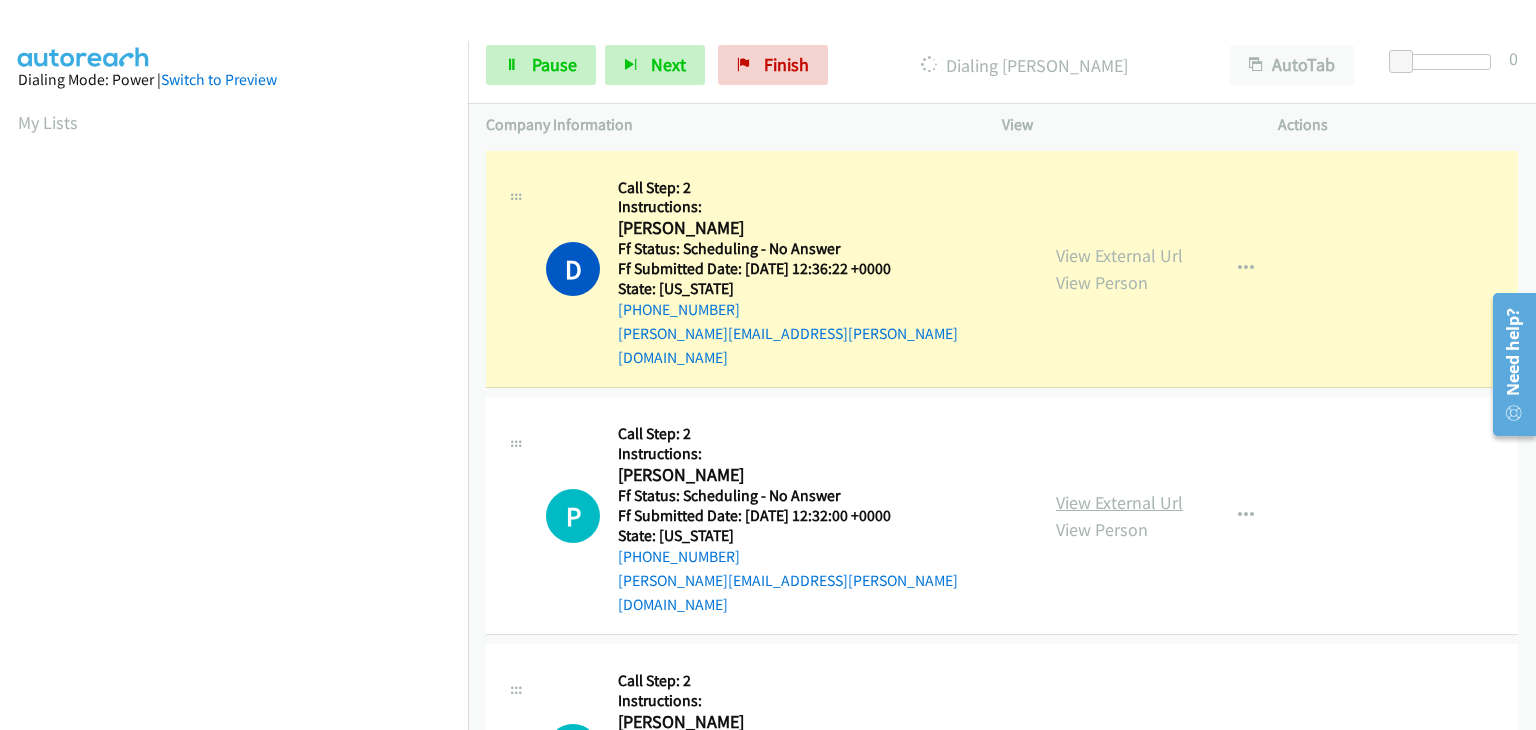 click on "View External Url" at bounding box center (1119, 502) 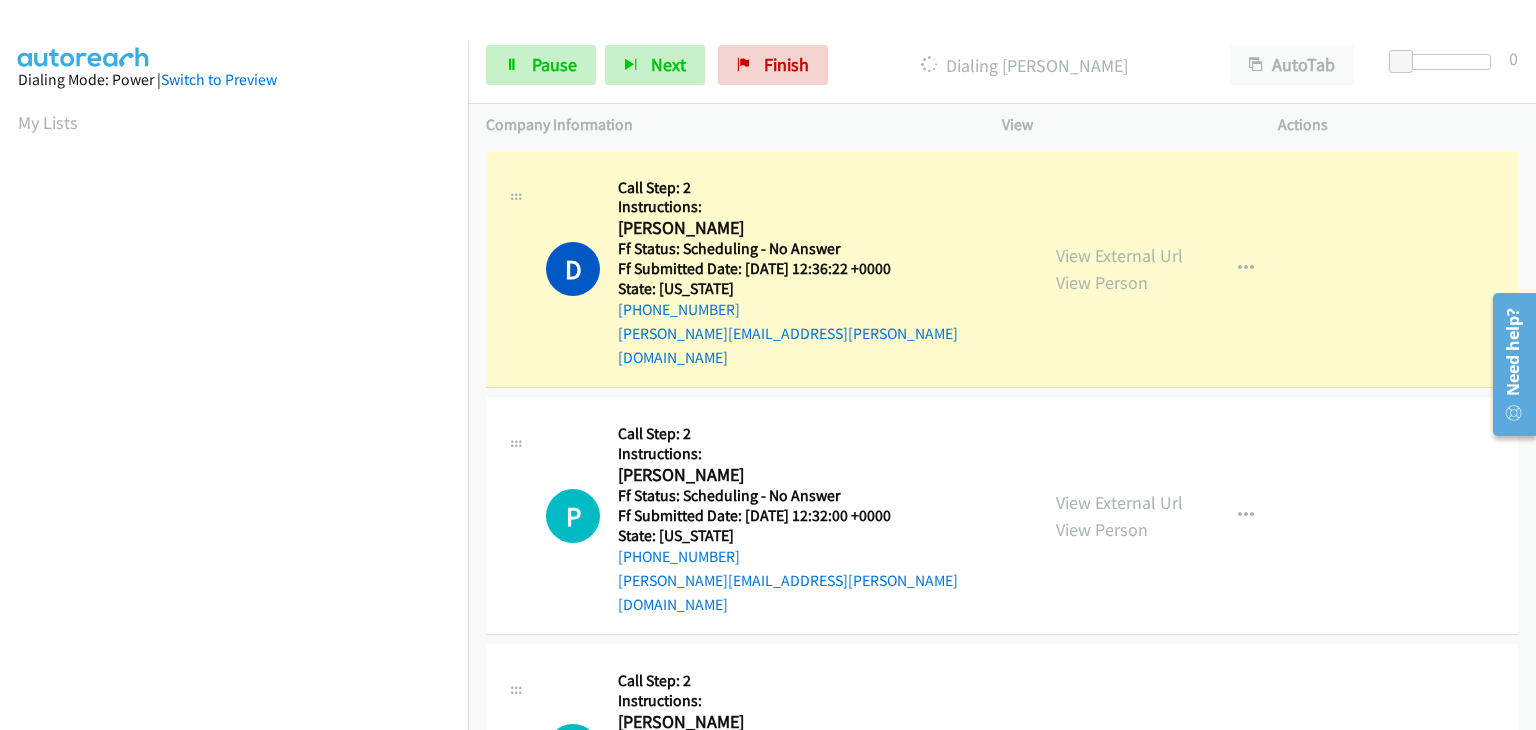 click on "View External Url" at bounding box center [1119, 737] 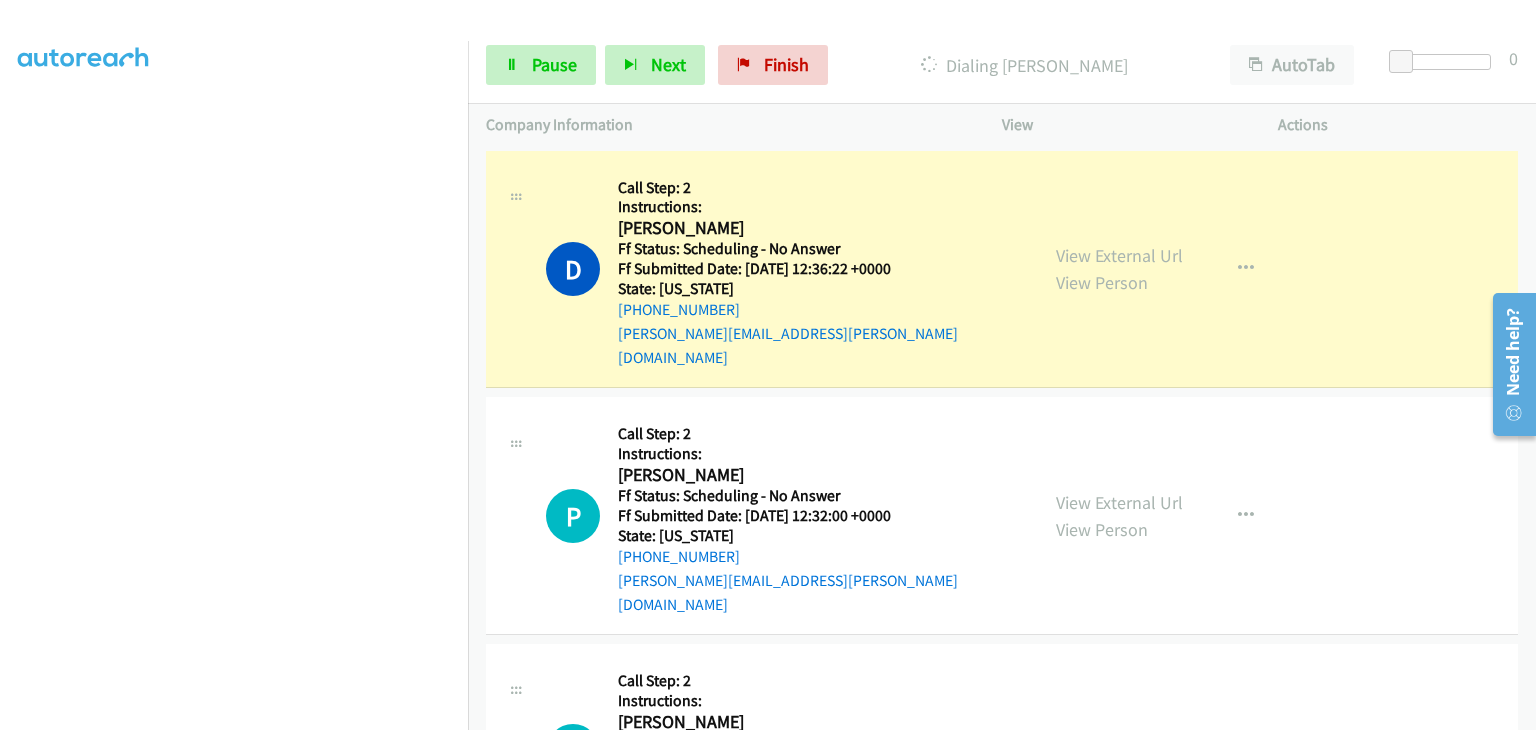 scroll, scrollTop: 392, scrollLeft: 0, axis: vertical 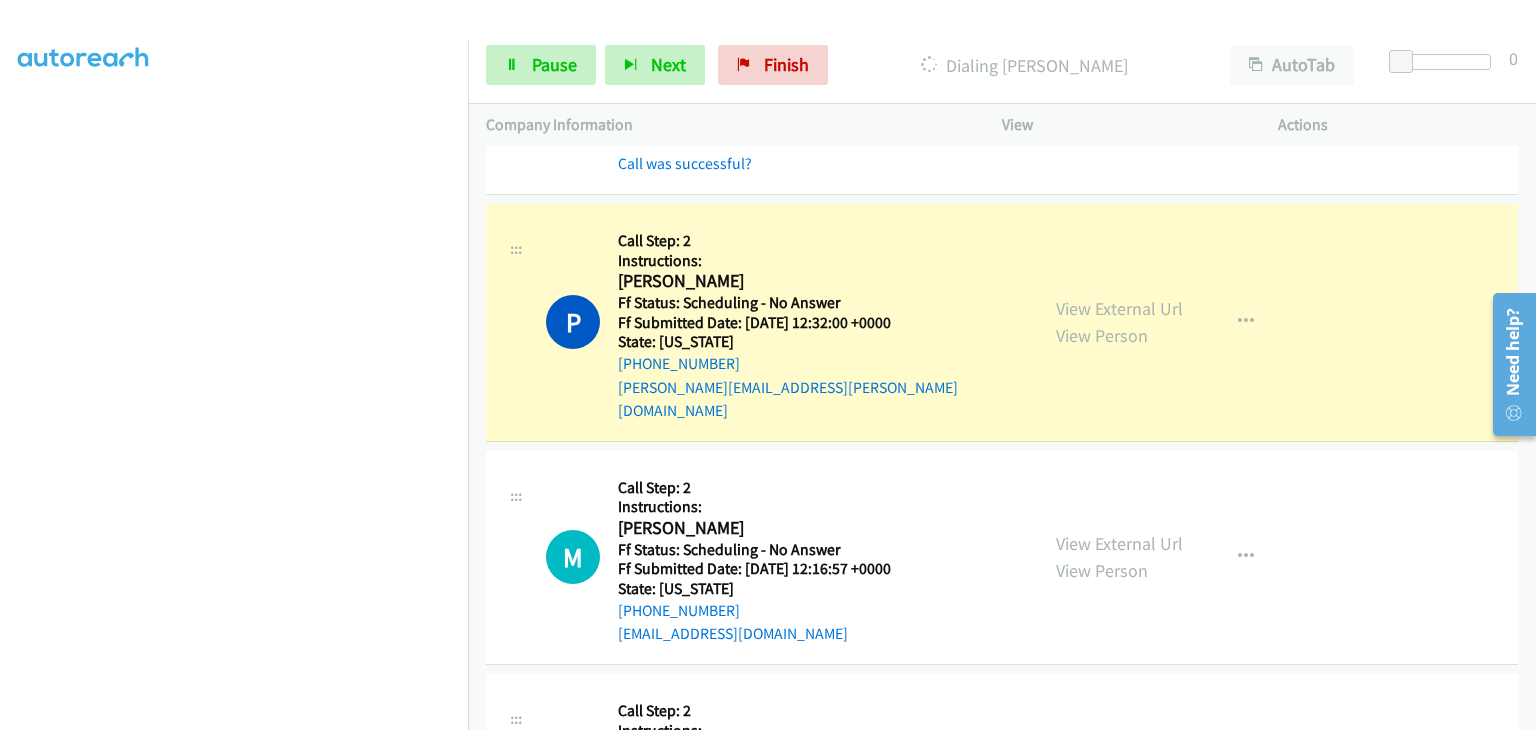 click on "View External Url" at bounding box center [1119, 767] 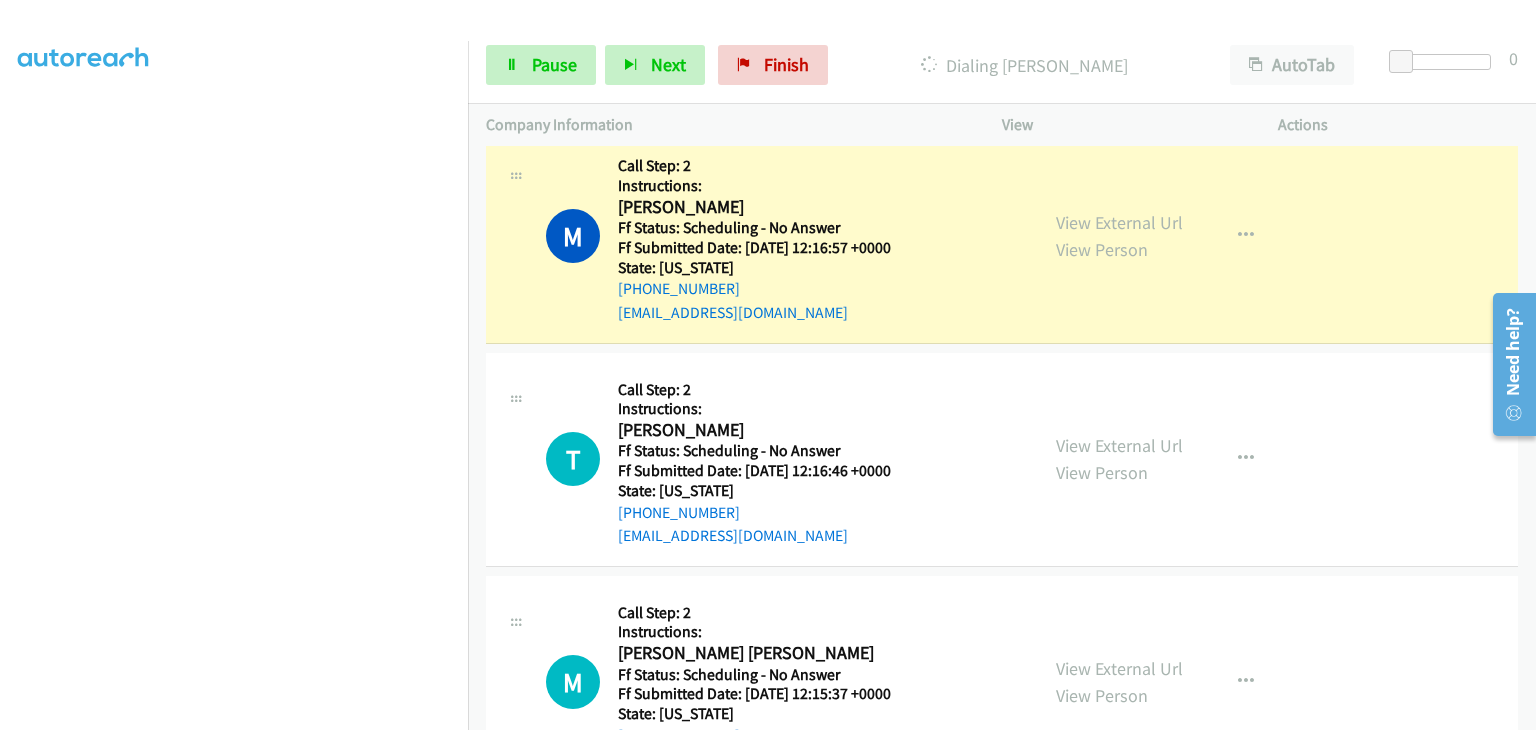 scroll, scrollTop: 500, scrollLeft: 0, axis: vertical 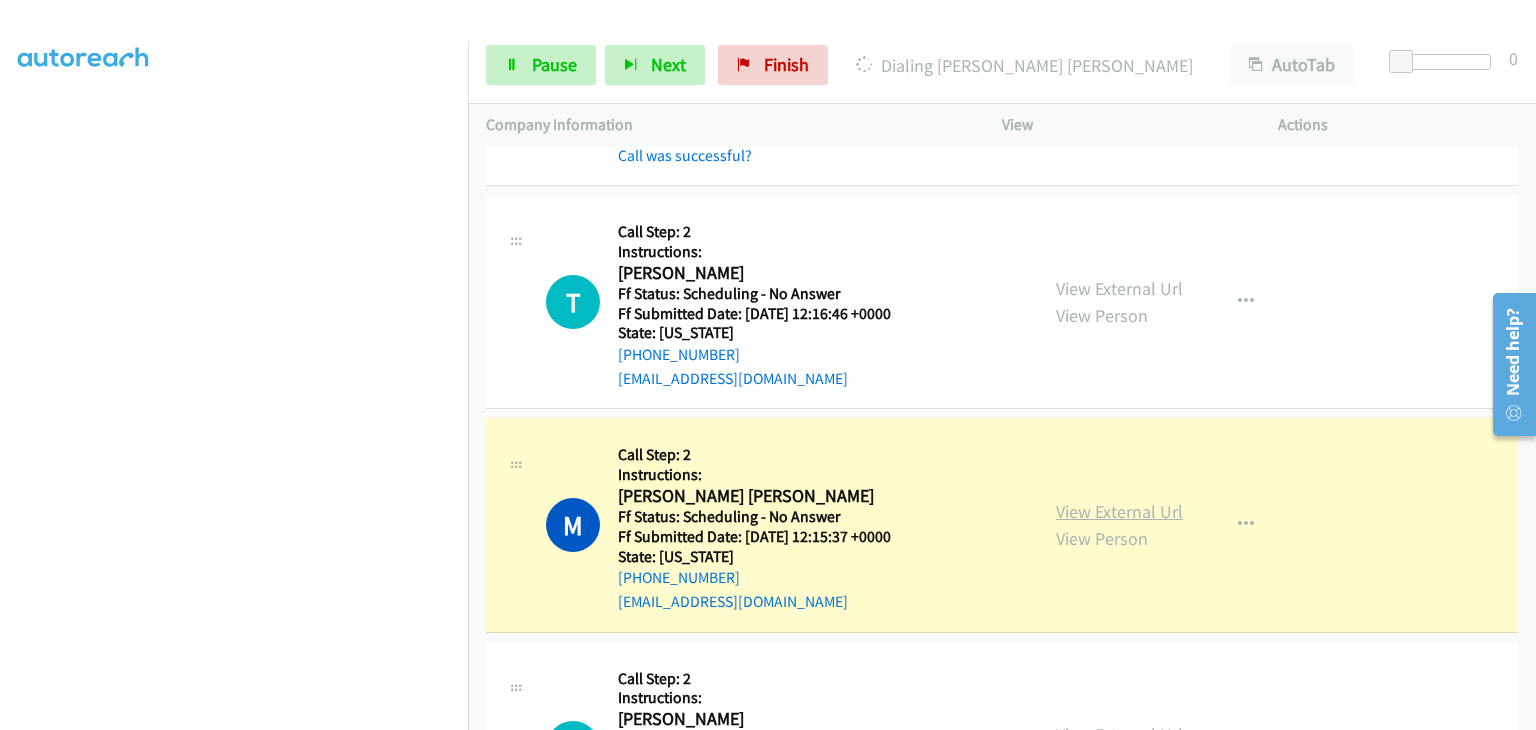 click on "View External Url" at bounding box center (1119, 511) 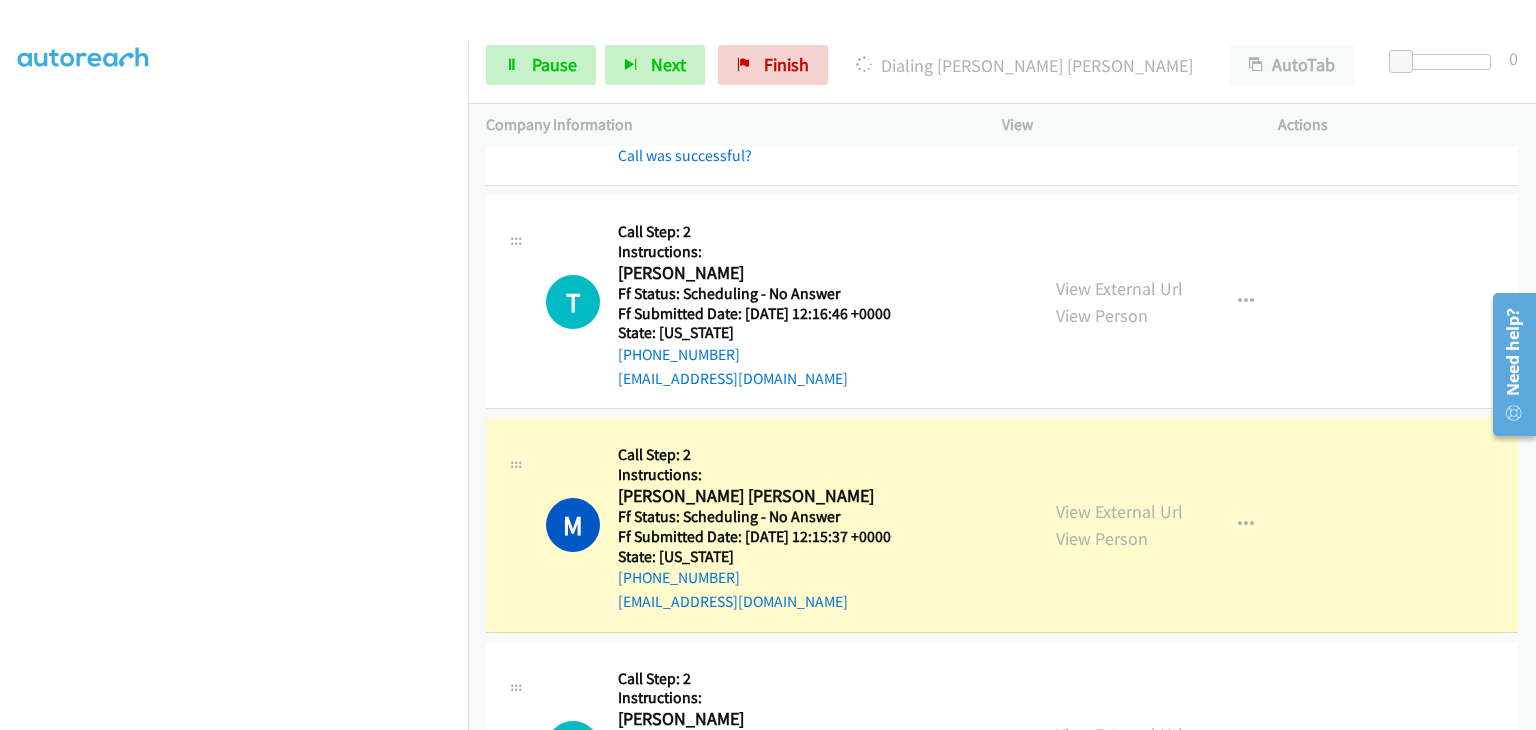 scroll, scrollTop: 392, scrollLeft: 0, axis: vertical 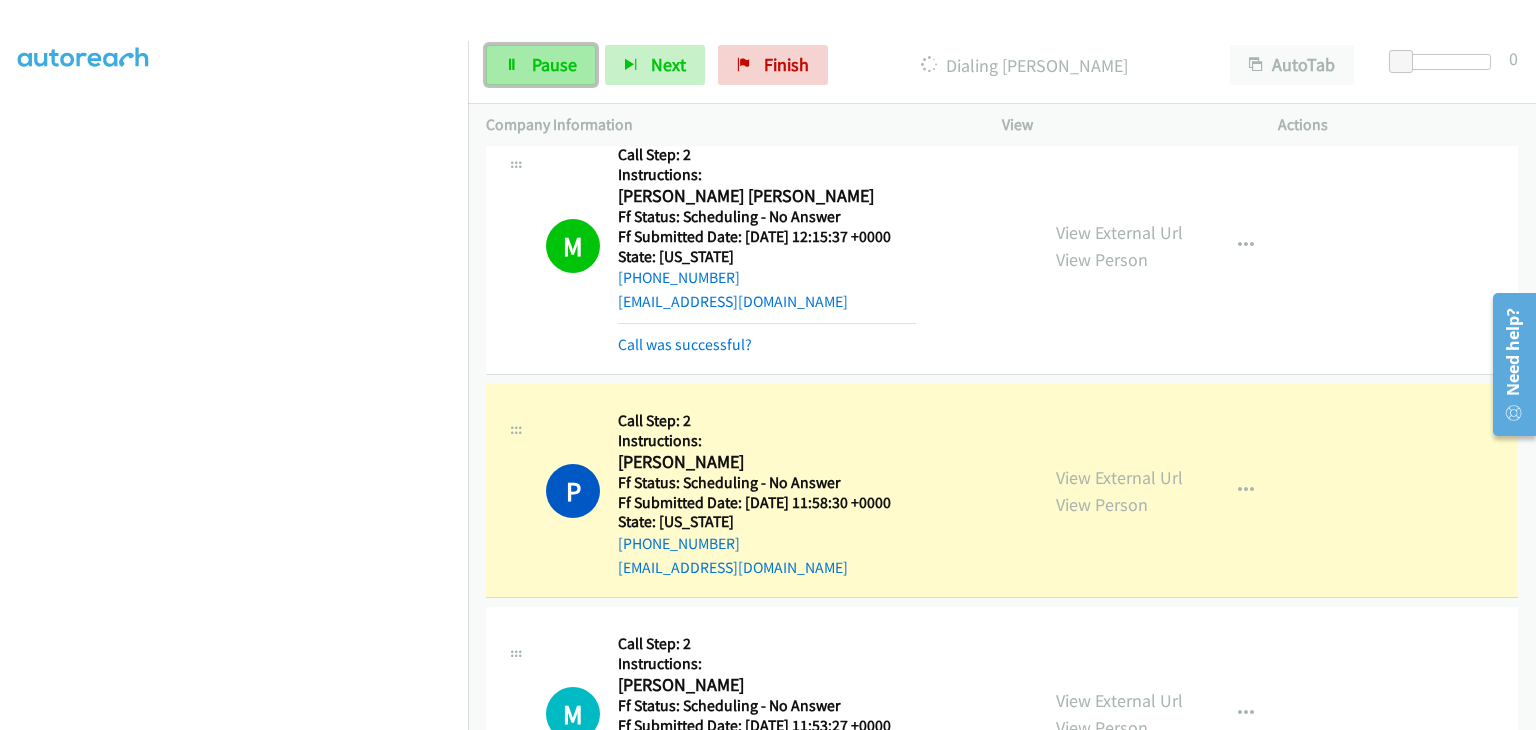click on "Pause" at bounding box center [541, 65] 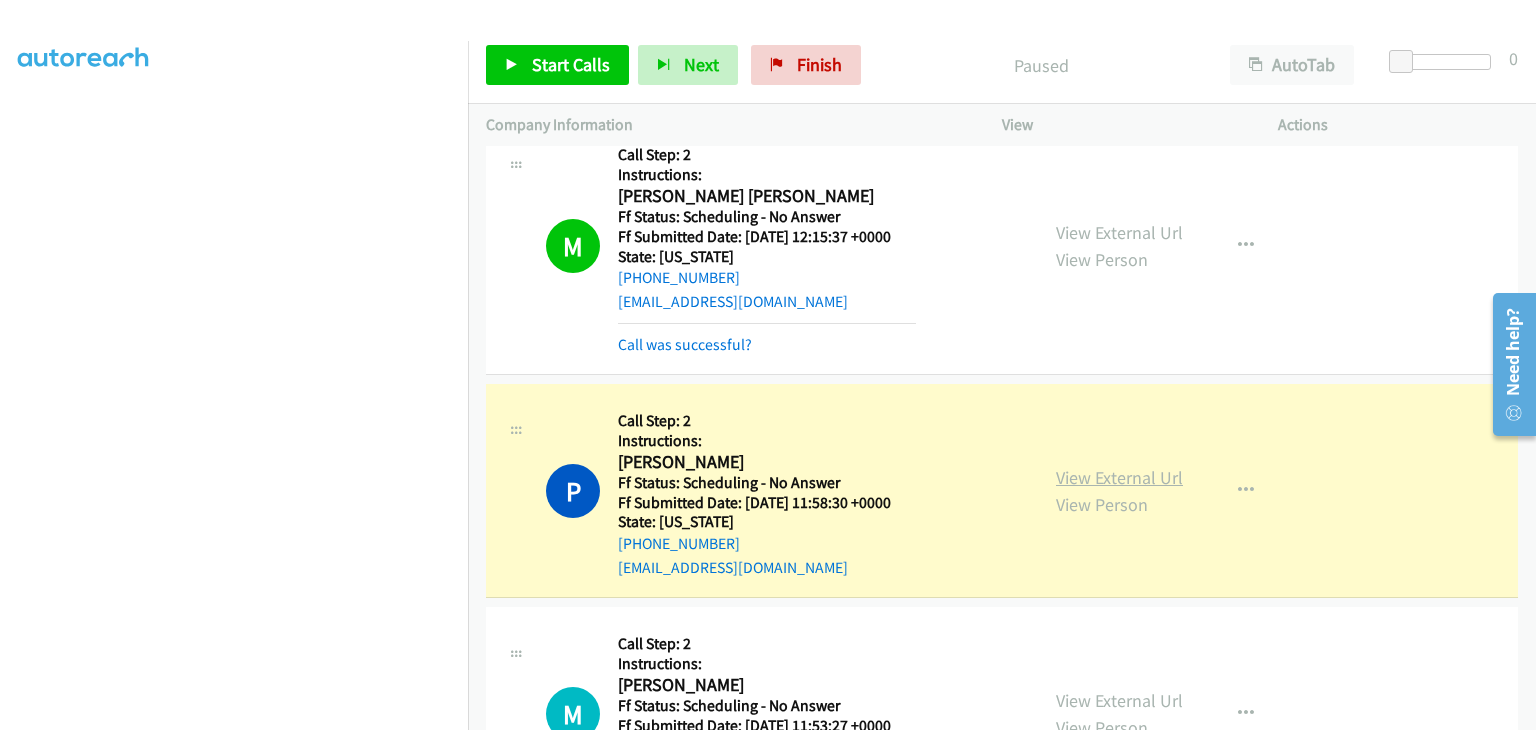 click on "View External Url" at bounding box center (1119, 477) 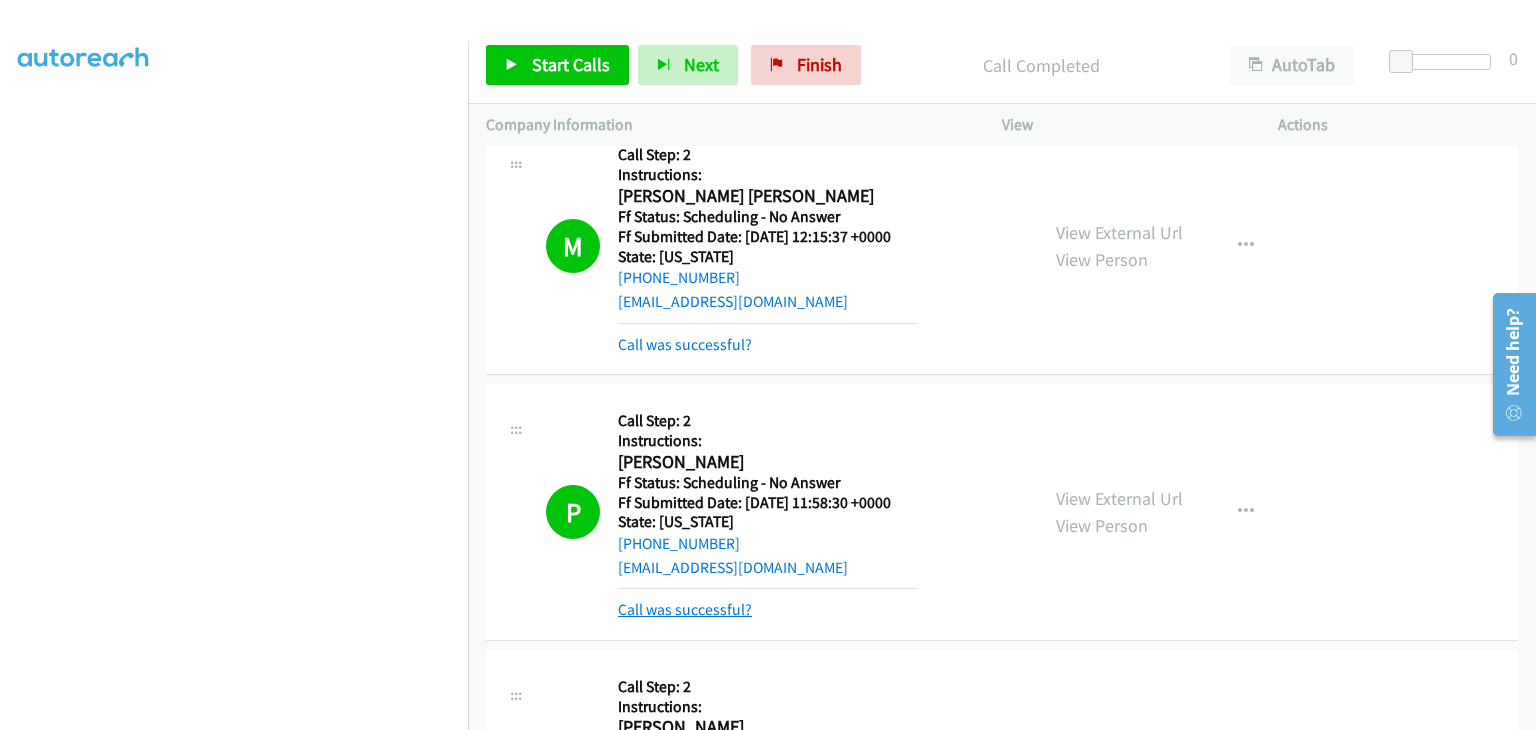 click on "Call was successful?" at bounding box center (685, 609) 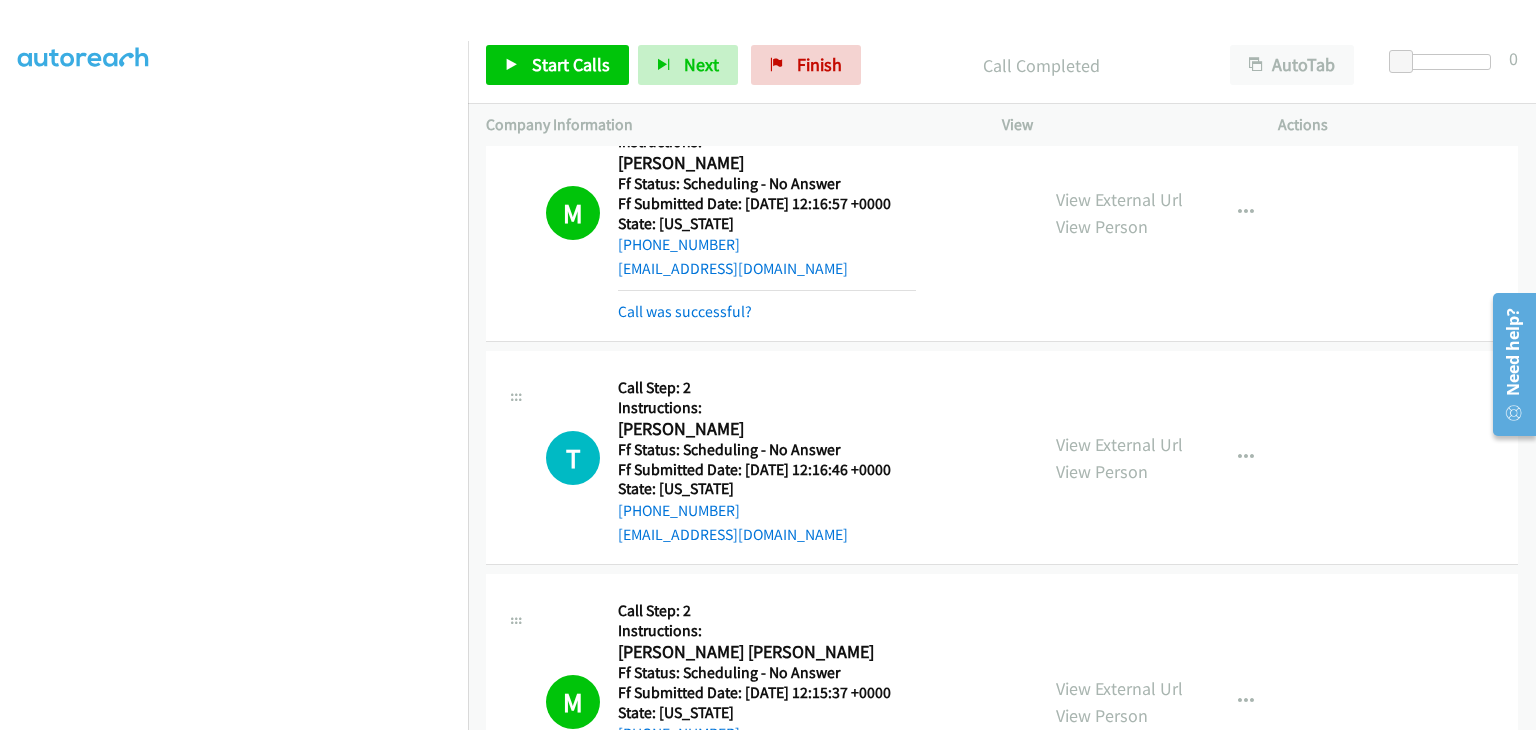 scroll, scrollTop: 500, scrollLeft: 0, axis: vertical 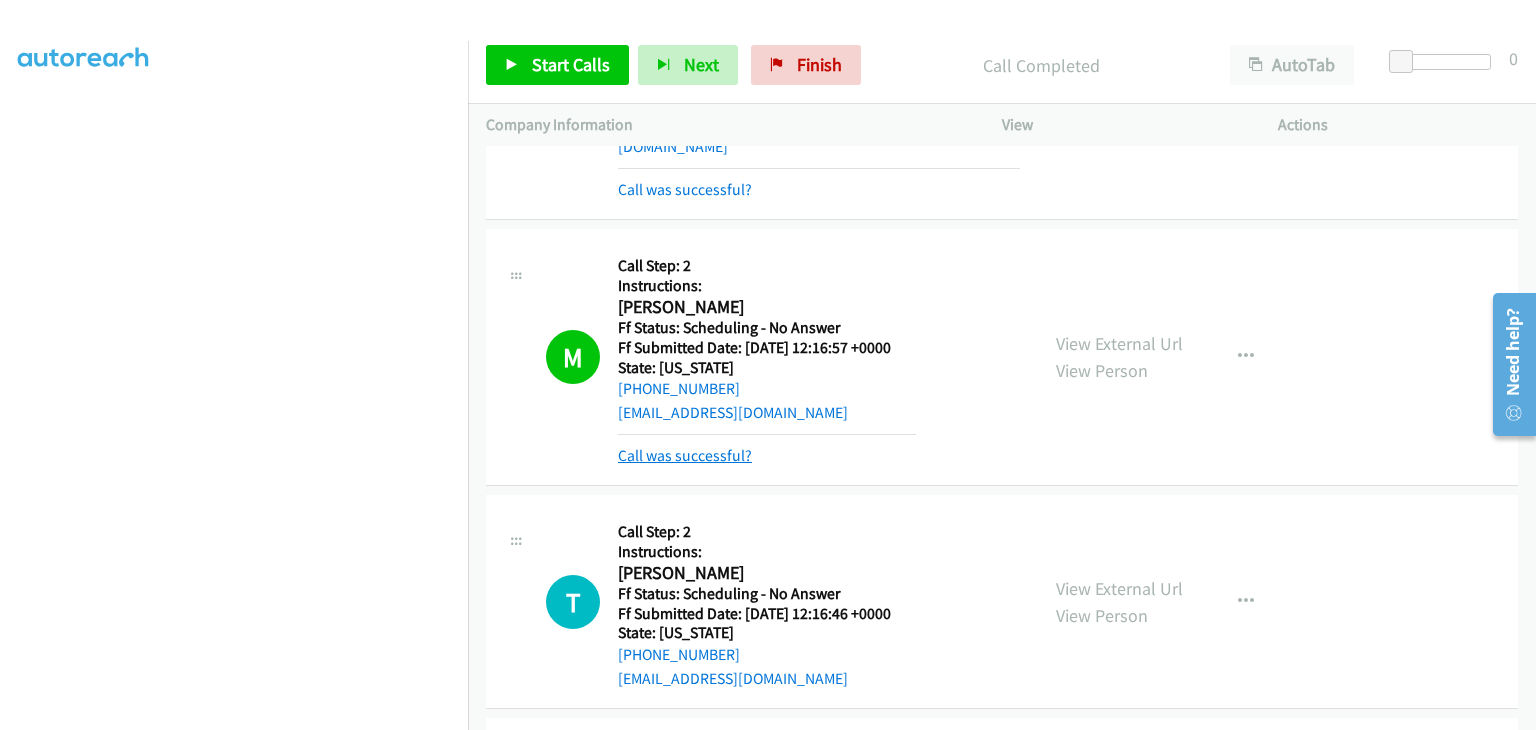 click on "Call was successful?" at bounding box center (685, 455) 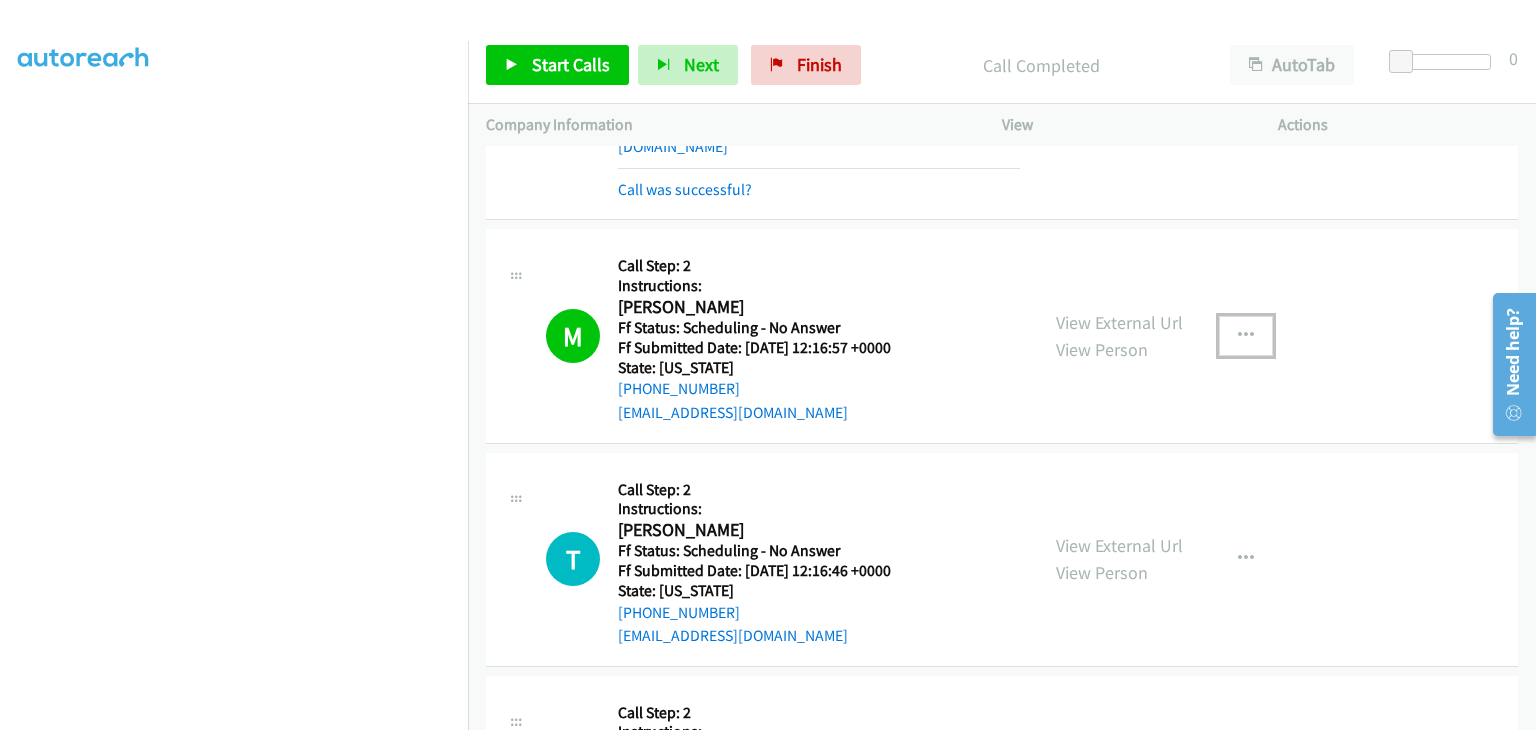 click at bounding box center [1246, 336] 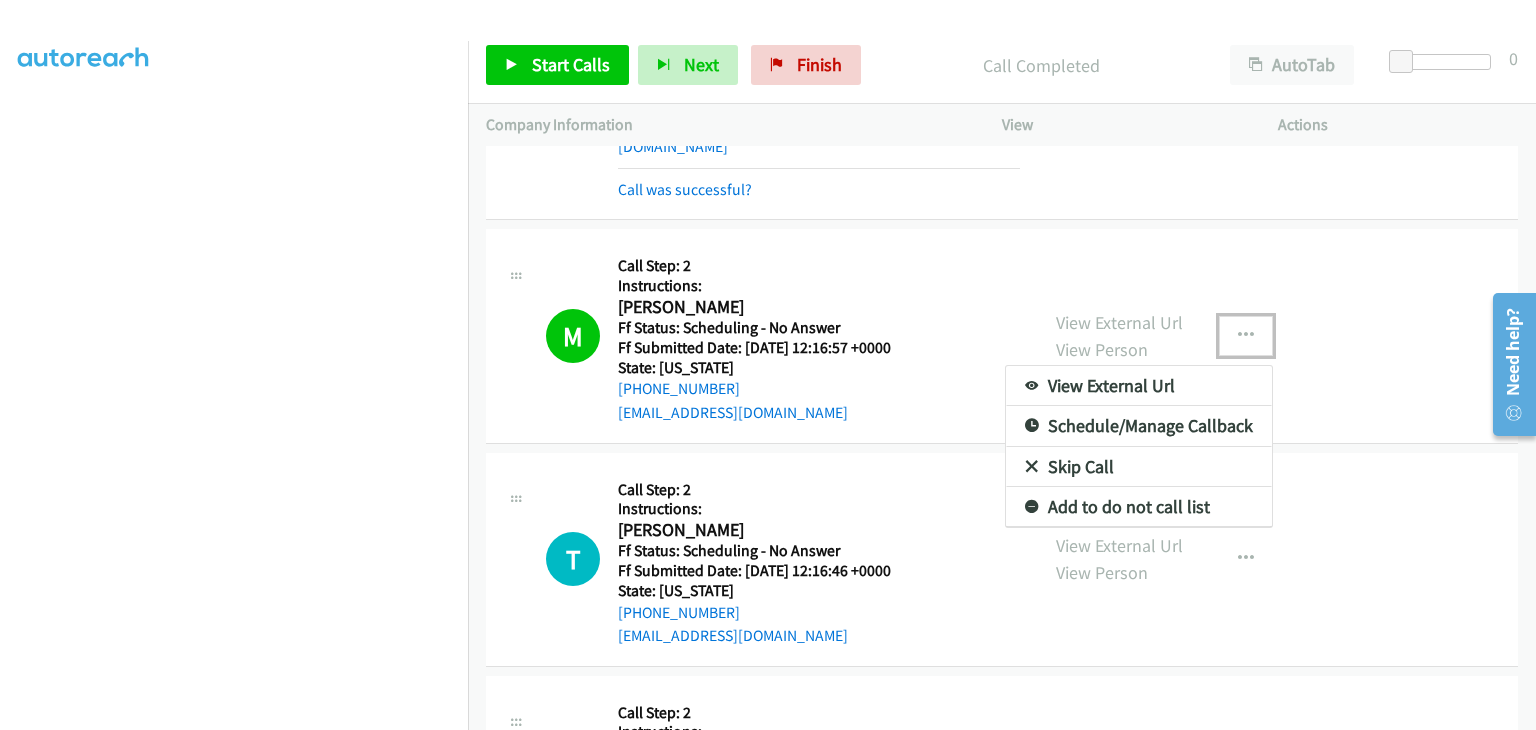 click on "Add to do not call list" at bounding box center [1139, 507] 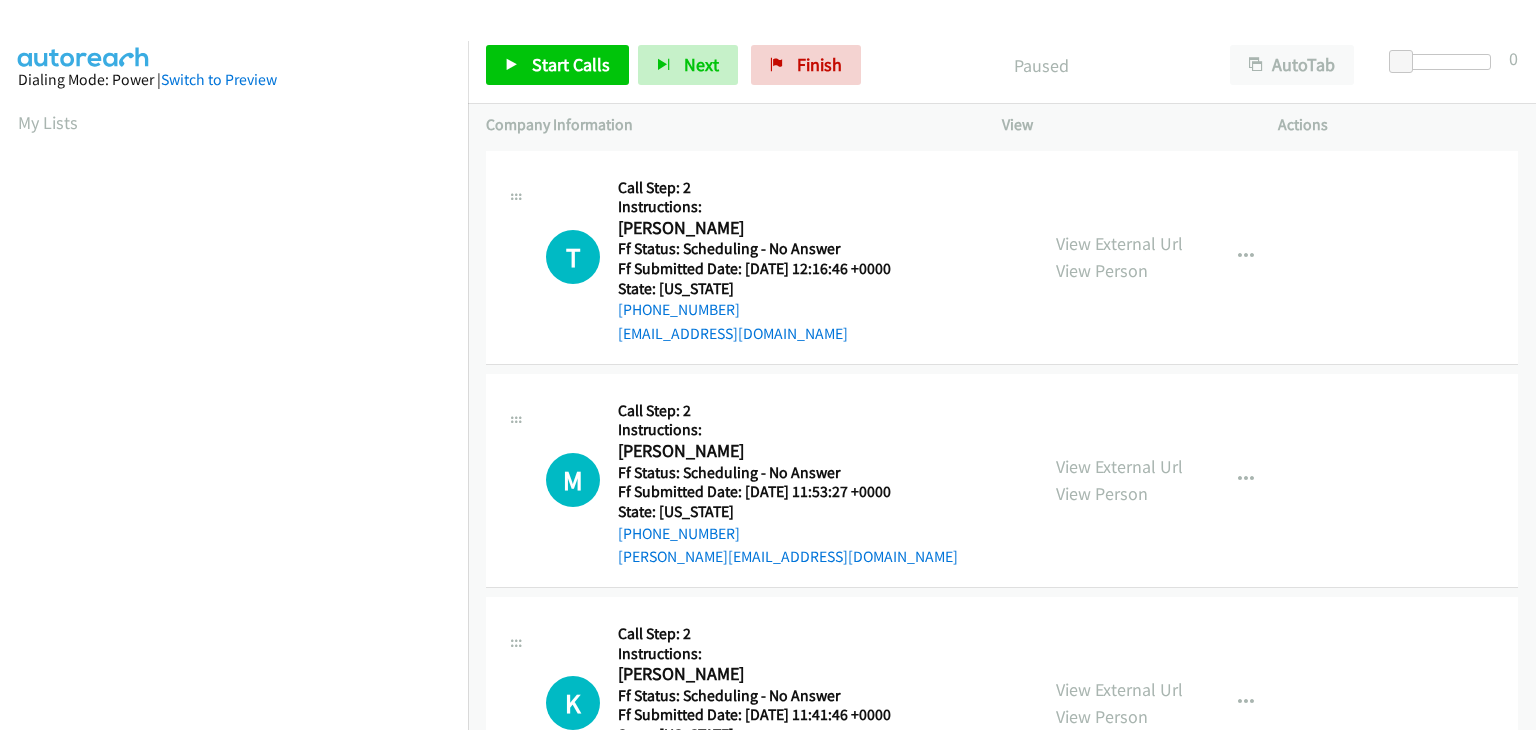 scroll, scrollTop: 0, scrollLeft: 0, axis: both 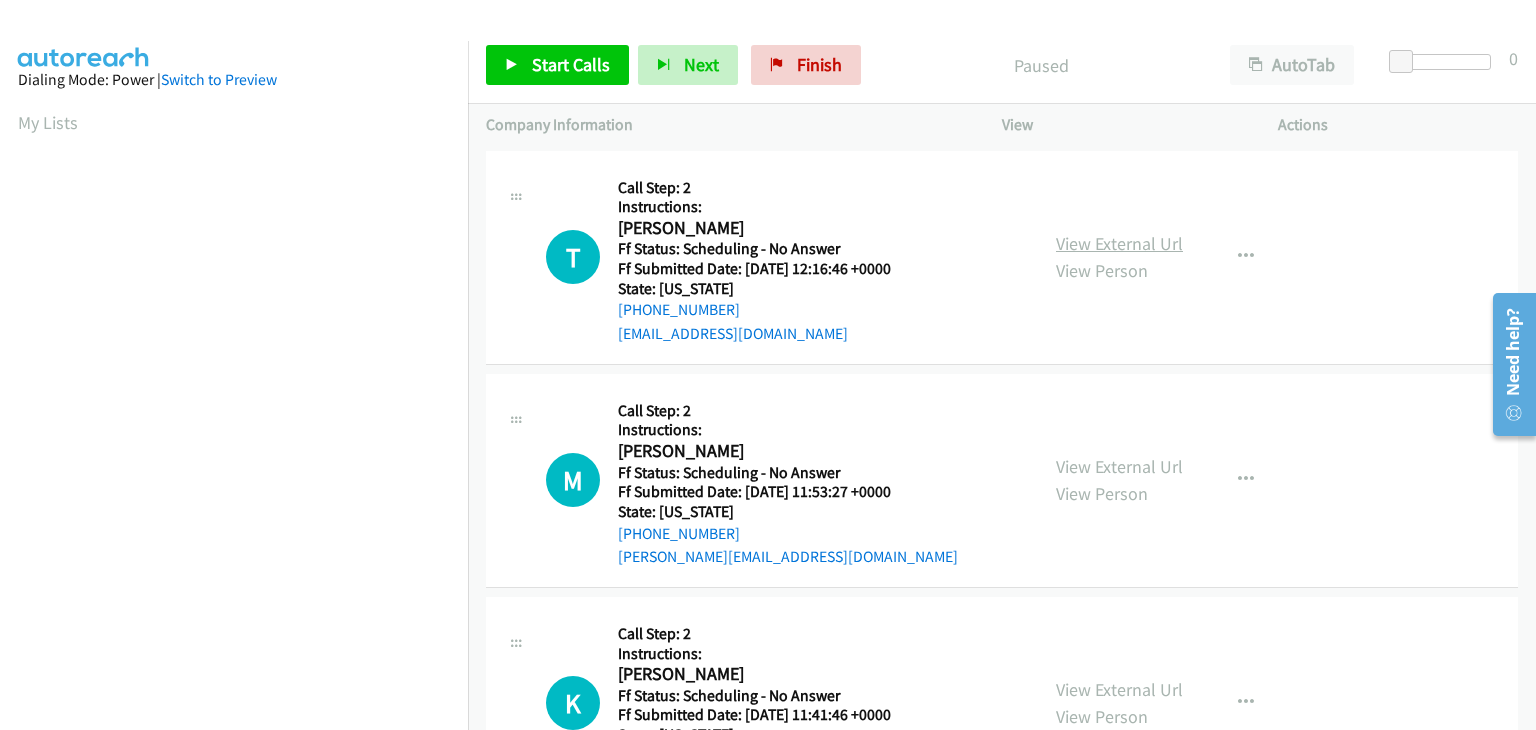 click on "View External Url" at bounding box center (1119, 243) 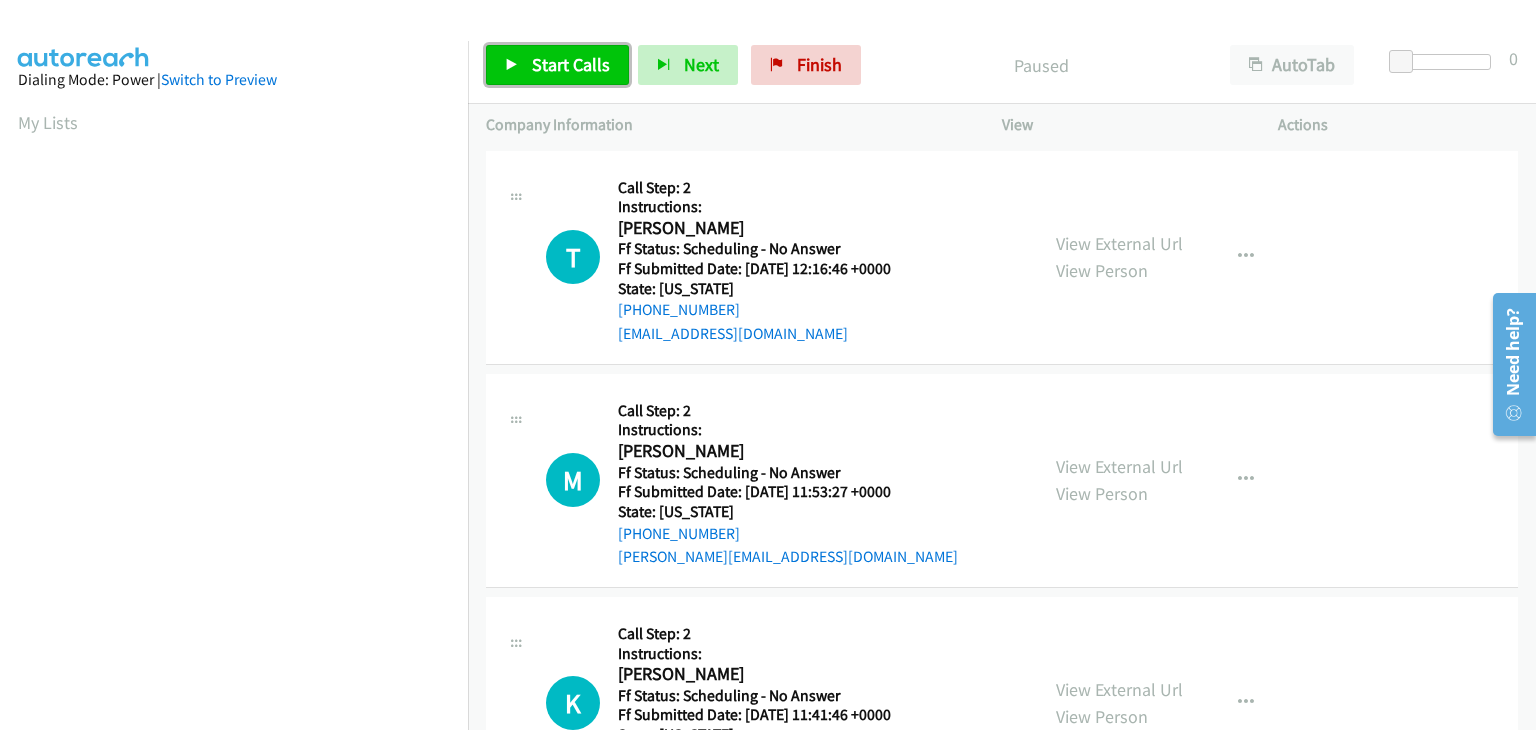 click on "Start Calls" at bounding box center [571, 64] 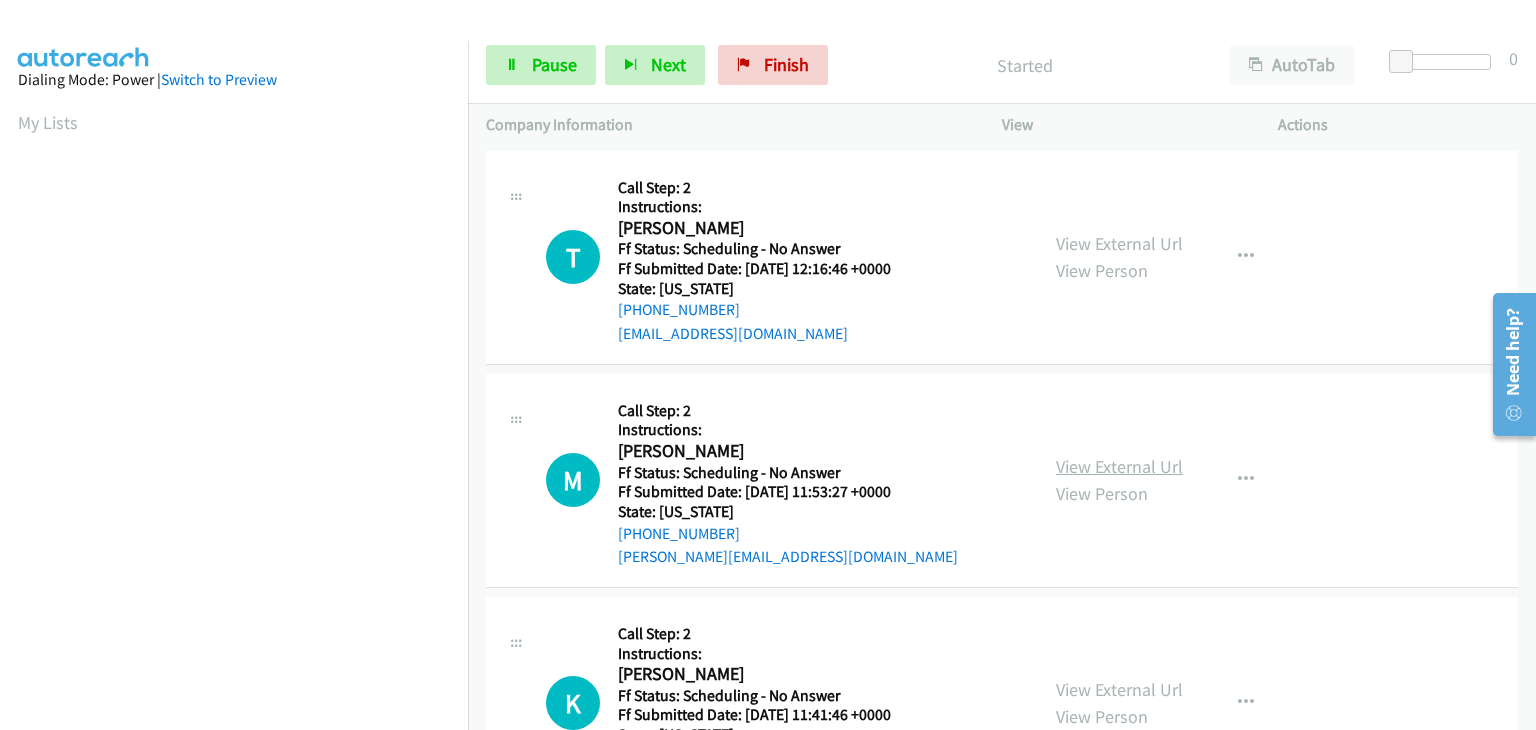 click on "View External Url" at bounding box center [1119, 466] 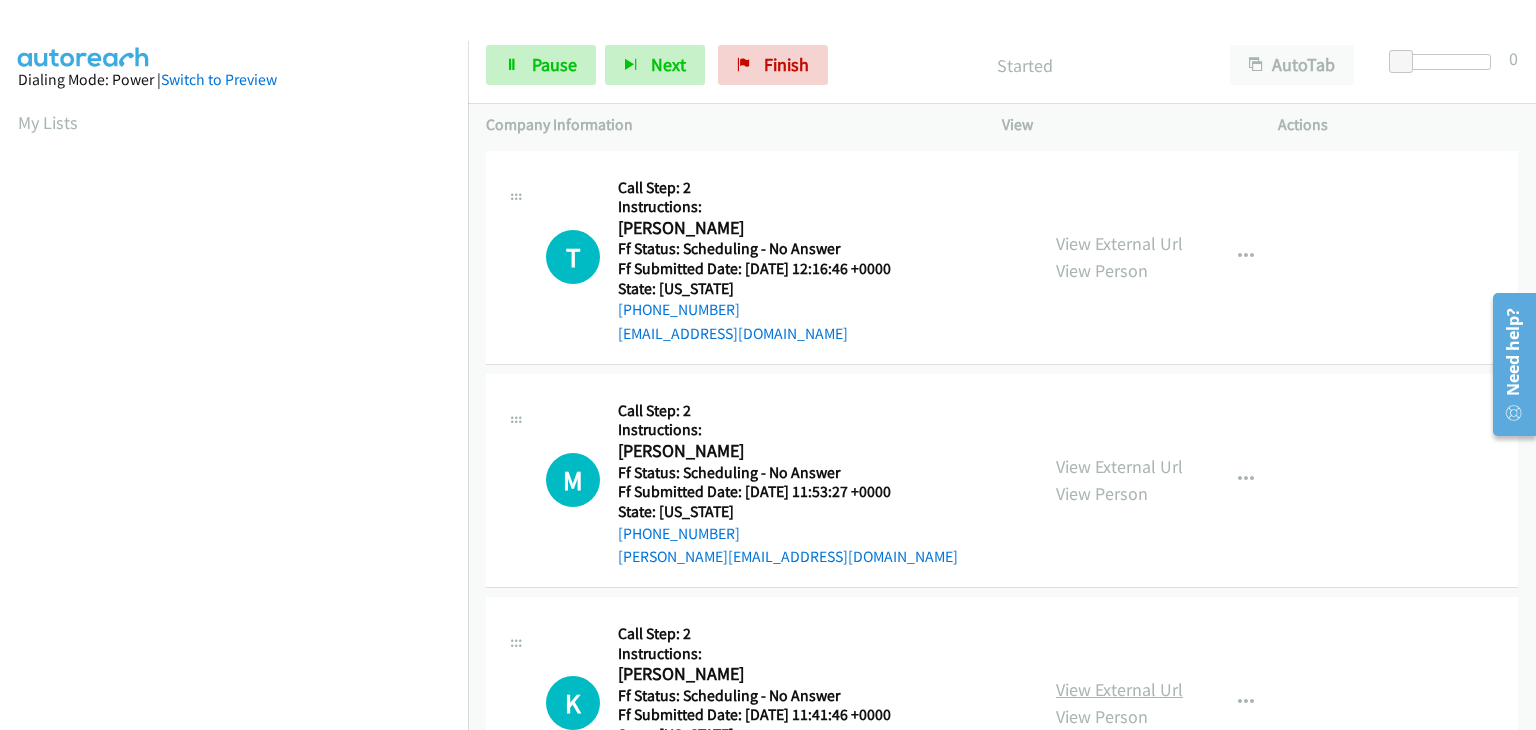 click on "View External Url" at bounding box center [1119, 689] 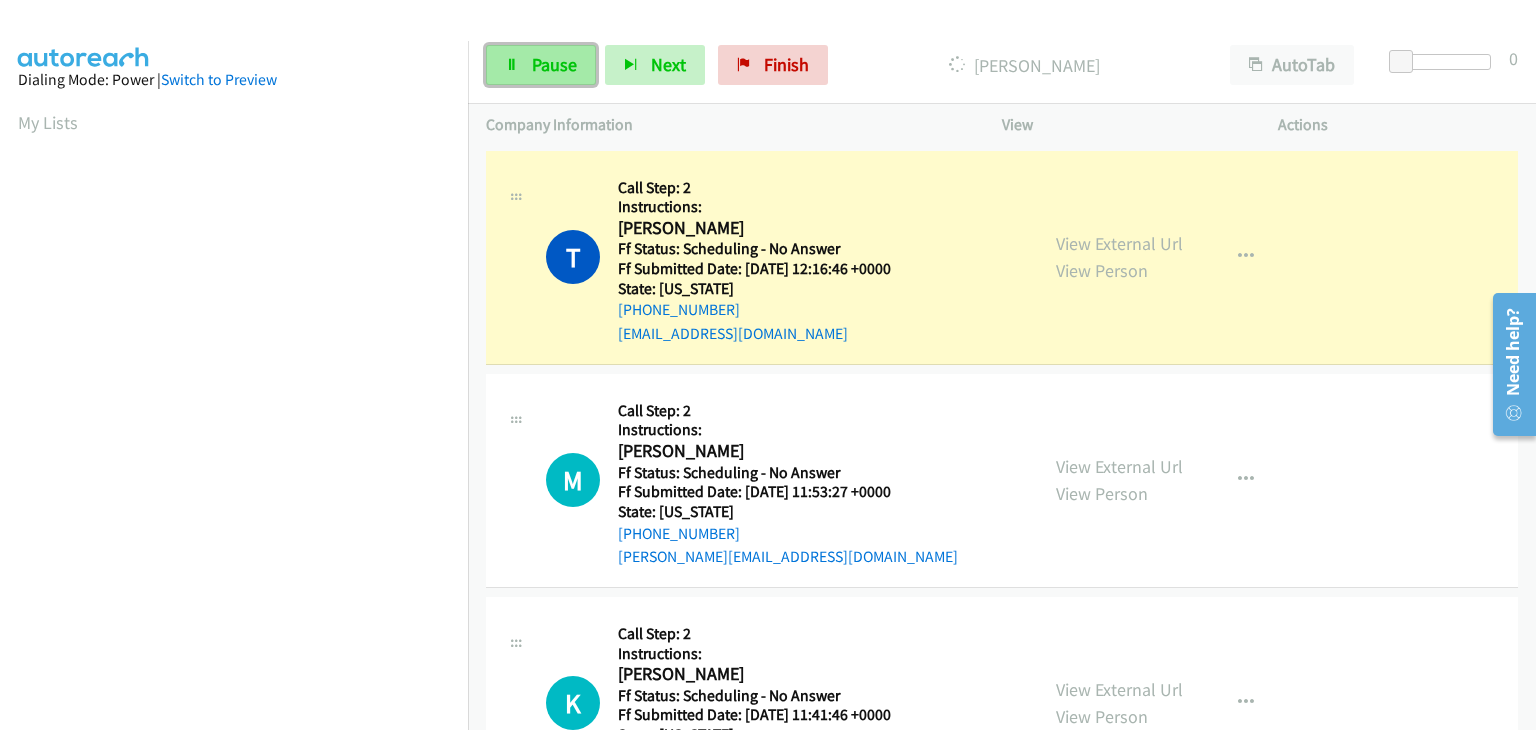 click at bounding box center [512, 66] 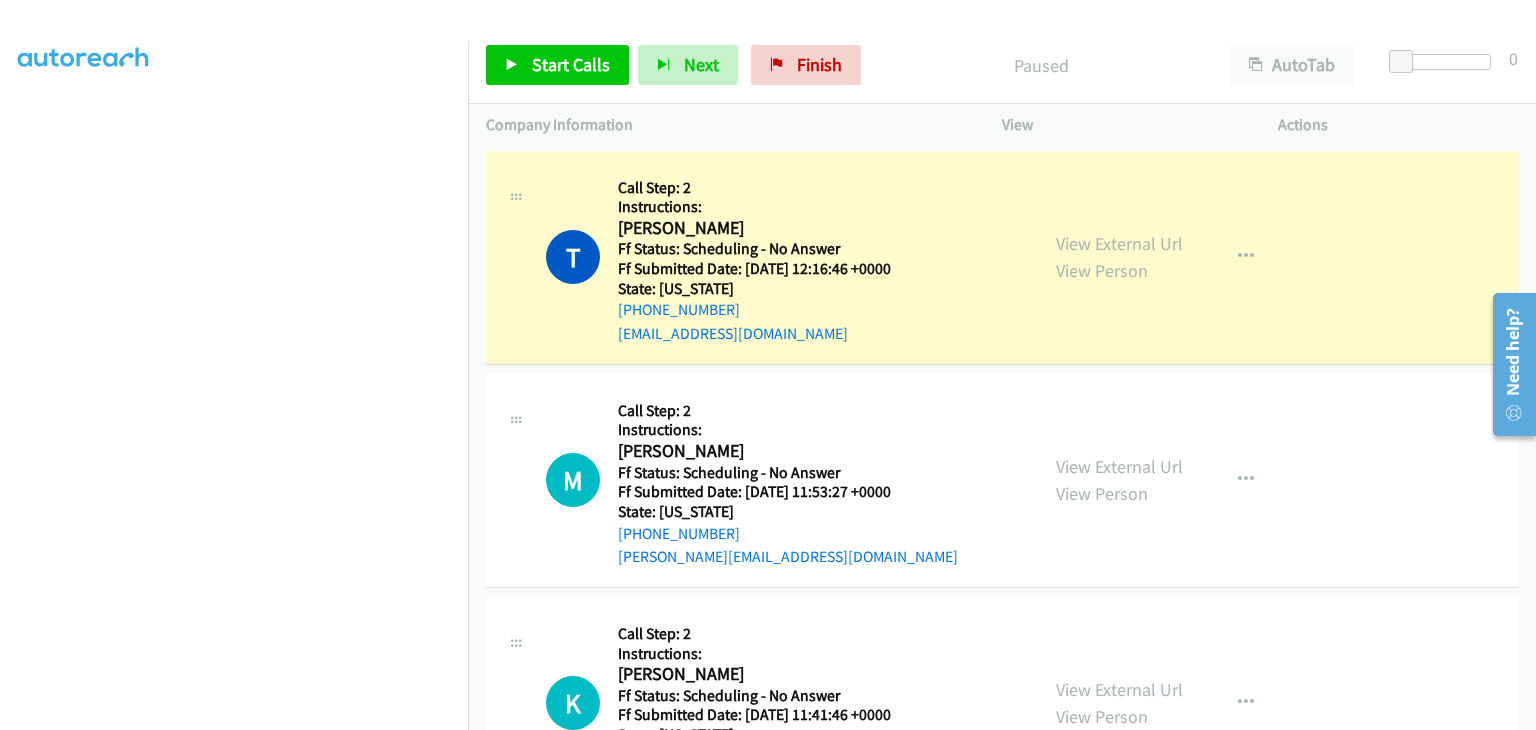 scroll, scrollTop: 300, scrollLeft: 0, axis: vertical 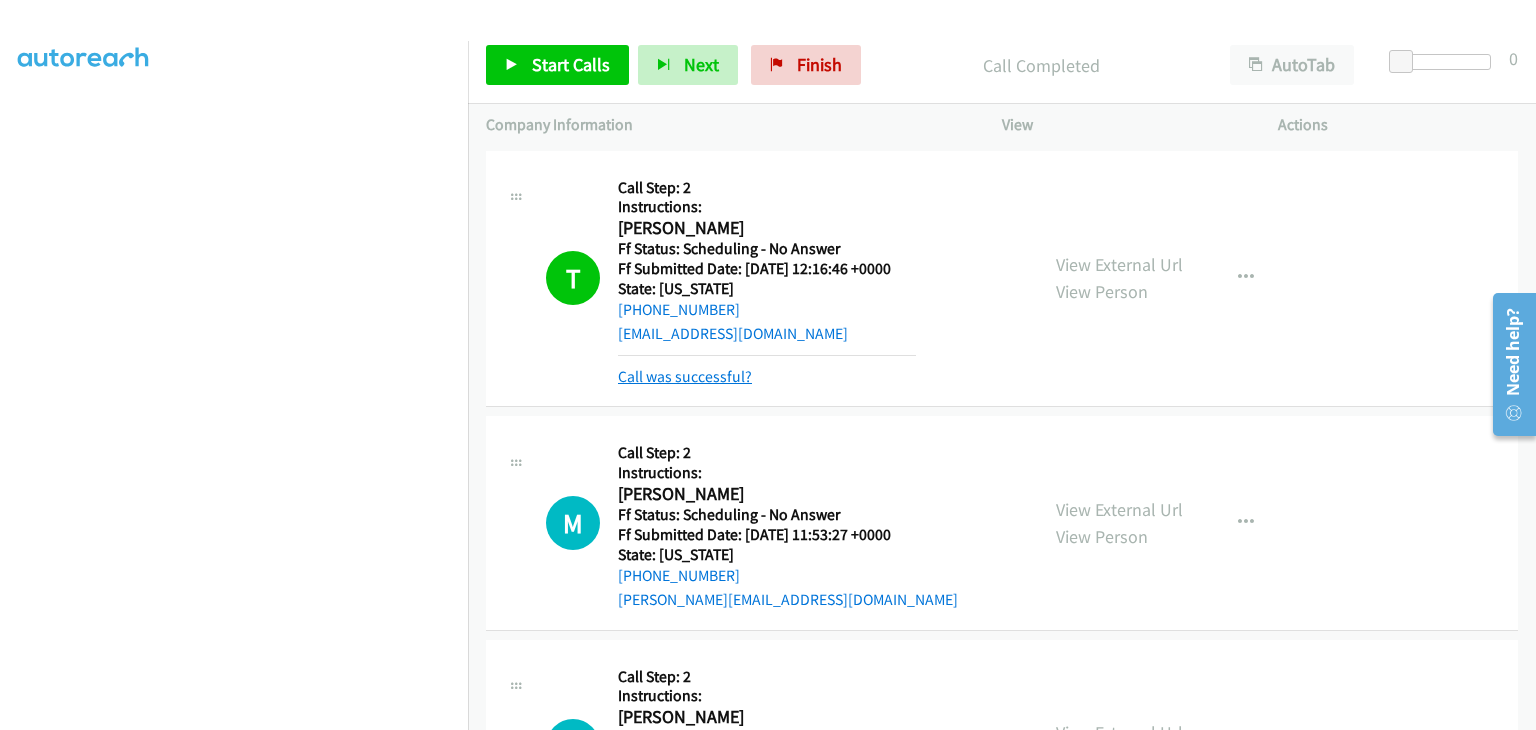 click on "Call was successful?" at bounding box center (685, 376) 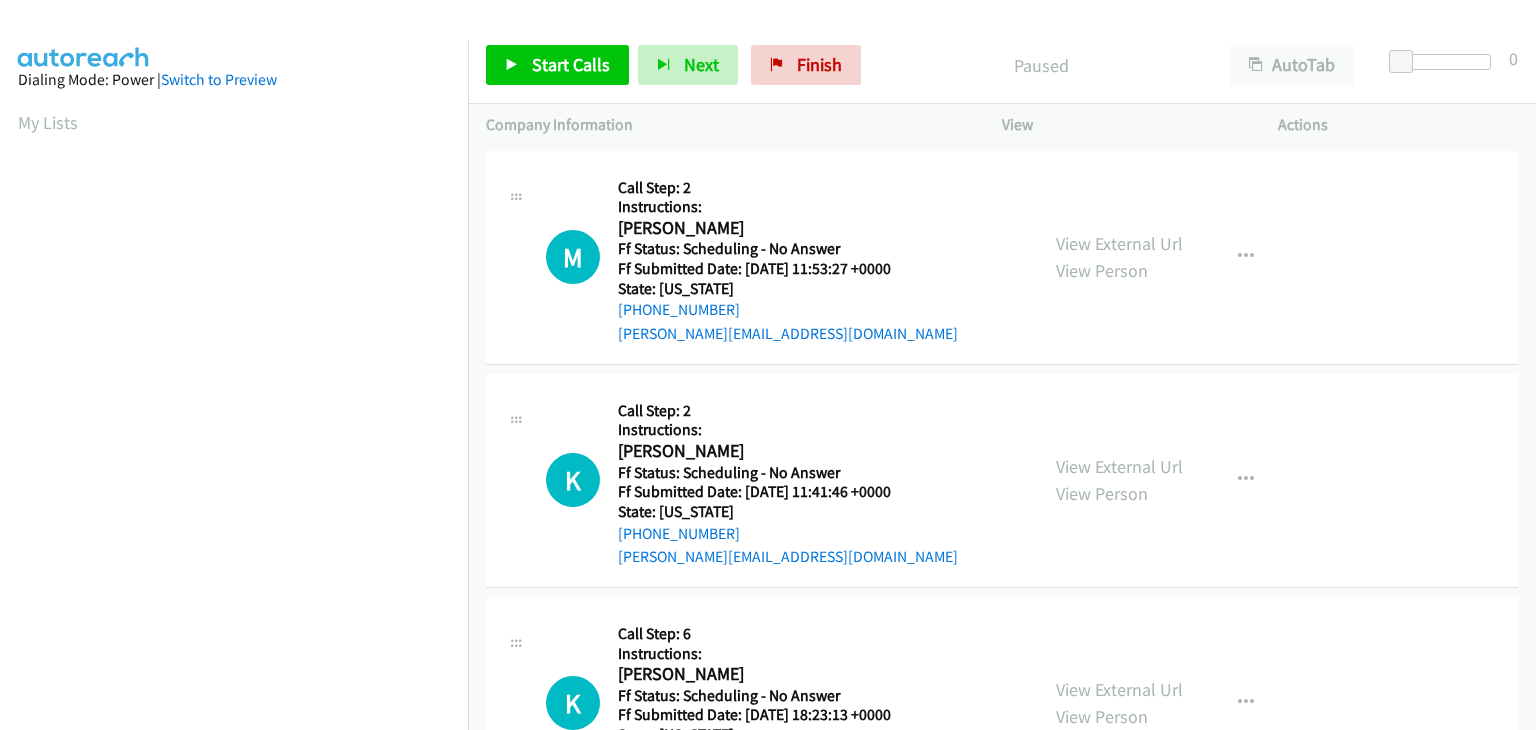 scroll, scrollTop: 0, scrollLeft: 0, axis: both 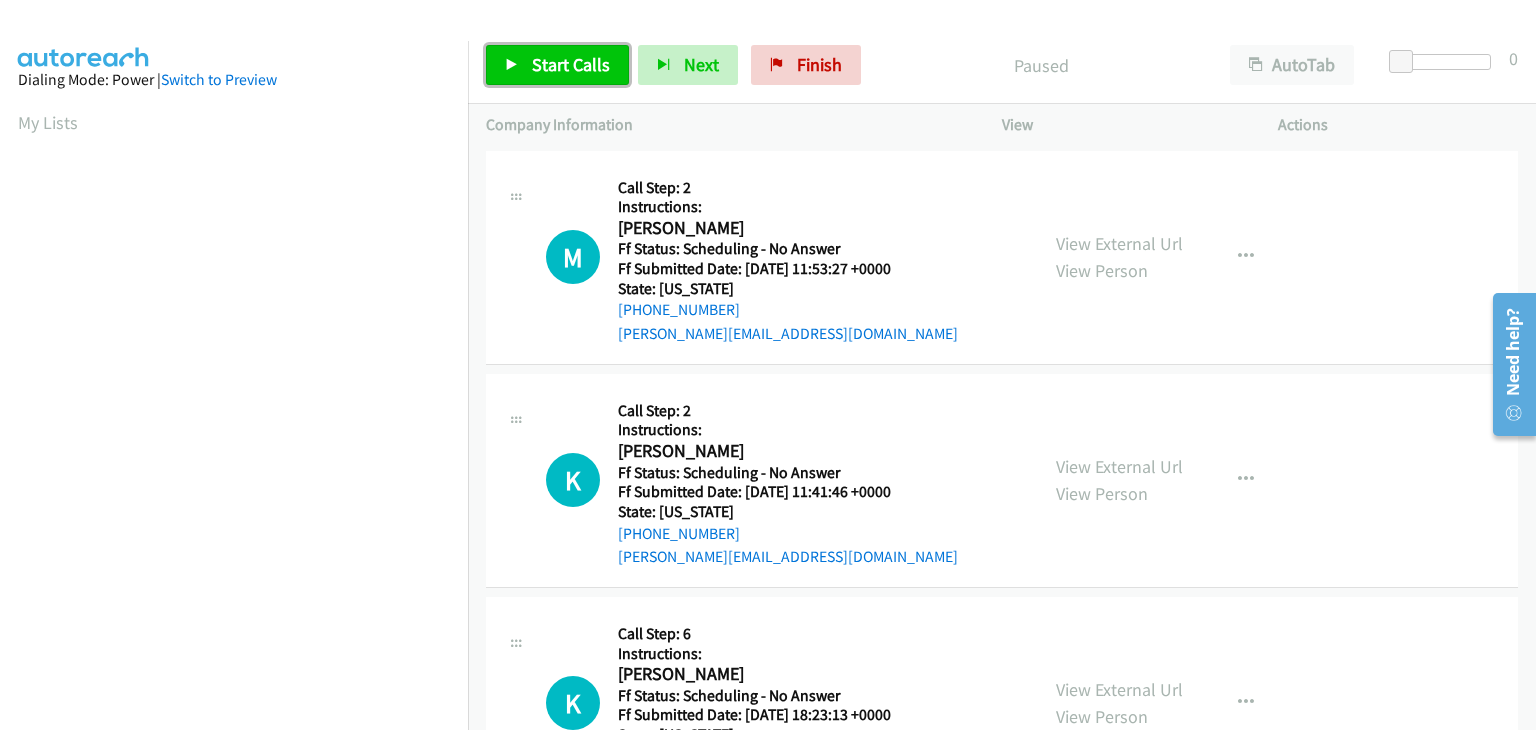 click on "Start Calls" at bounding box center (571, 64) 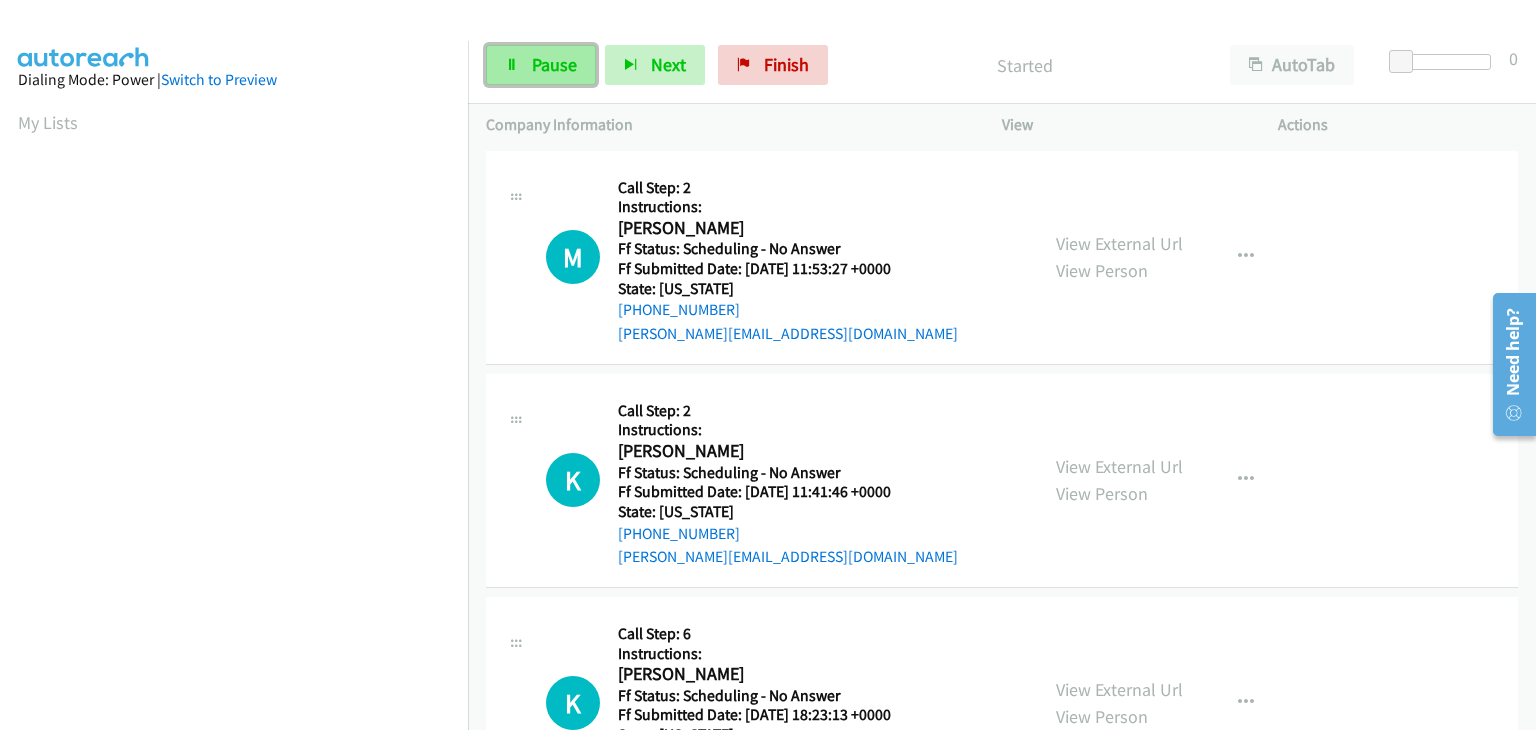 click on "Pause" at bounding box center [541, 65] 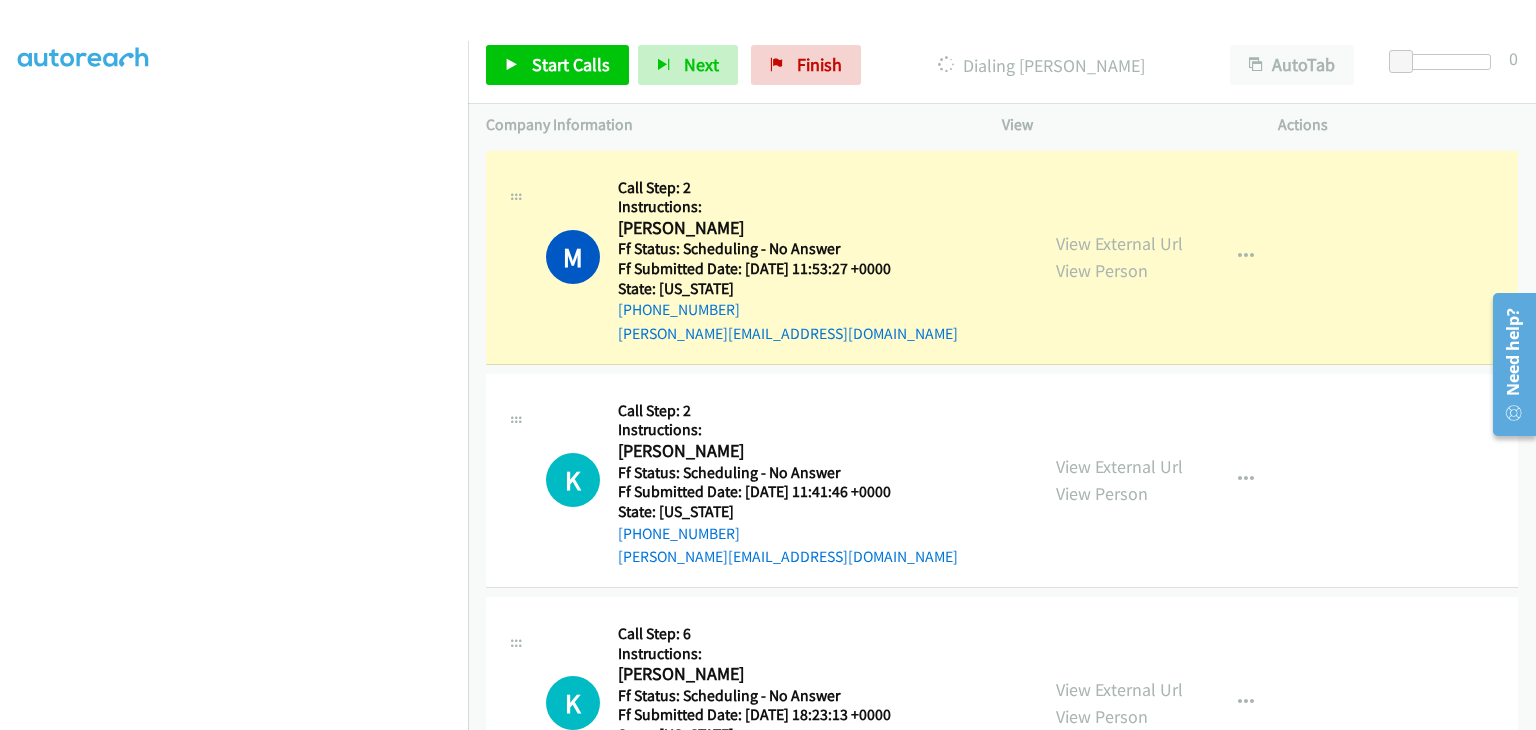 scroll, scrollTop: 392, scrollLeft: 0, axis: vertical 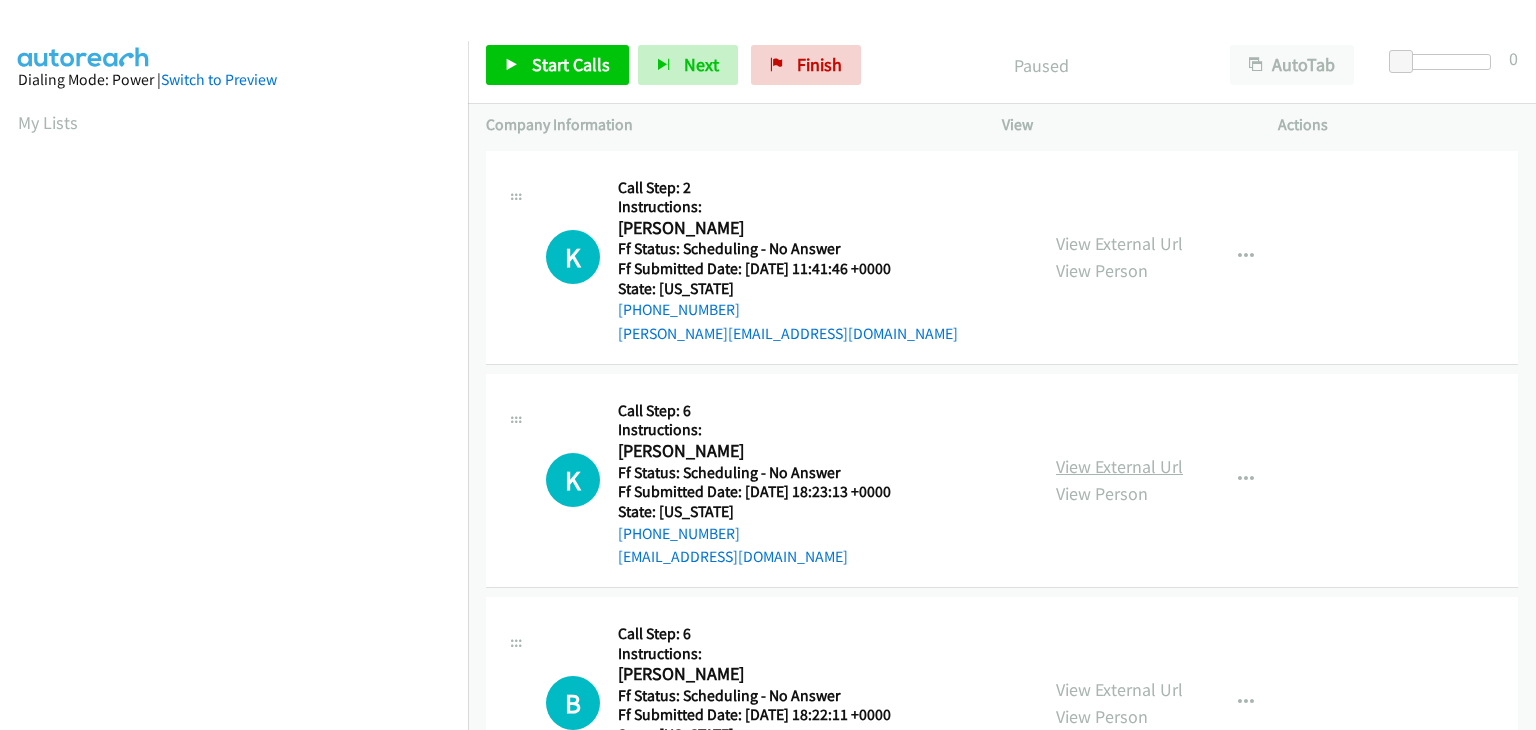 click on "View External Url" at bounding box center [1119, 466] 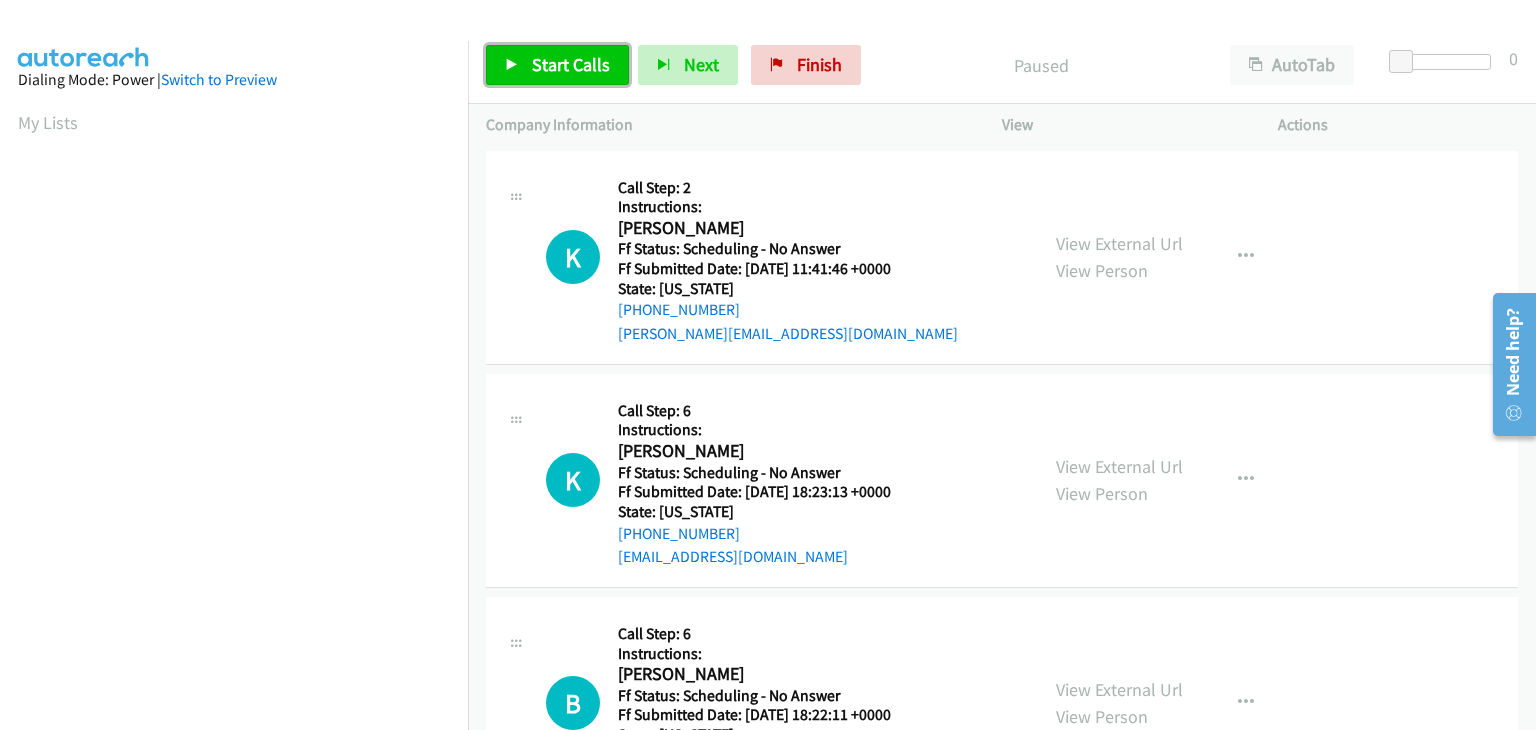 click on "Start Calls" at bounding box center (571, 64) 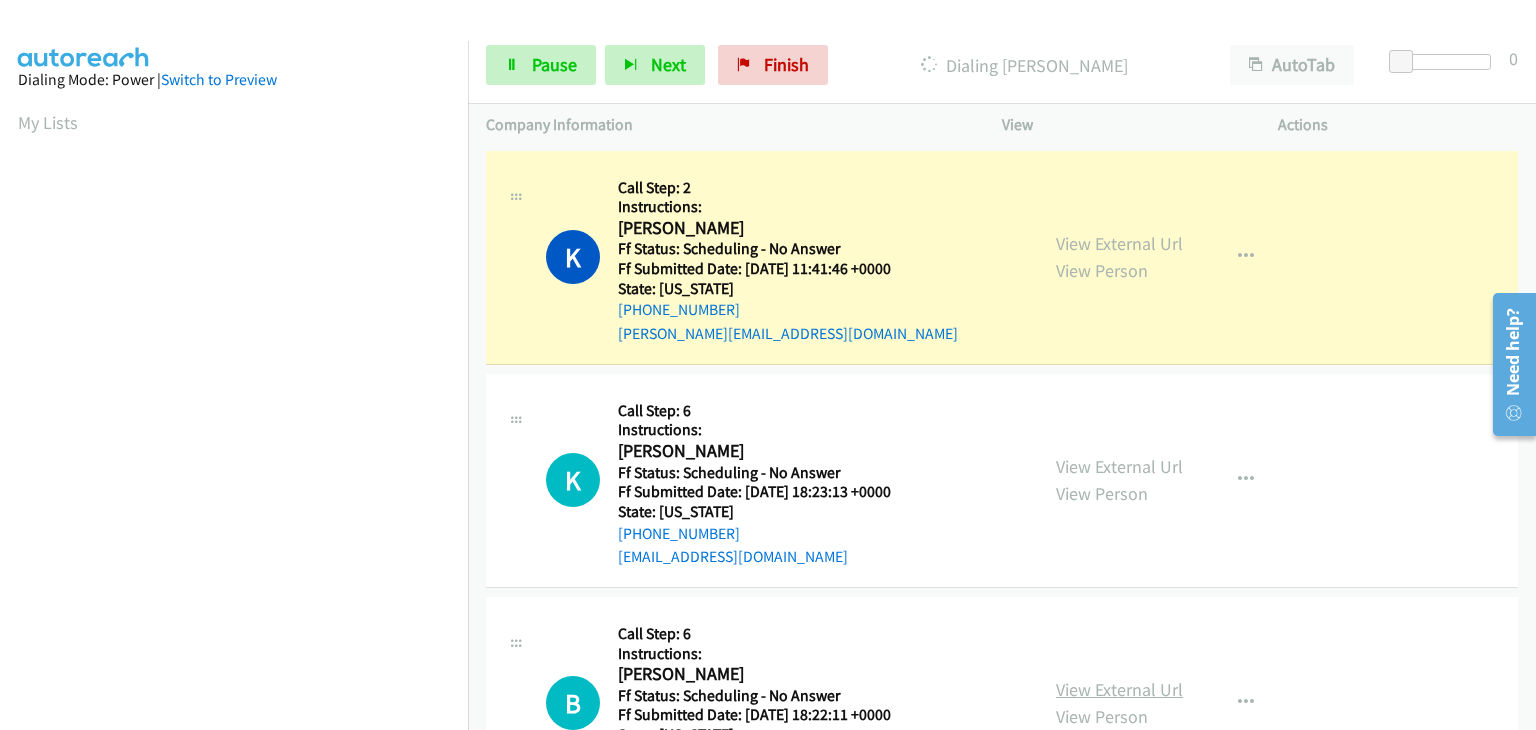 click on "View External Url" at bounding box center [1119, 689] 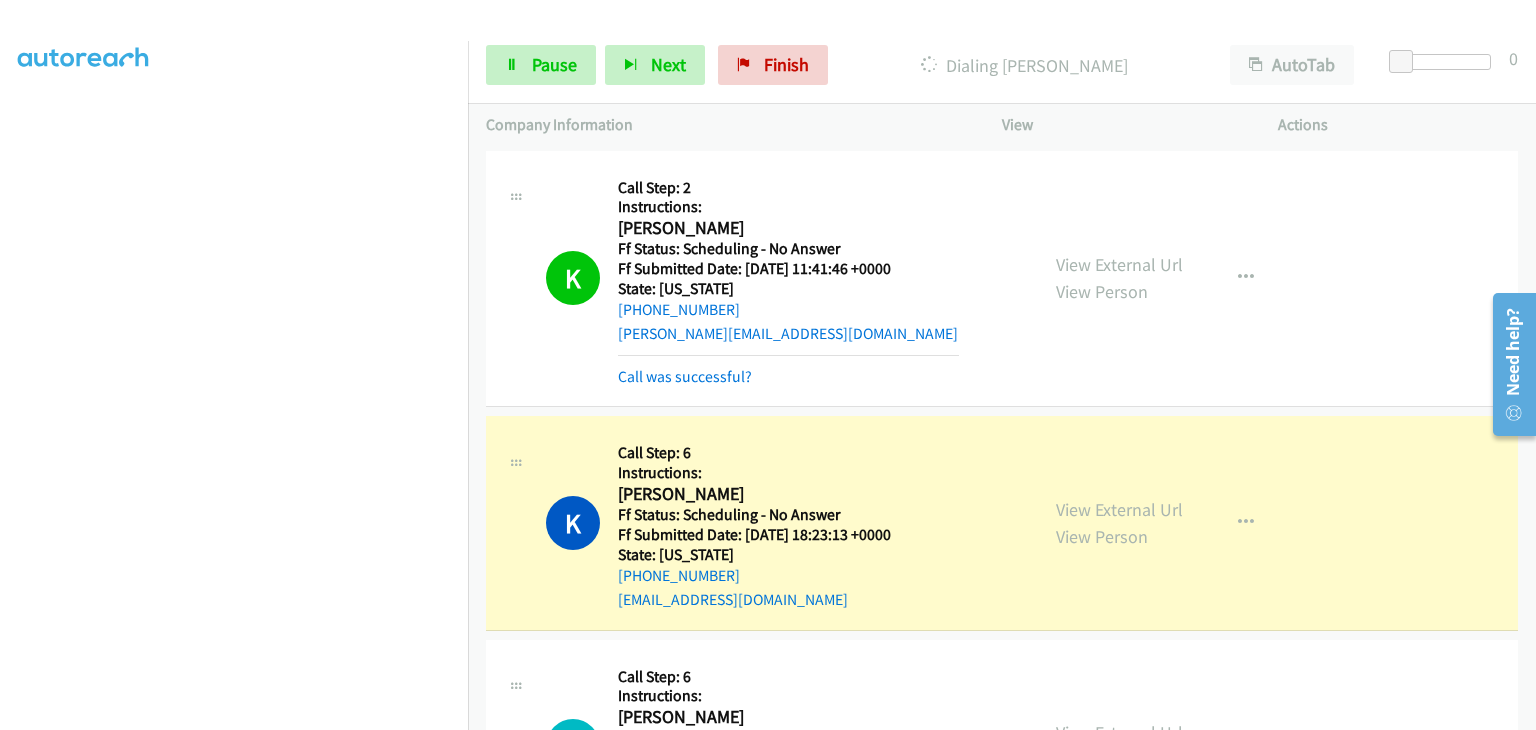 scroll, scrollTop: 392, scrollLeft: 0, axis: vertical 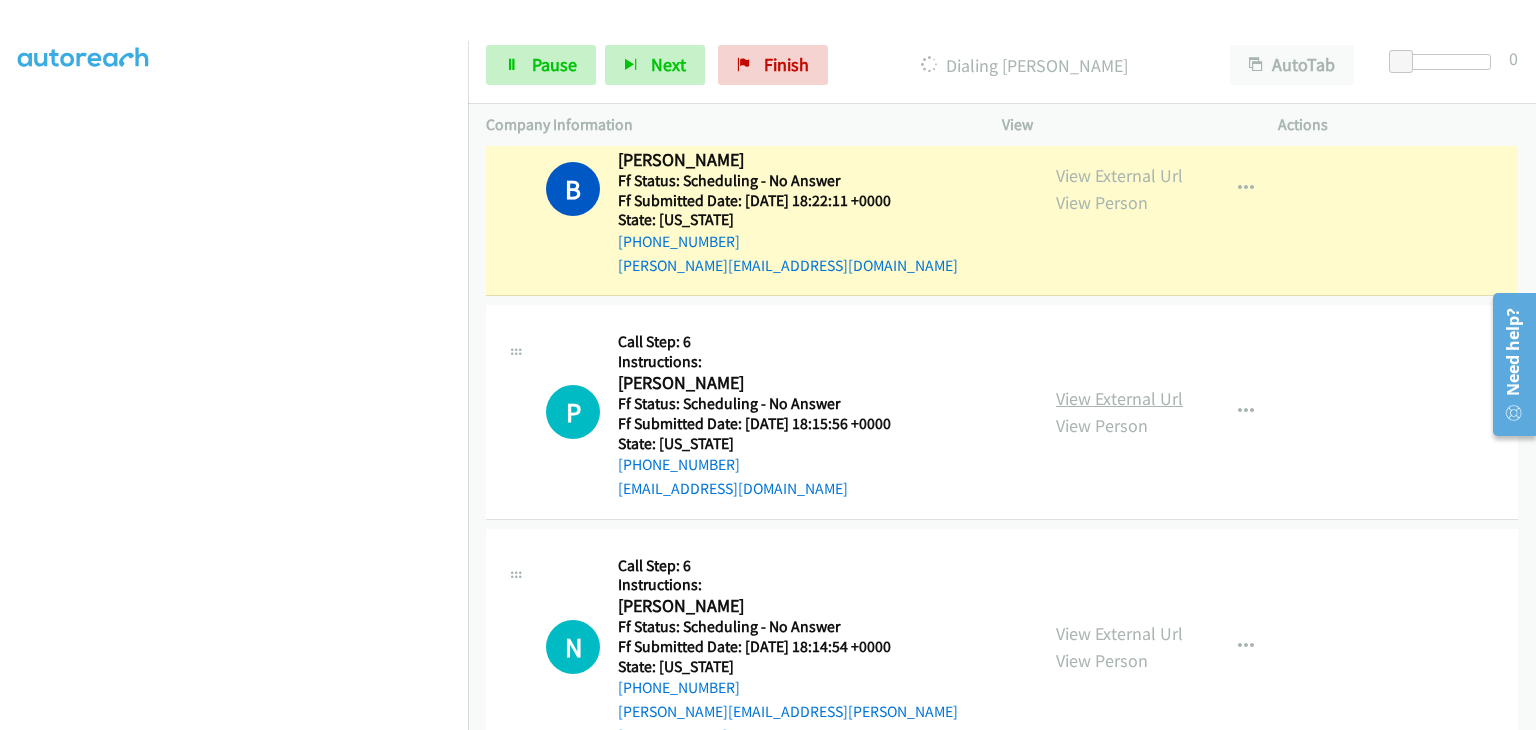click on "View External Url" at bounding box center (1119, 398) 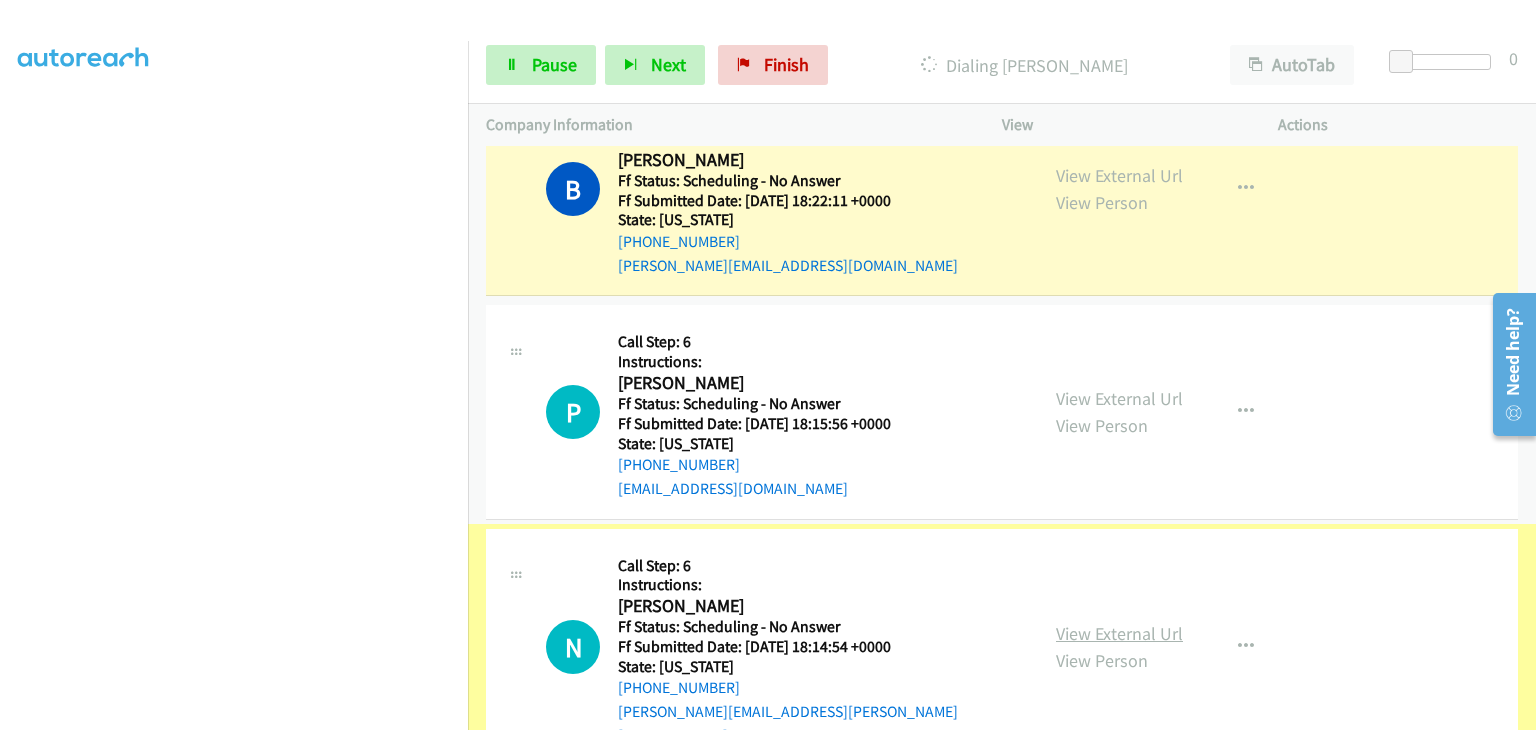 click on "View External Url" at bounding box center [1119, 633] 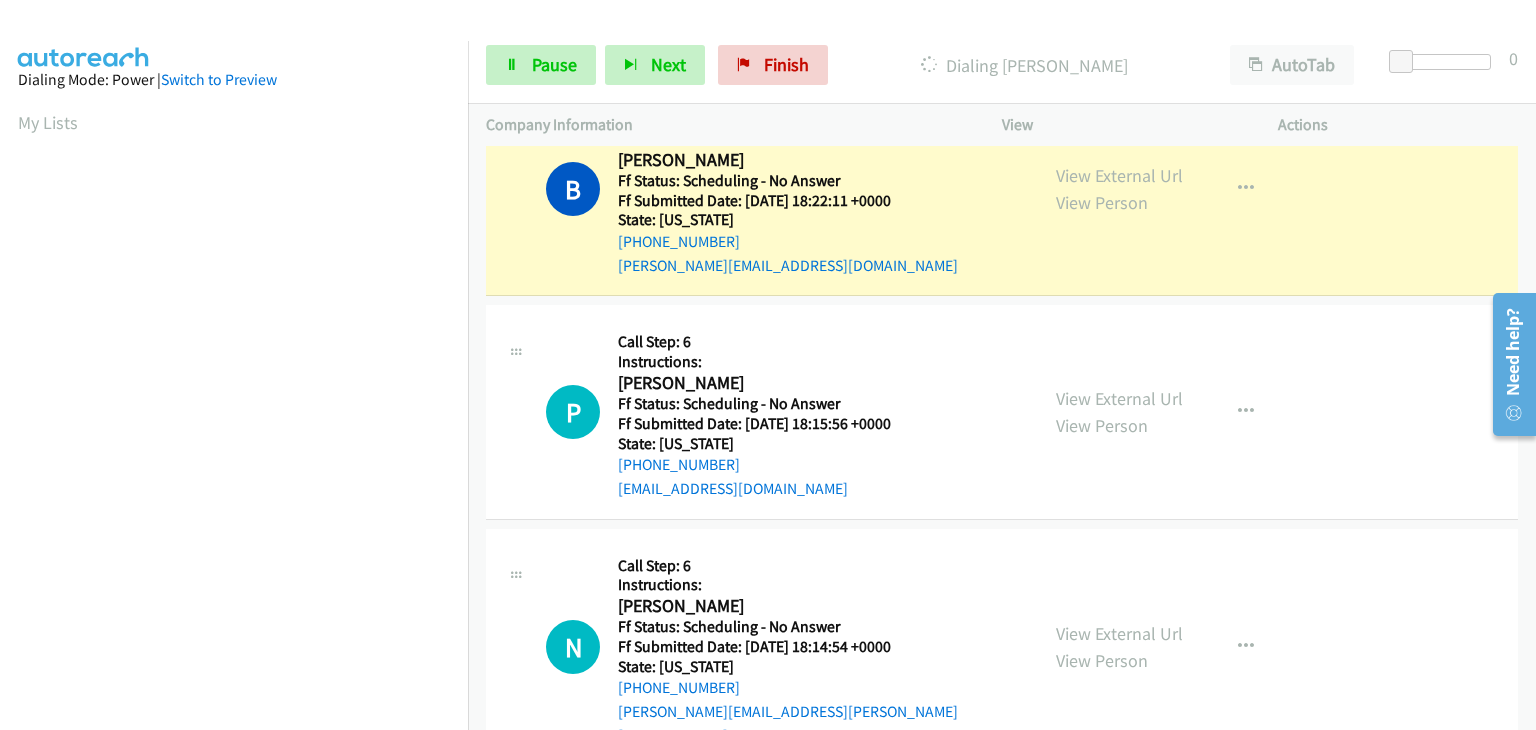scroll, scrollTop: 392, scrollLeft: 0, axis: vertical 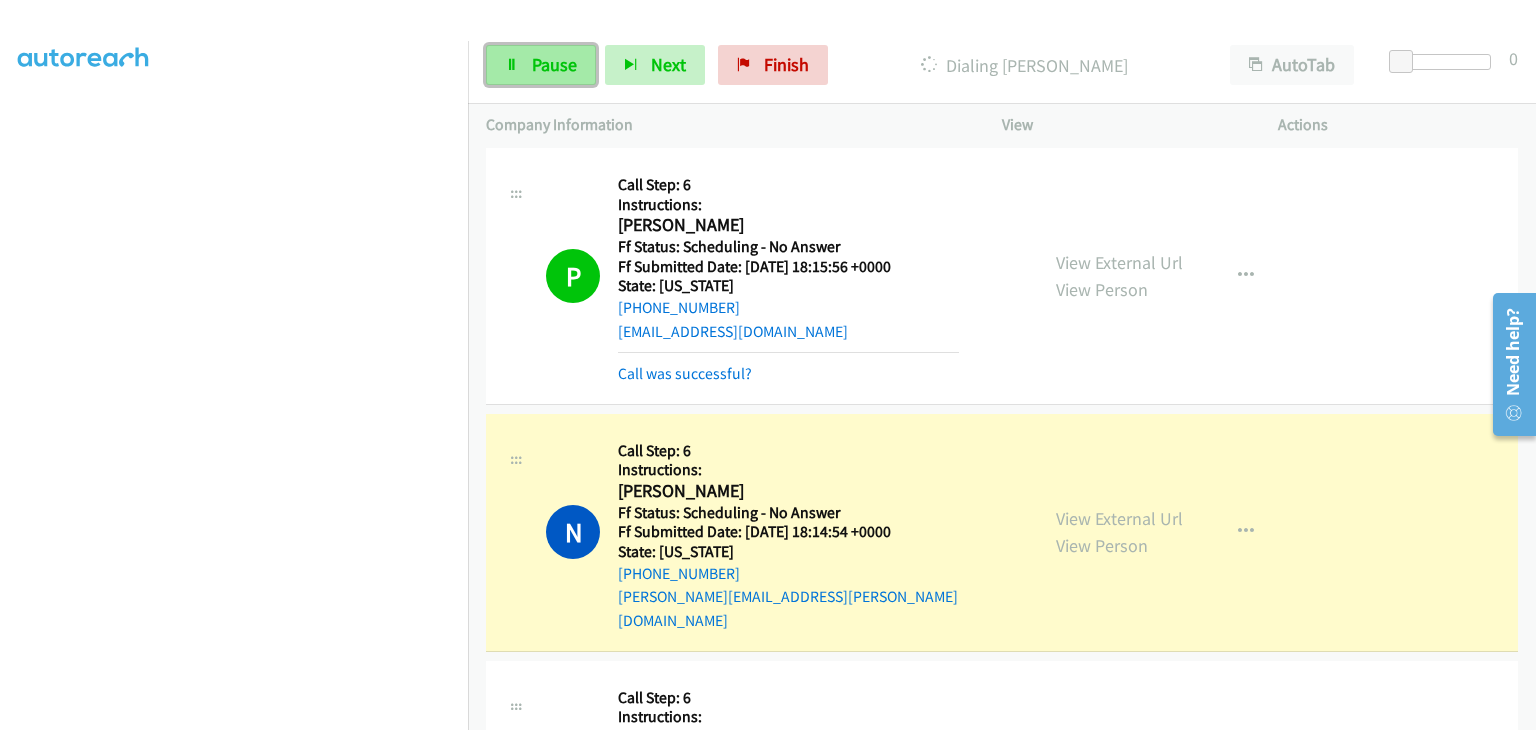 click on "Pause" at bounding box center (541, 65) 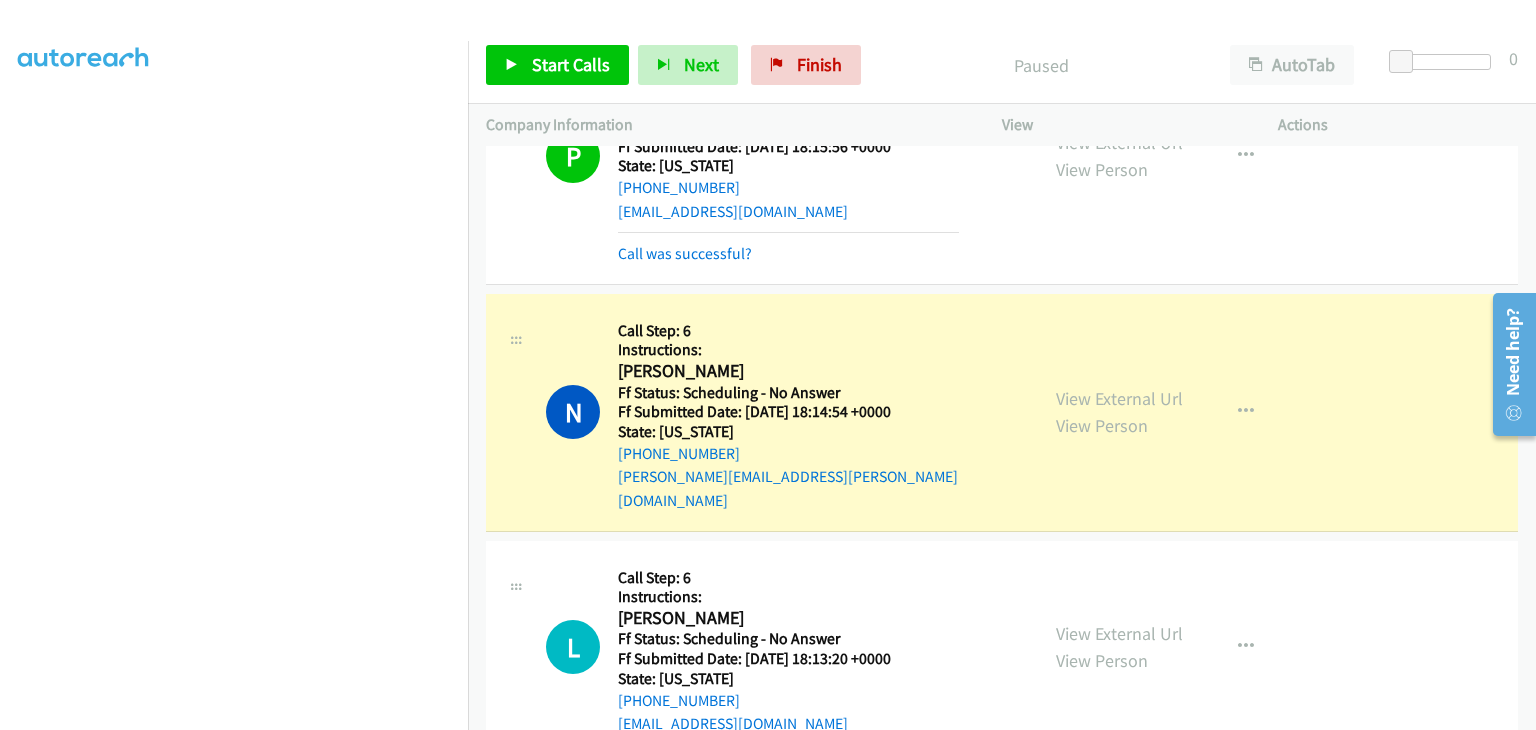 scroll, scrollTop: 1000, scrollLeft: 0, axis: vertical 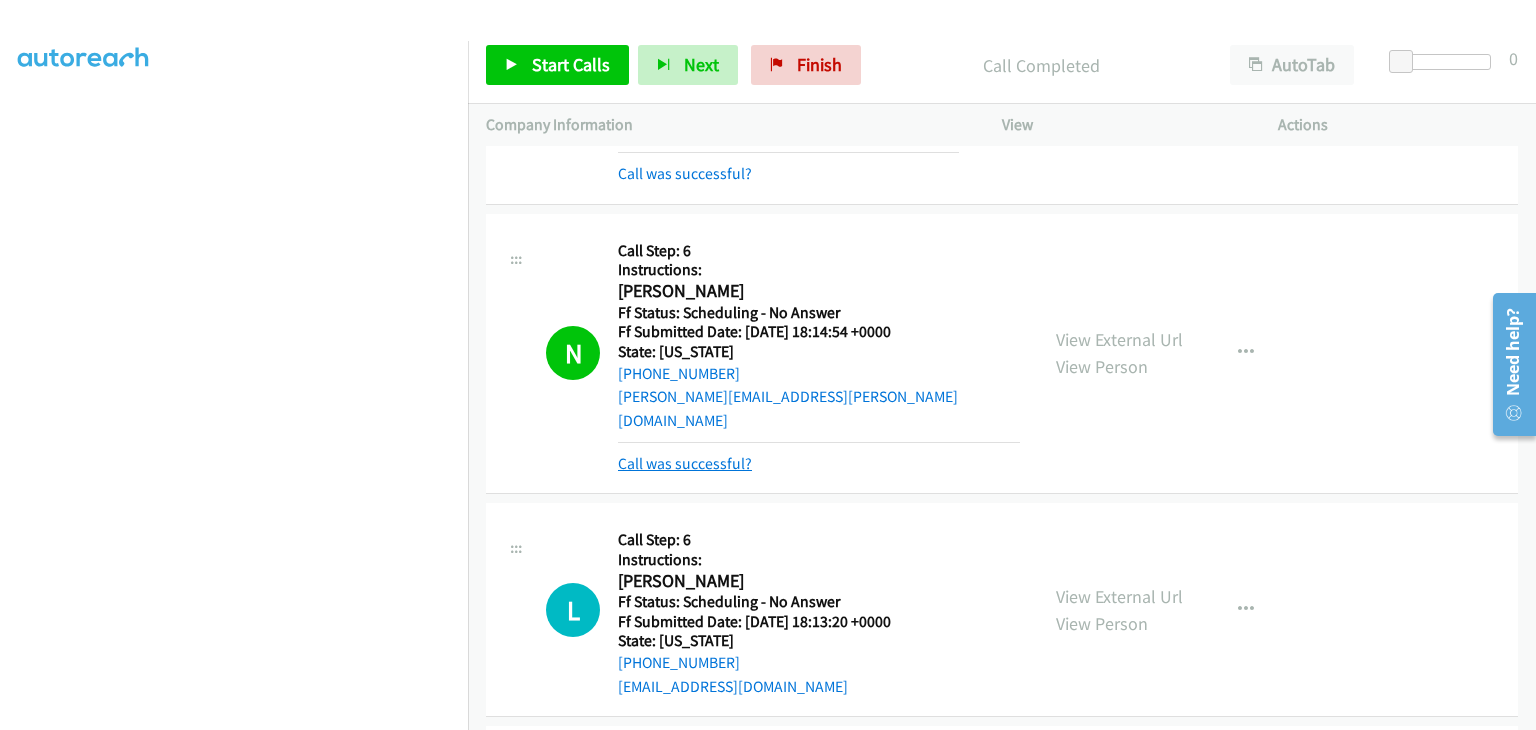 click on "Call was successful?" at bounding box center [685, 463] 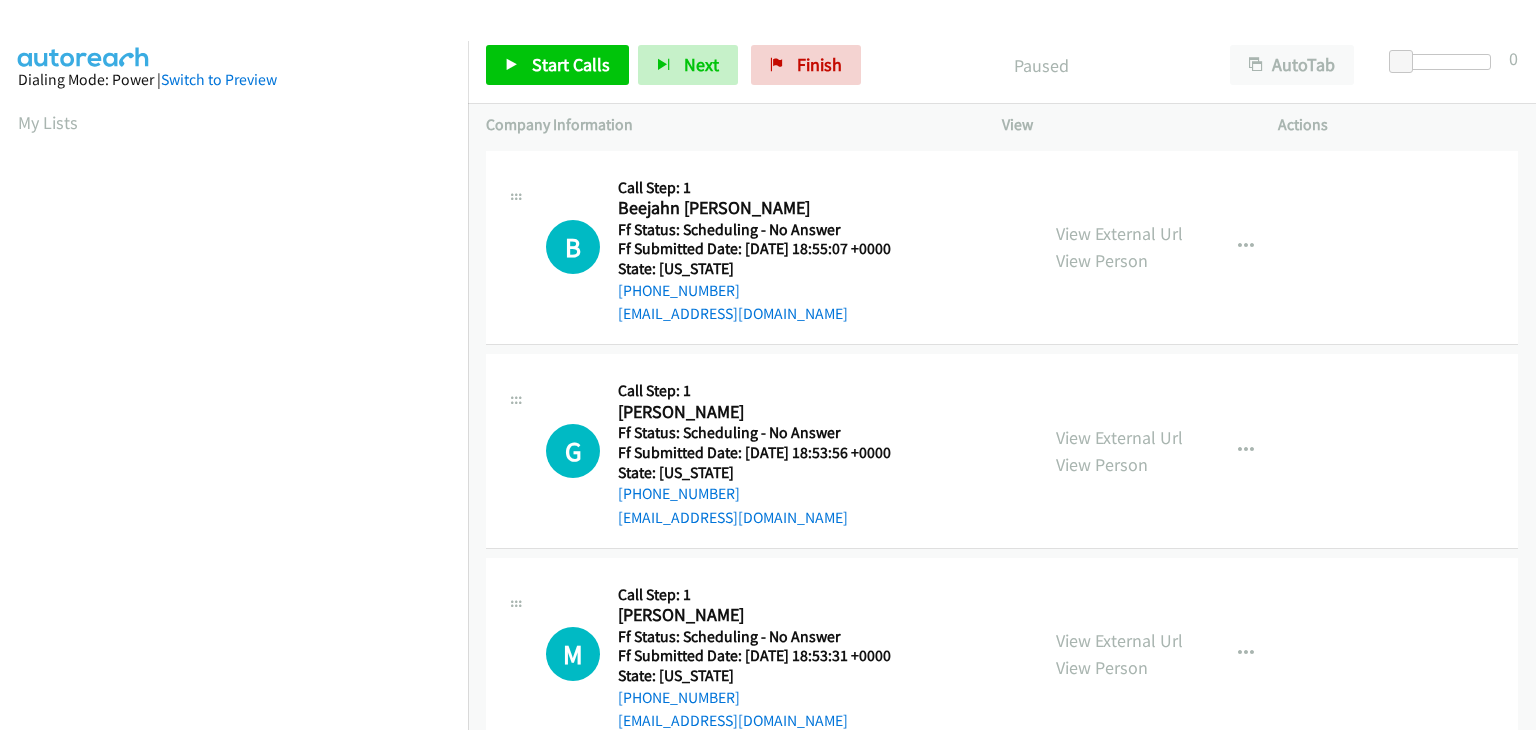 scroll, scrollTop: 0, scrollLeft: 0, axis: both 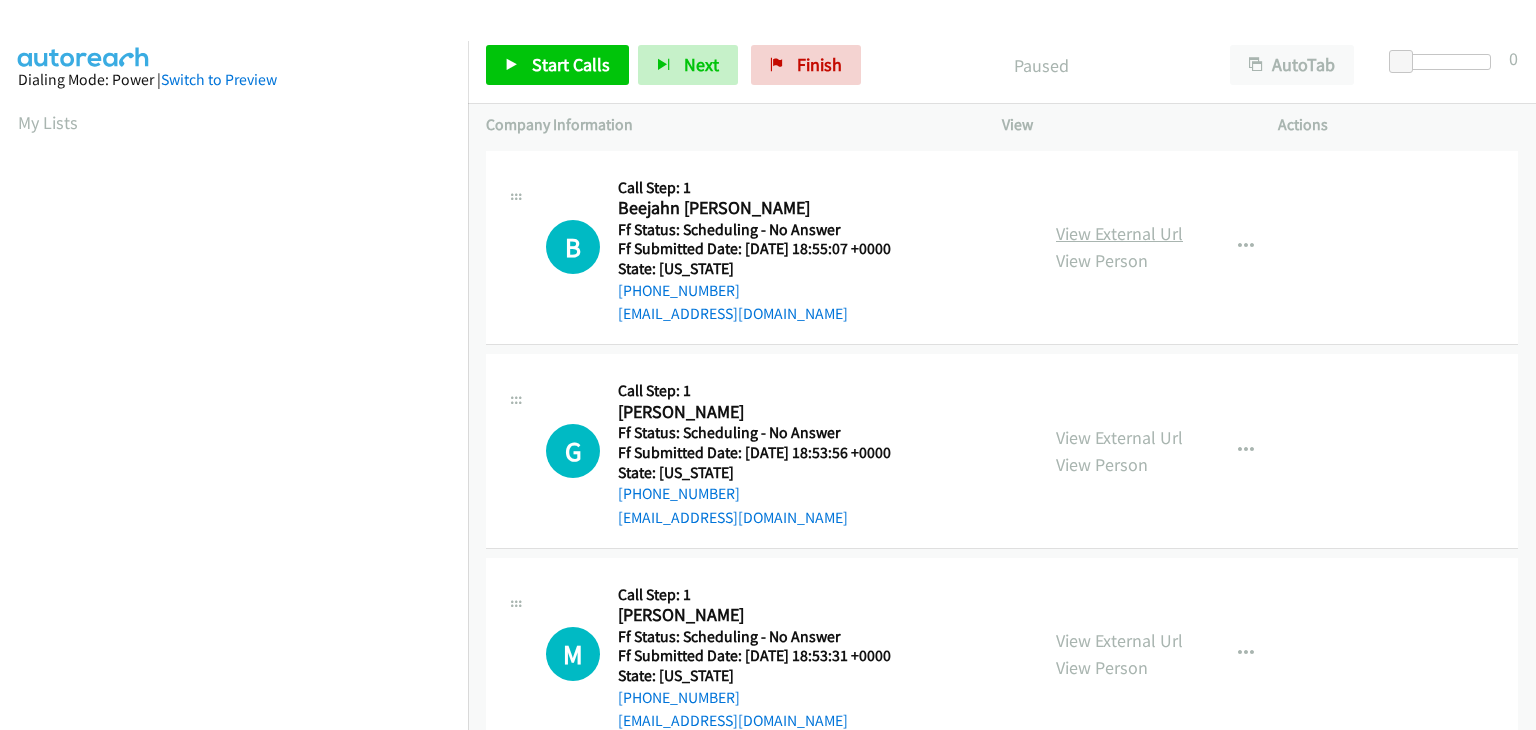 click on "View External Url" at bounding box center (1119, 233) 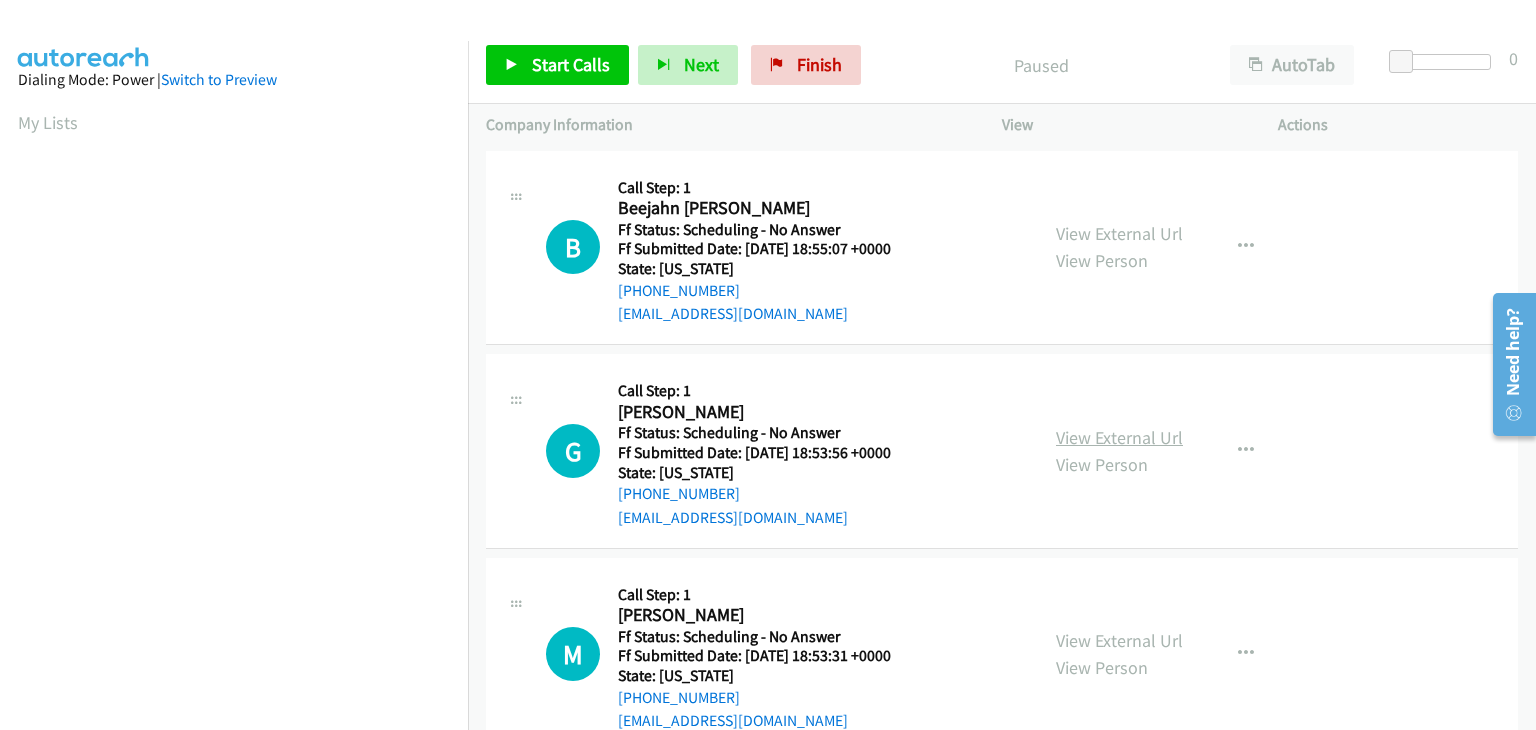 click on "View External Url" at bounding box center [1119, 437] 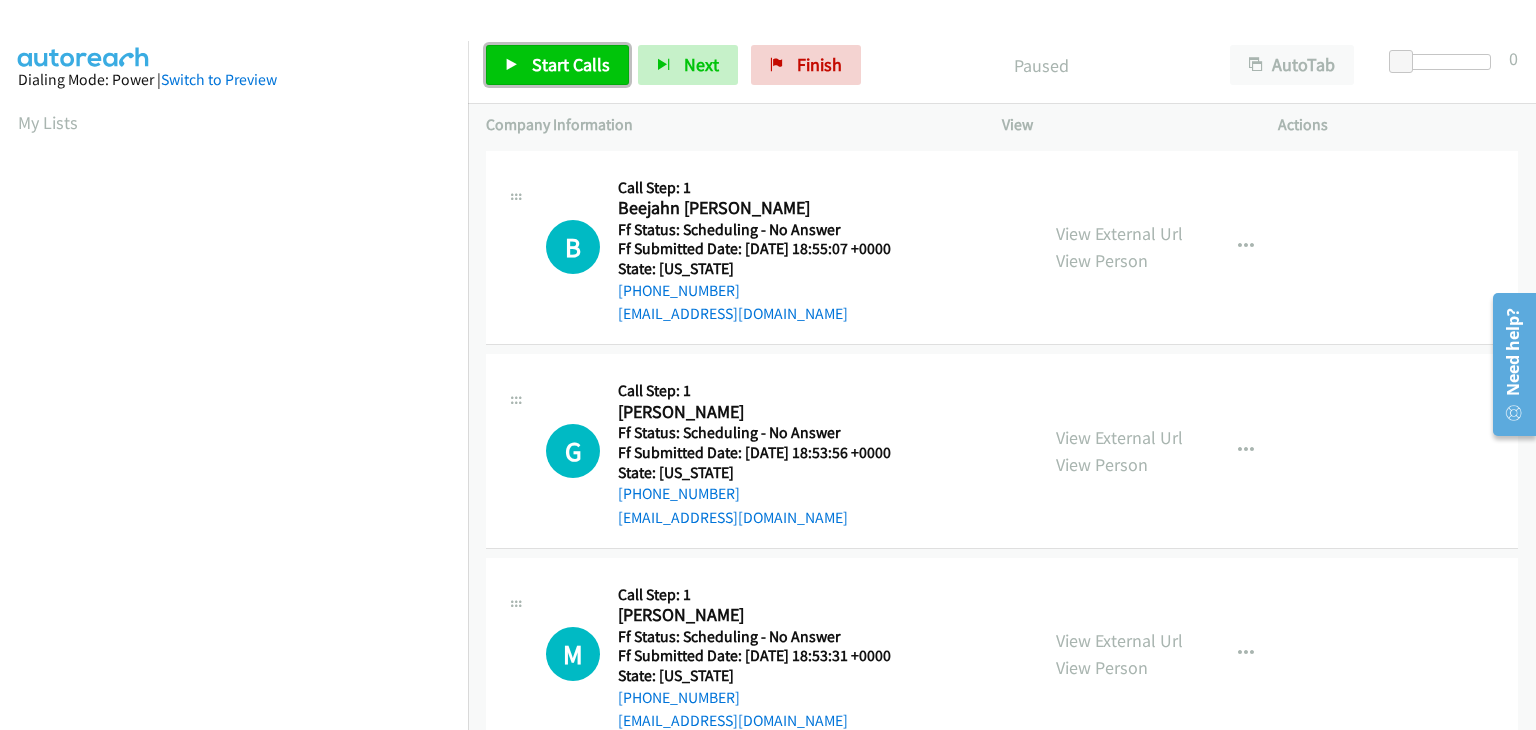 click on "Start Calls" at bounding box center [557, 65] 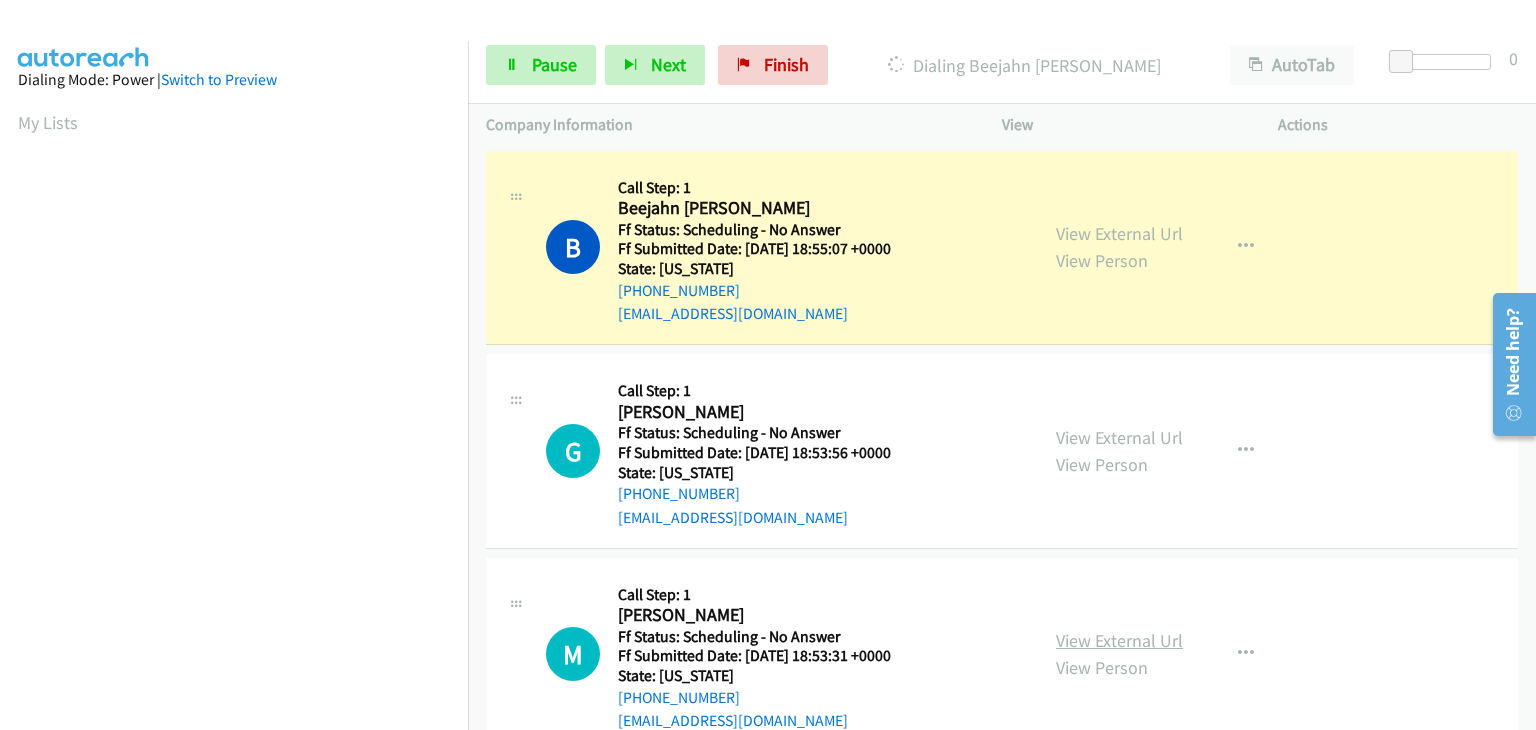 click on "View External Url" at bounding box center [1119, 640] 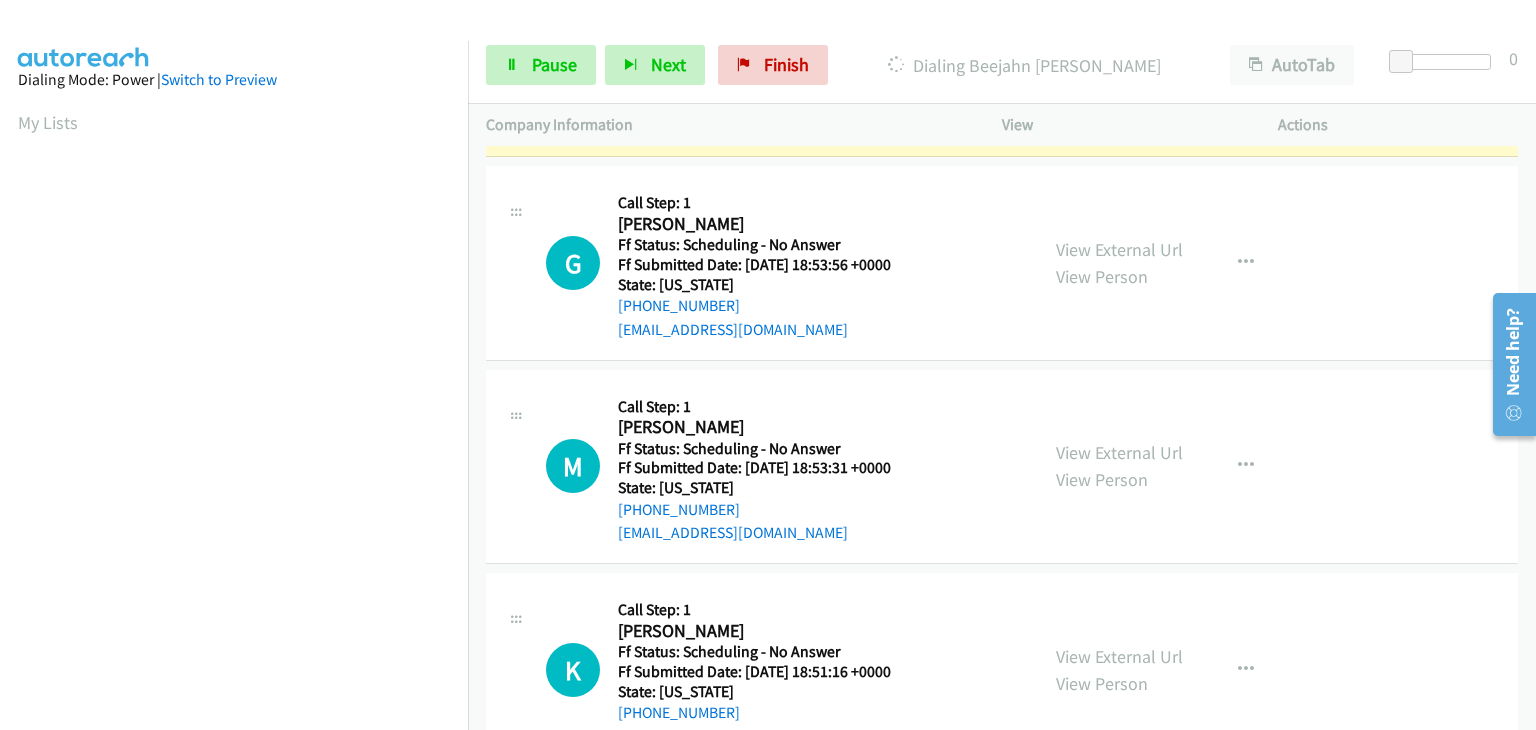 scroll, scrollTop: 200, scrollLeft: 0, axis: vertical 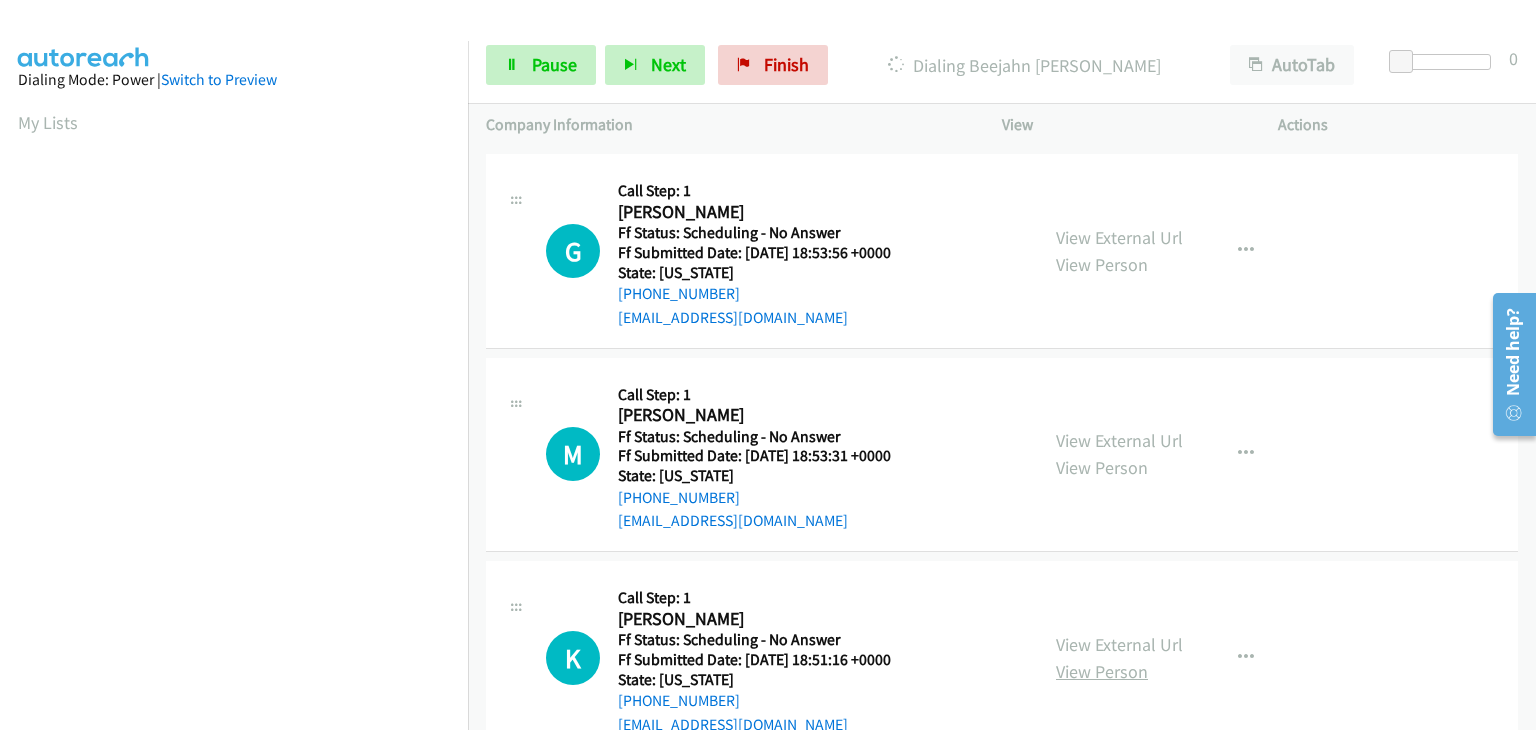 click on "View Person" at bounding box center (1102, 671) 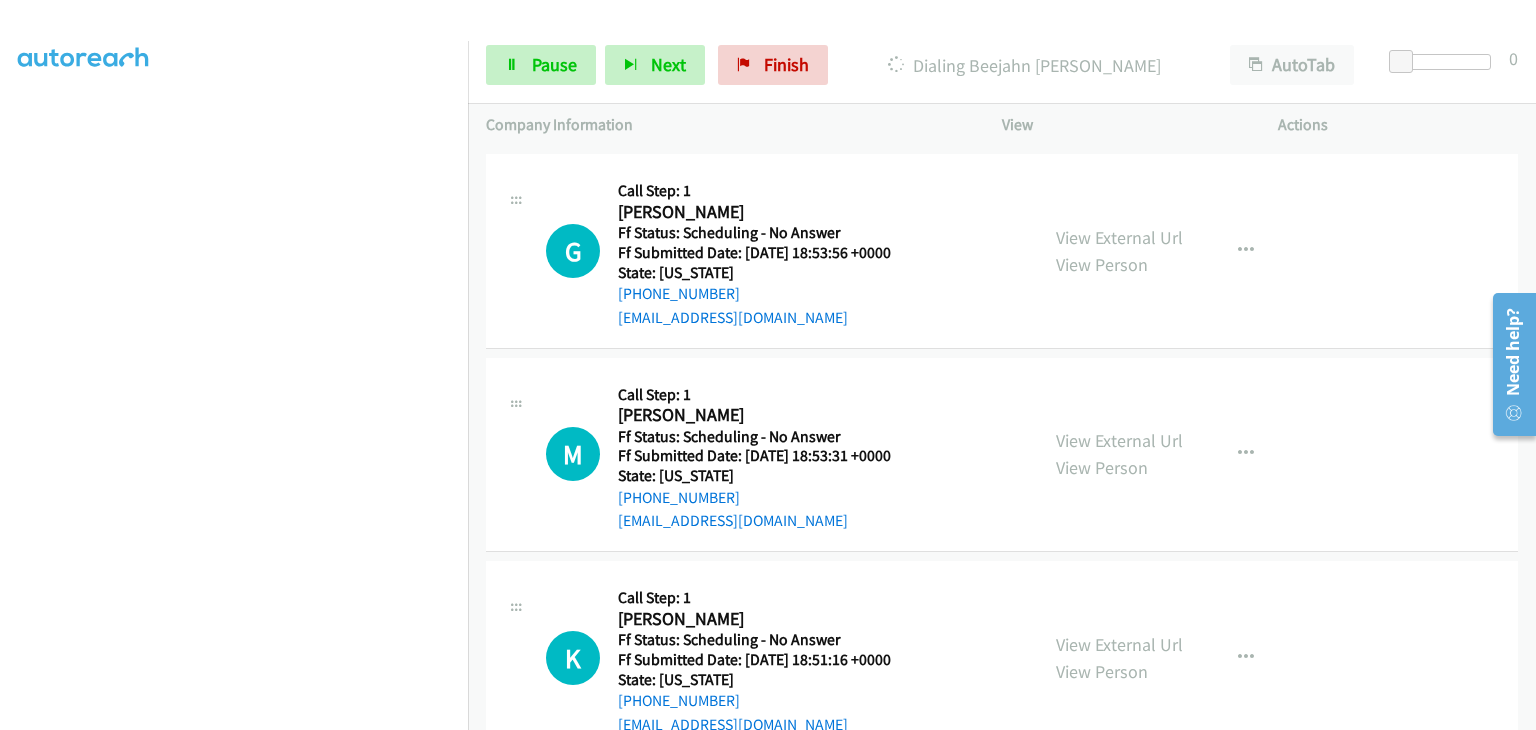 scroll, scrollTop: 392, scrollLeft: 0, axis: vertical 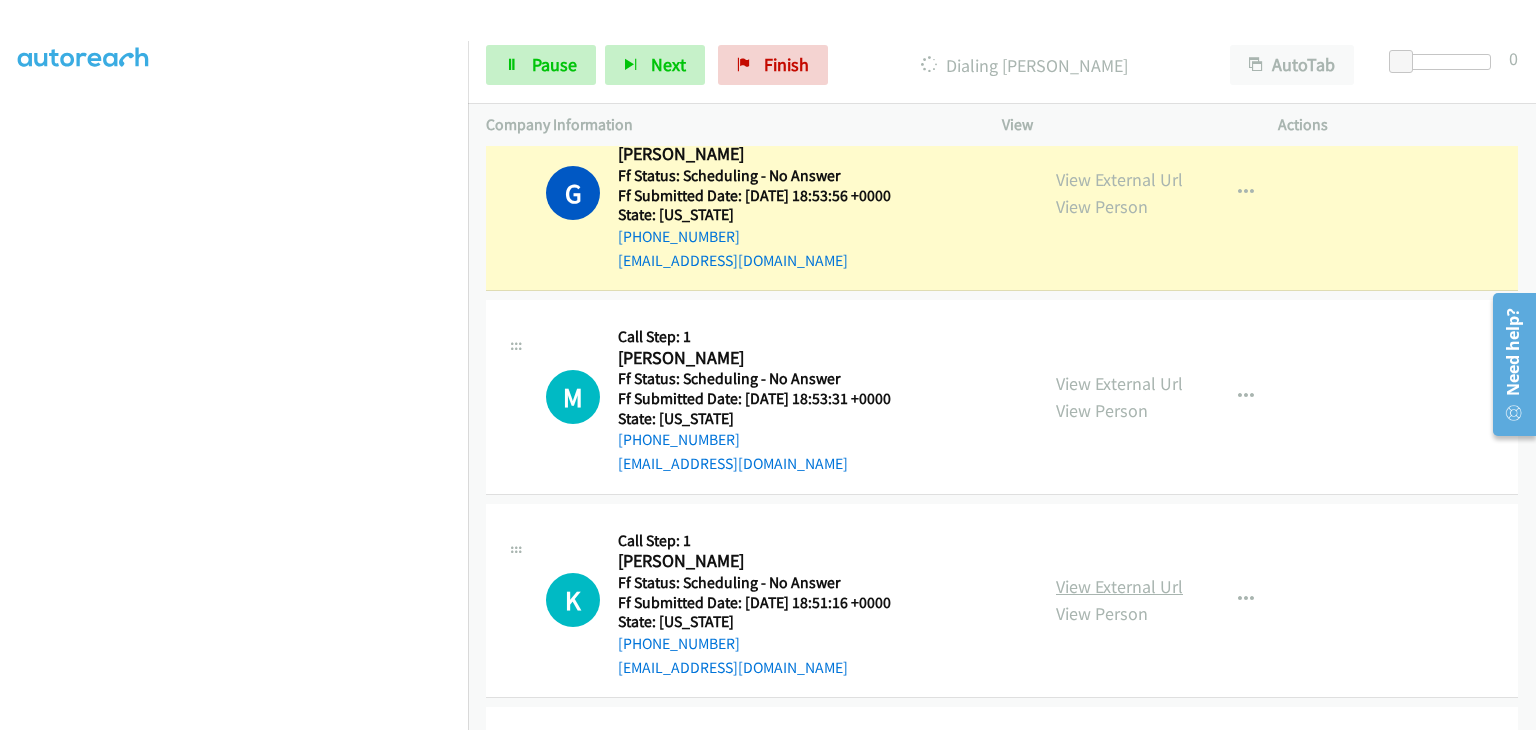 click on "View External Url" at bounding box center [1119, 586] 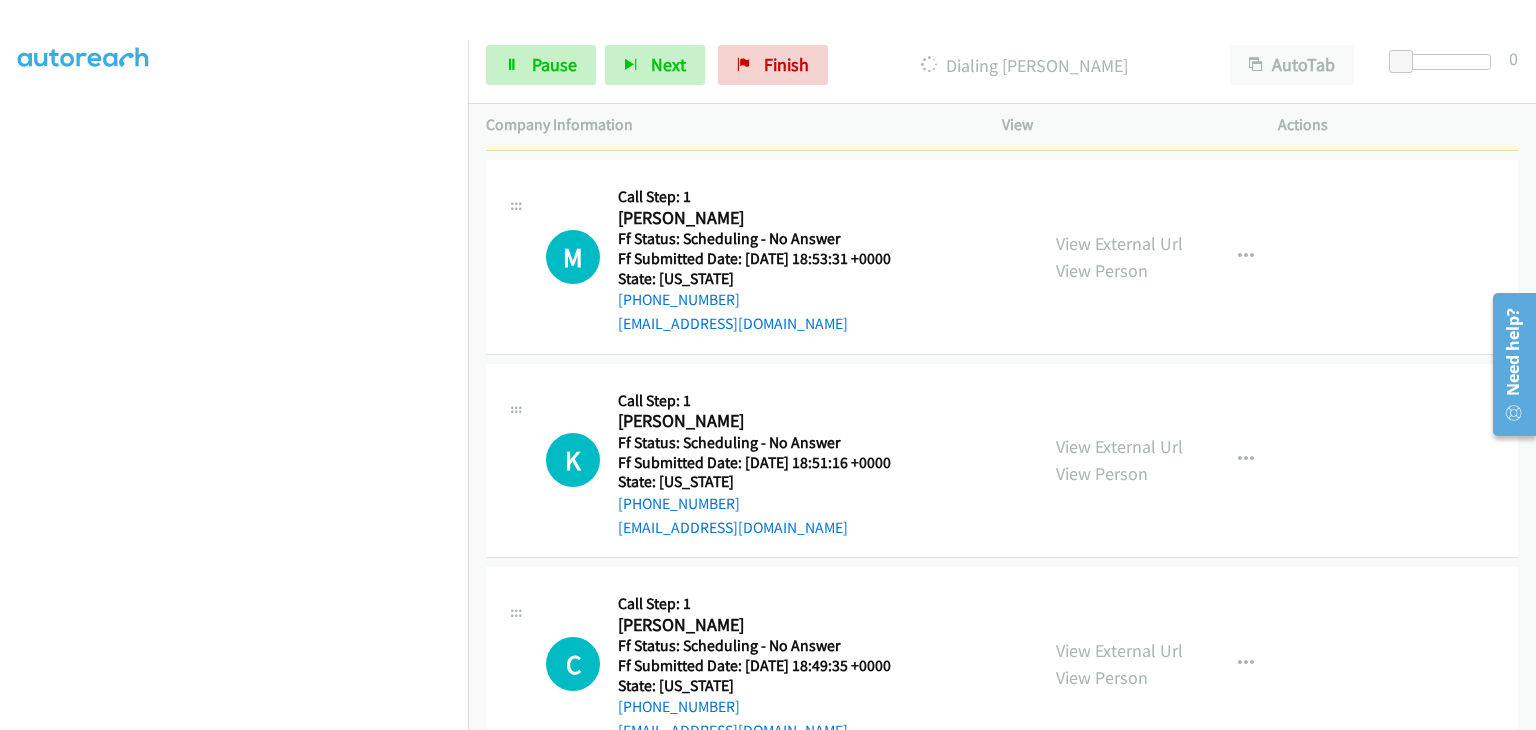 scroll, scrollTop: 500, scrollLeft: 0, axis: vertical 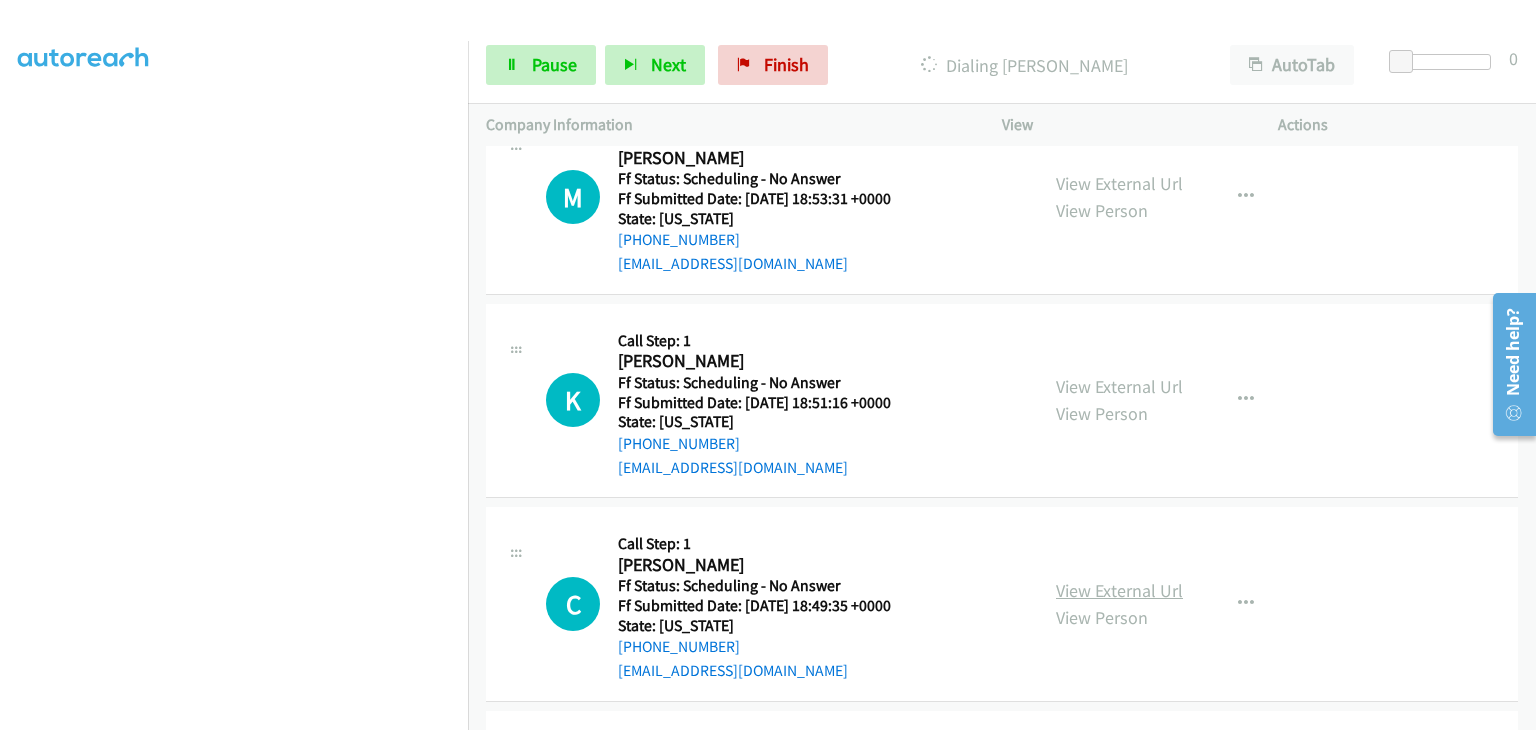 click on "View External Url" at bounding box center [1119, 590] 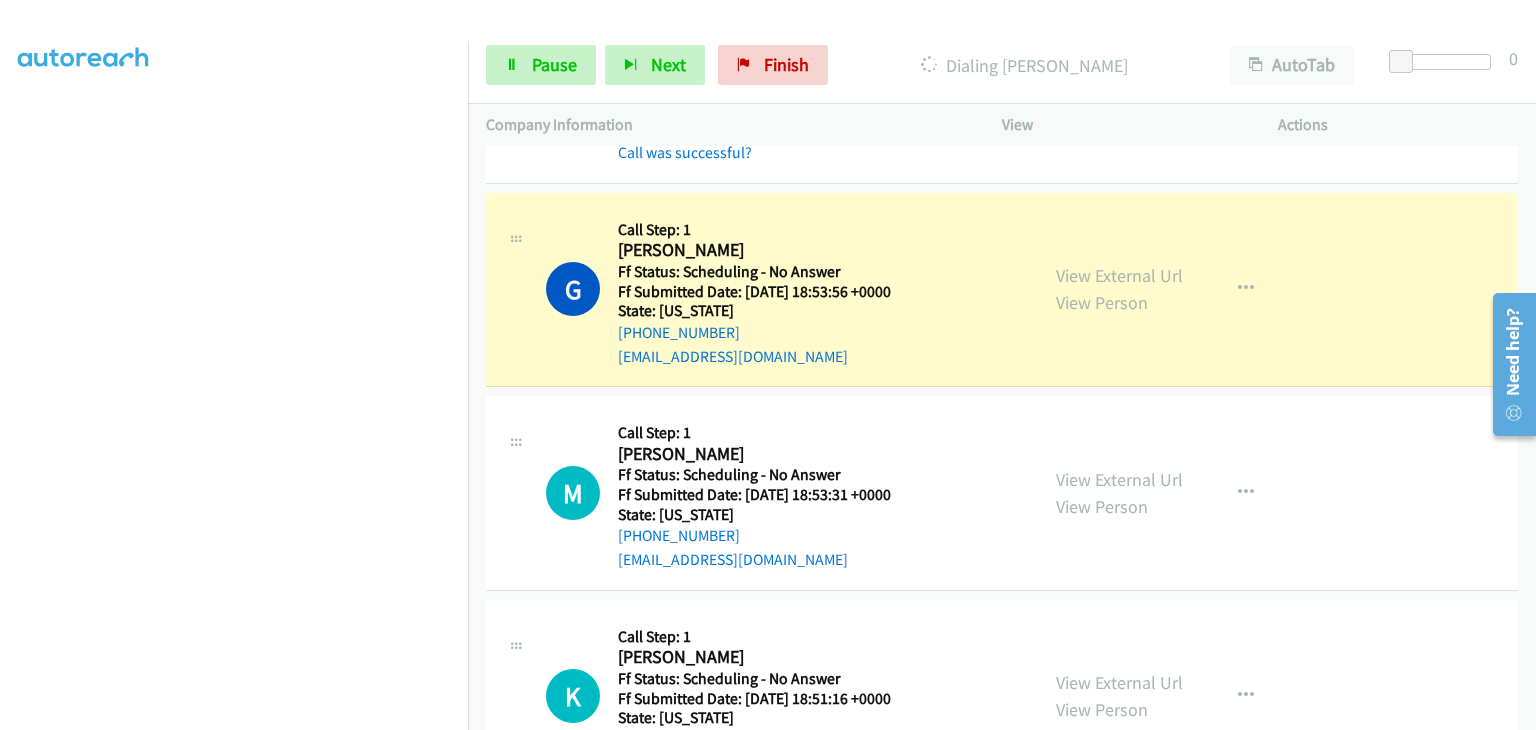 scroll, scrollTop: 200, scrollLeft: 0, axis: vertical 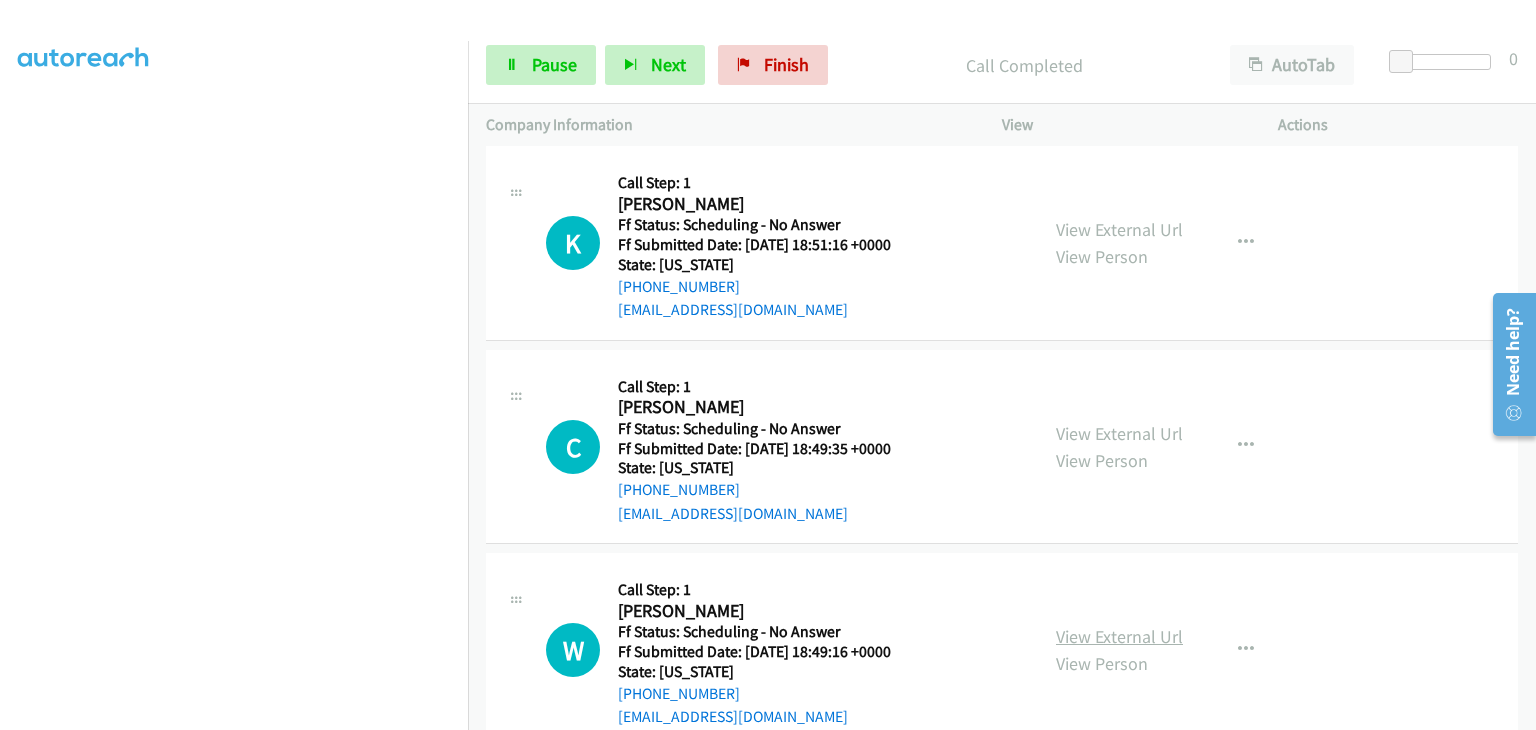 click on "View External Url" at bounding box center (1119, 636) 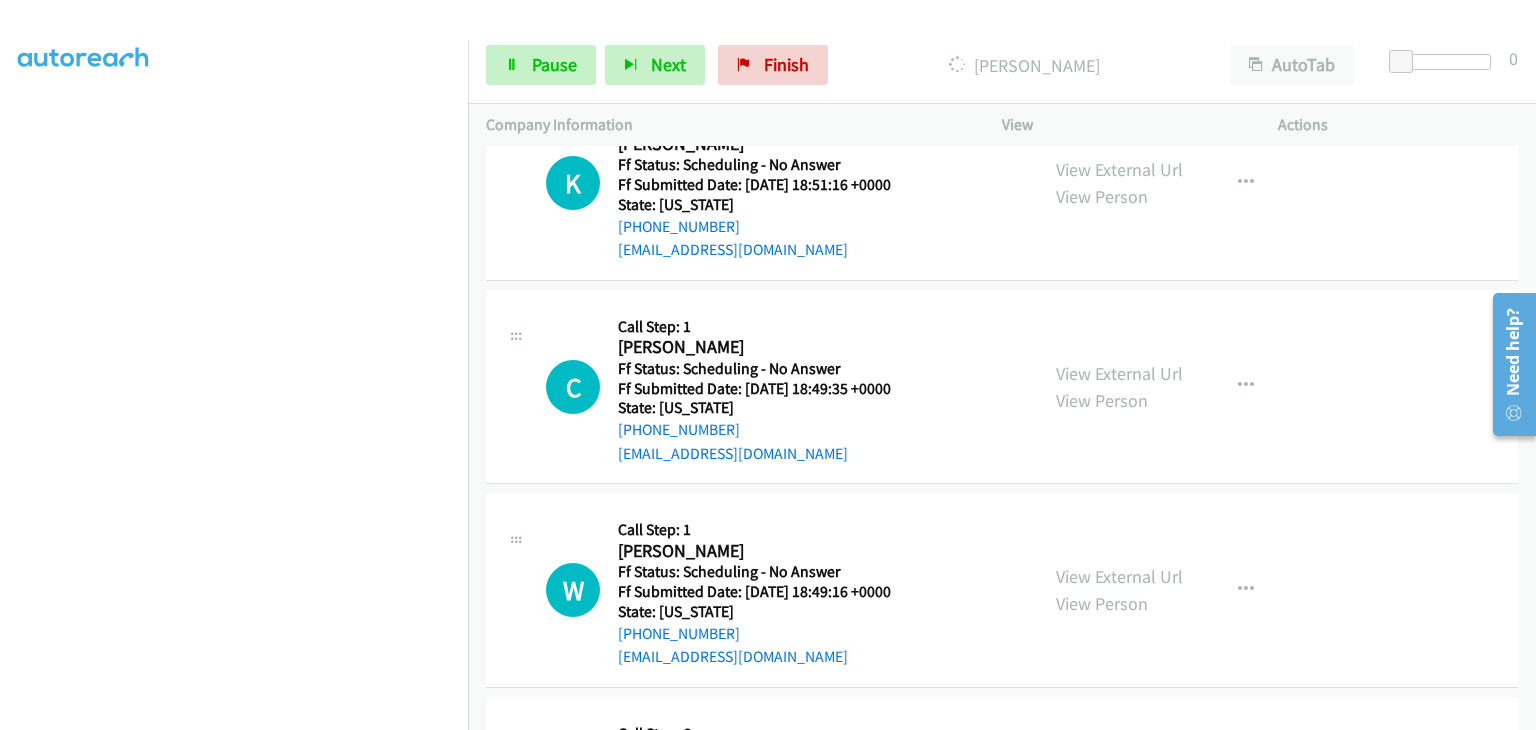 scroll, scrollTop: 900, scrollLeft: 0, axis: vertical 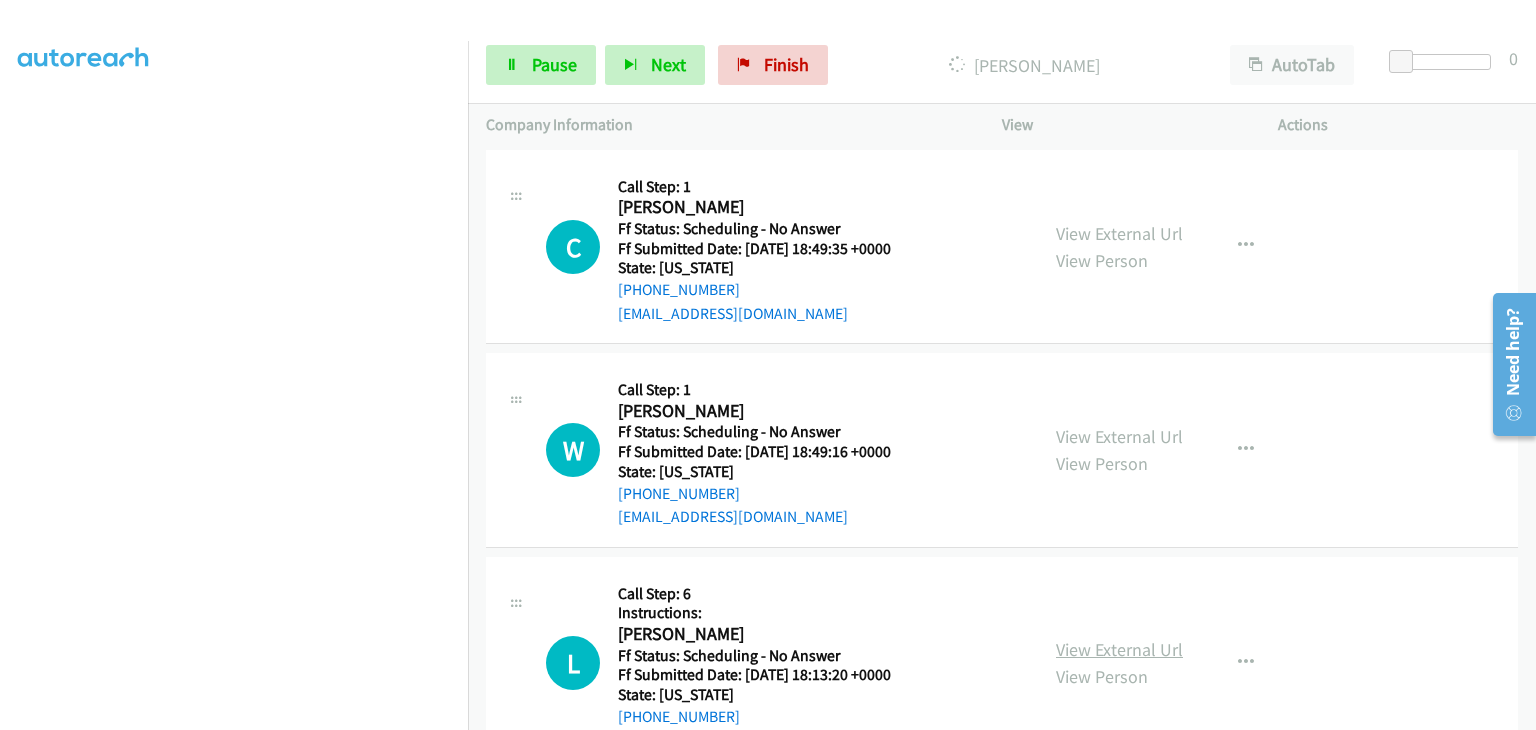 click on "View External Url" at bounding box center [1119, 649] 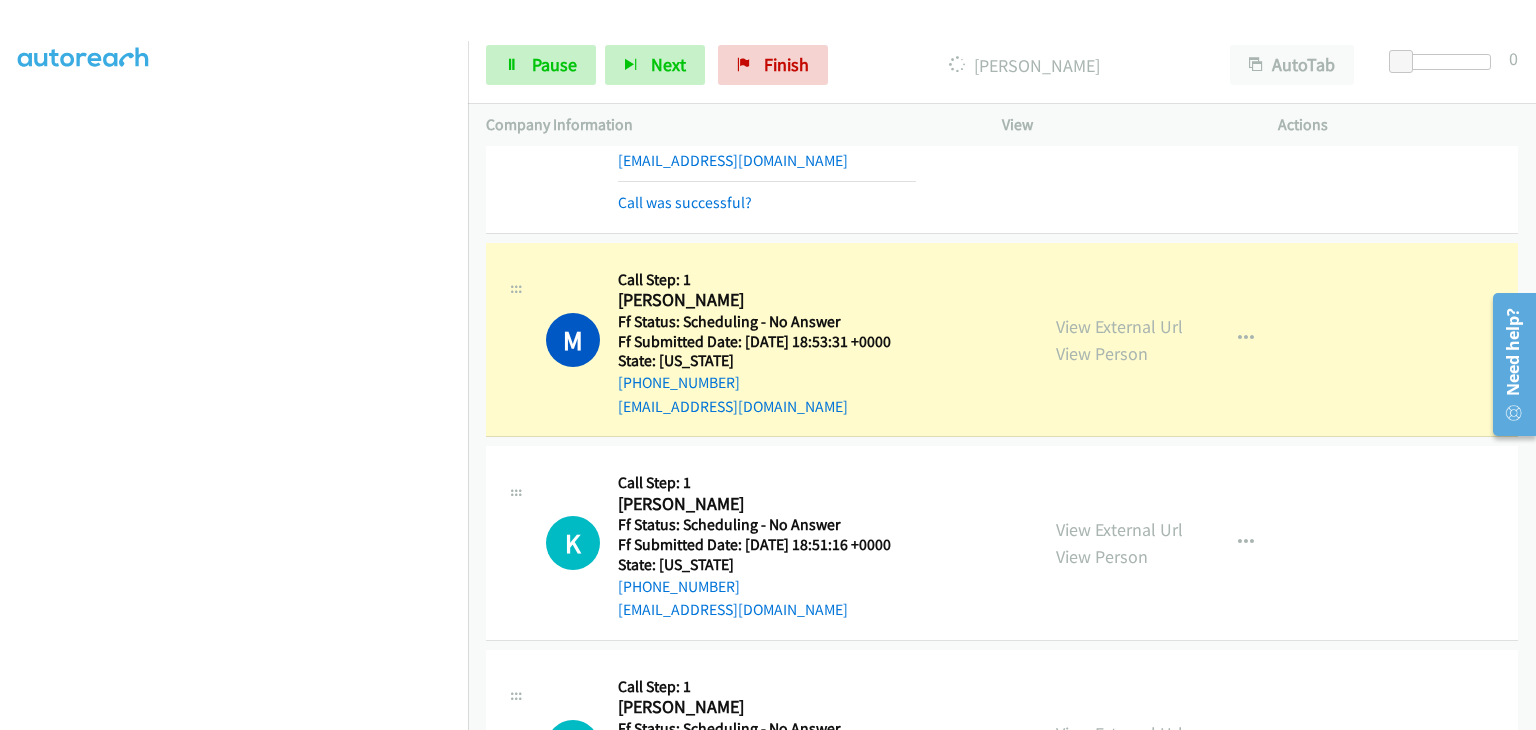 scroll, scrollTop: 500, scrollLeft: 0, axis: vertical 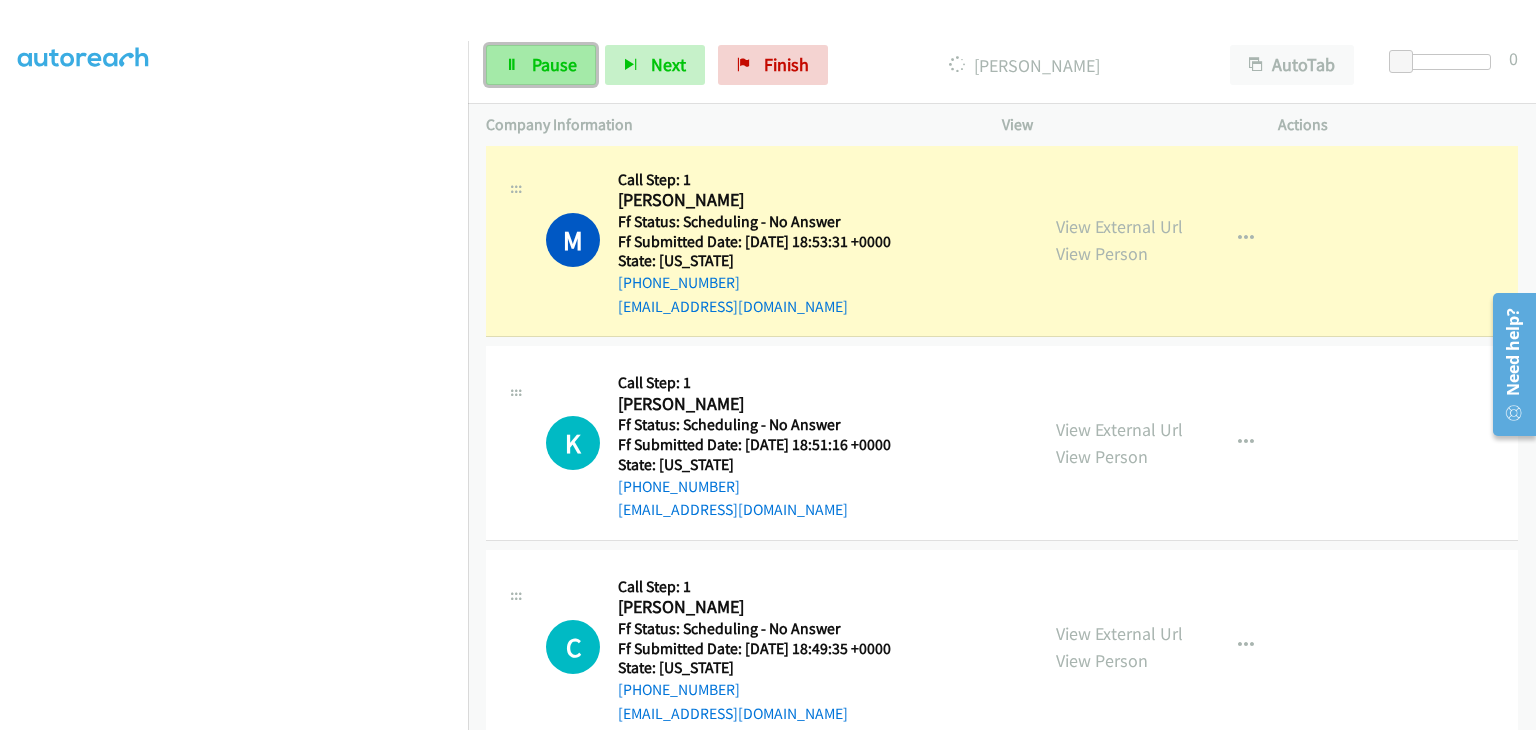 click on "Pause" at bounding box center (541, 65) 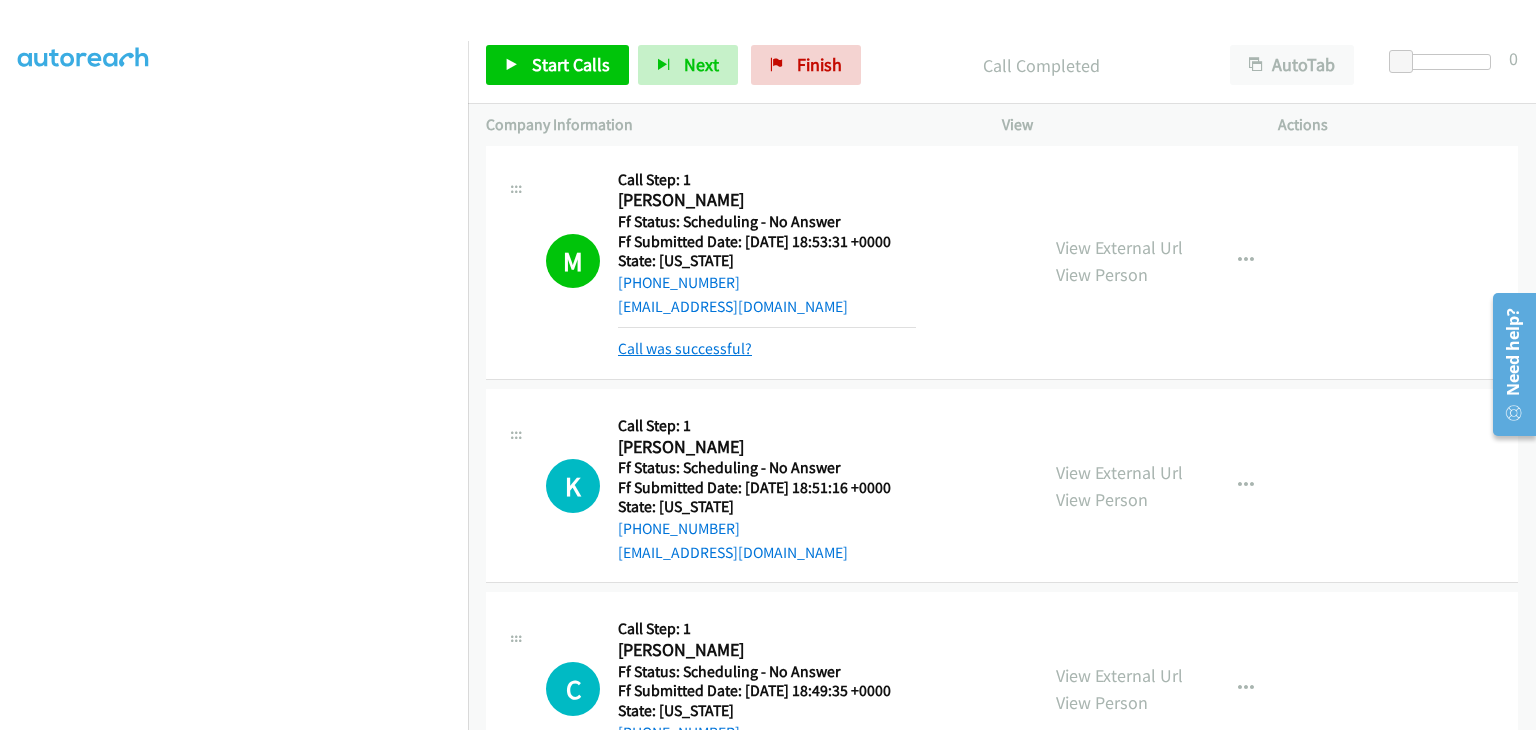 click on "Call was successful?" at bounding box center (685, 348) 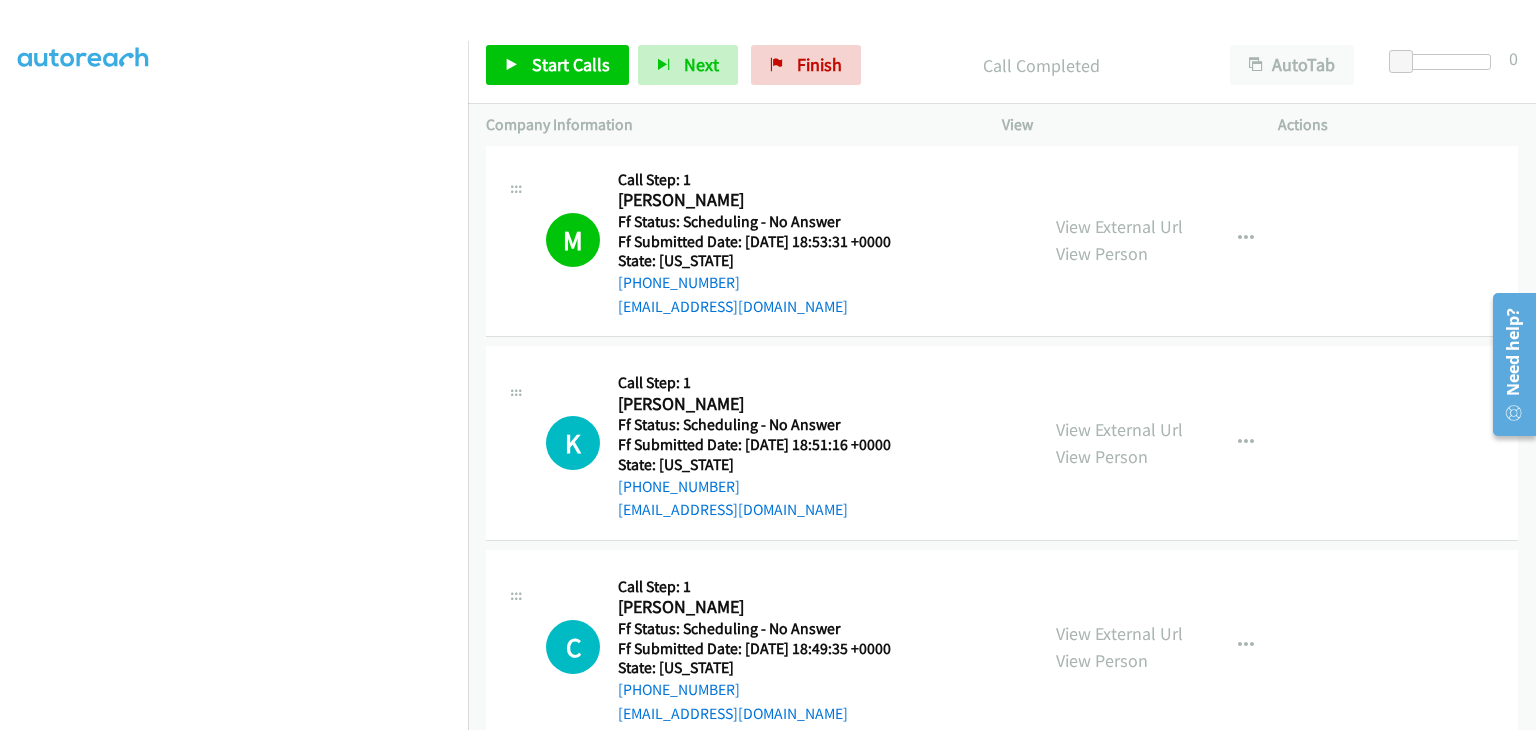 click on "K
Callback Scheduled
Call Step: 1
Kenneth Vue
America/Los_Angeles
Ff Status: Scheduling - No Answer
Ff Submitted Date: 2025-07-15 18:51:16 +0000
State: California
+1 559-577-6910
kennethvue15@gmail.com
Call was successful?
View External Url
View Person
View External Url
Email
Schedule/Manage Callback
Skip Call
Add to do not call list" at bounding box center (1002, 444) 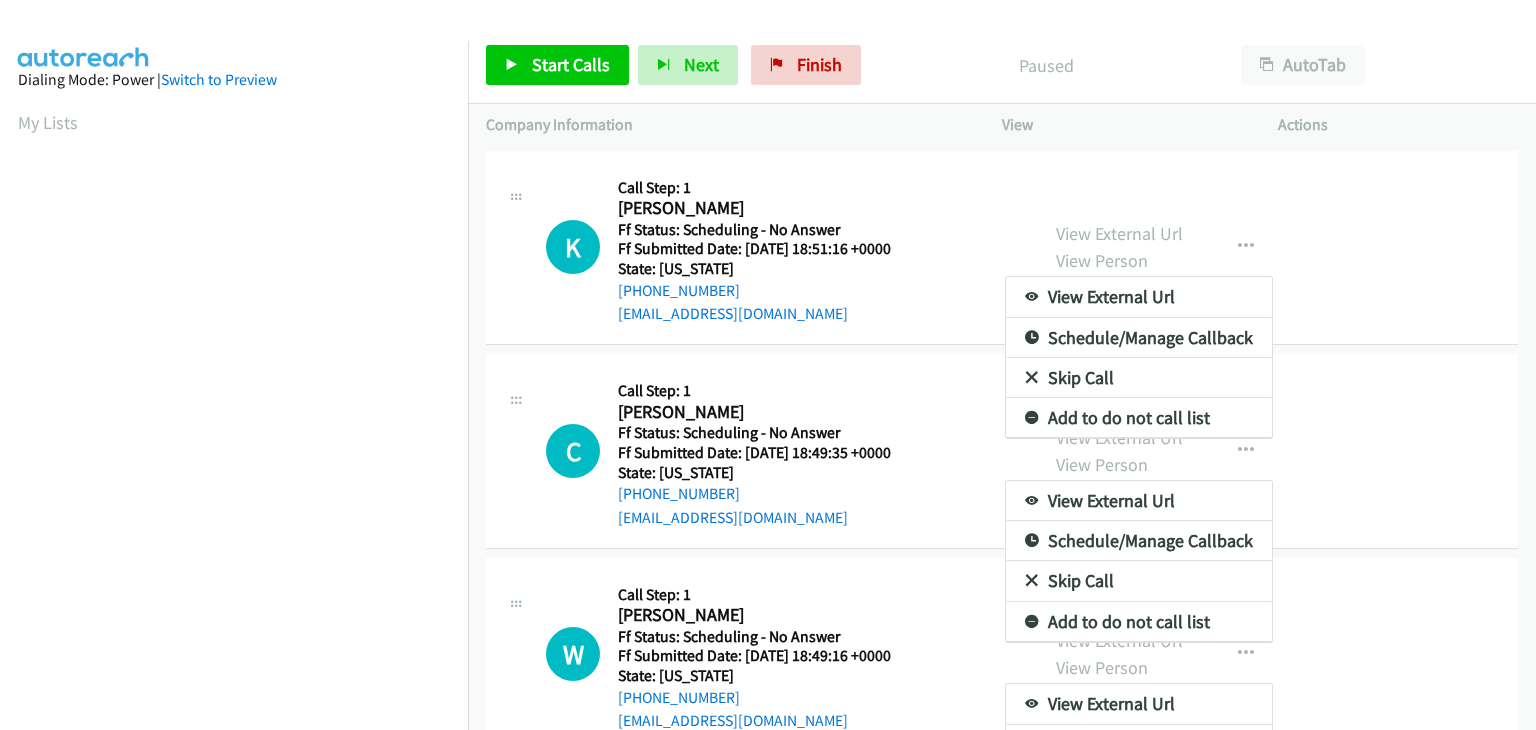 scroll, scrollTop: 0, scrollLeft: 0, axis: both 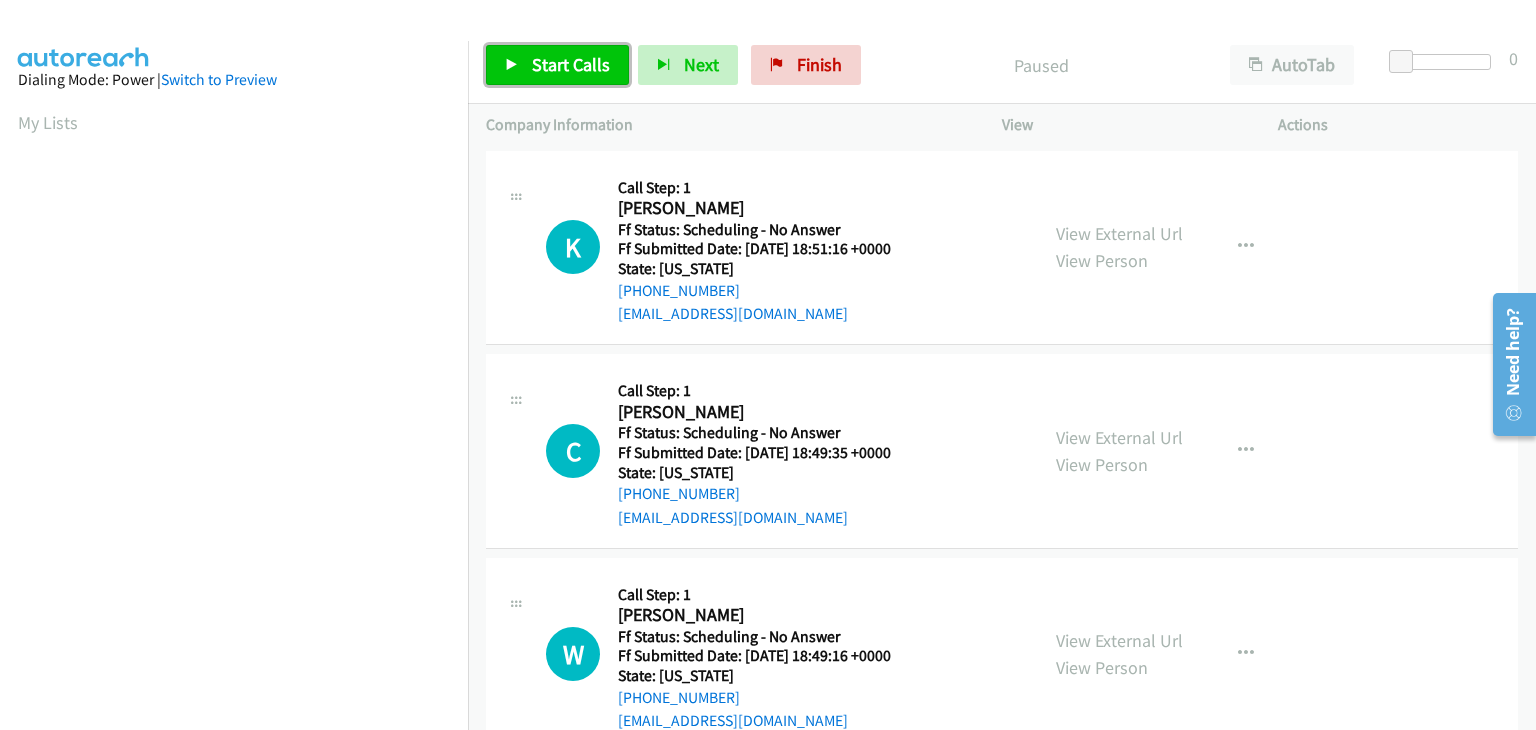 click on "Start Calls" at bounding box center [571, 64] 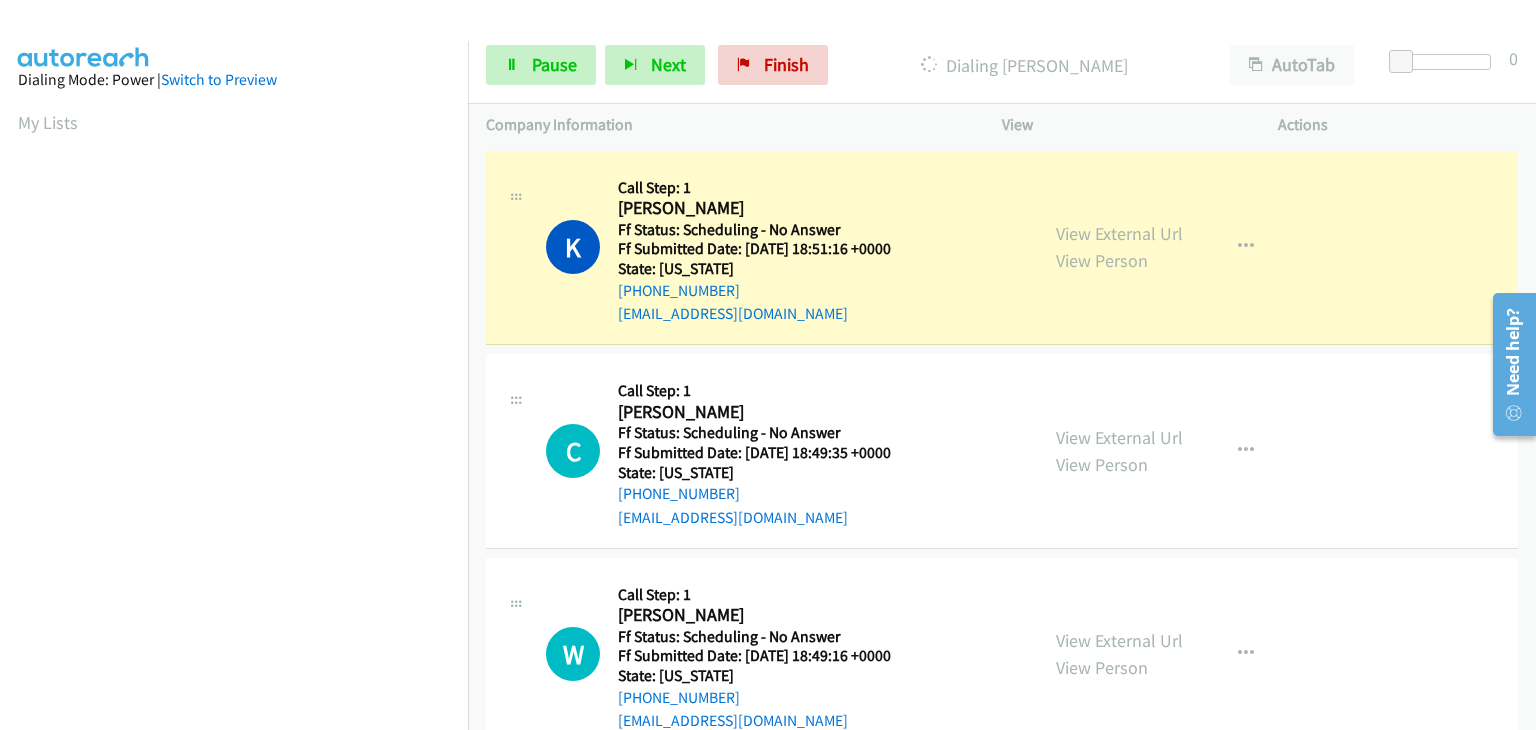 scroll, scrollTop: 392, scrollLeft: 0, axis: vertical 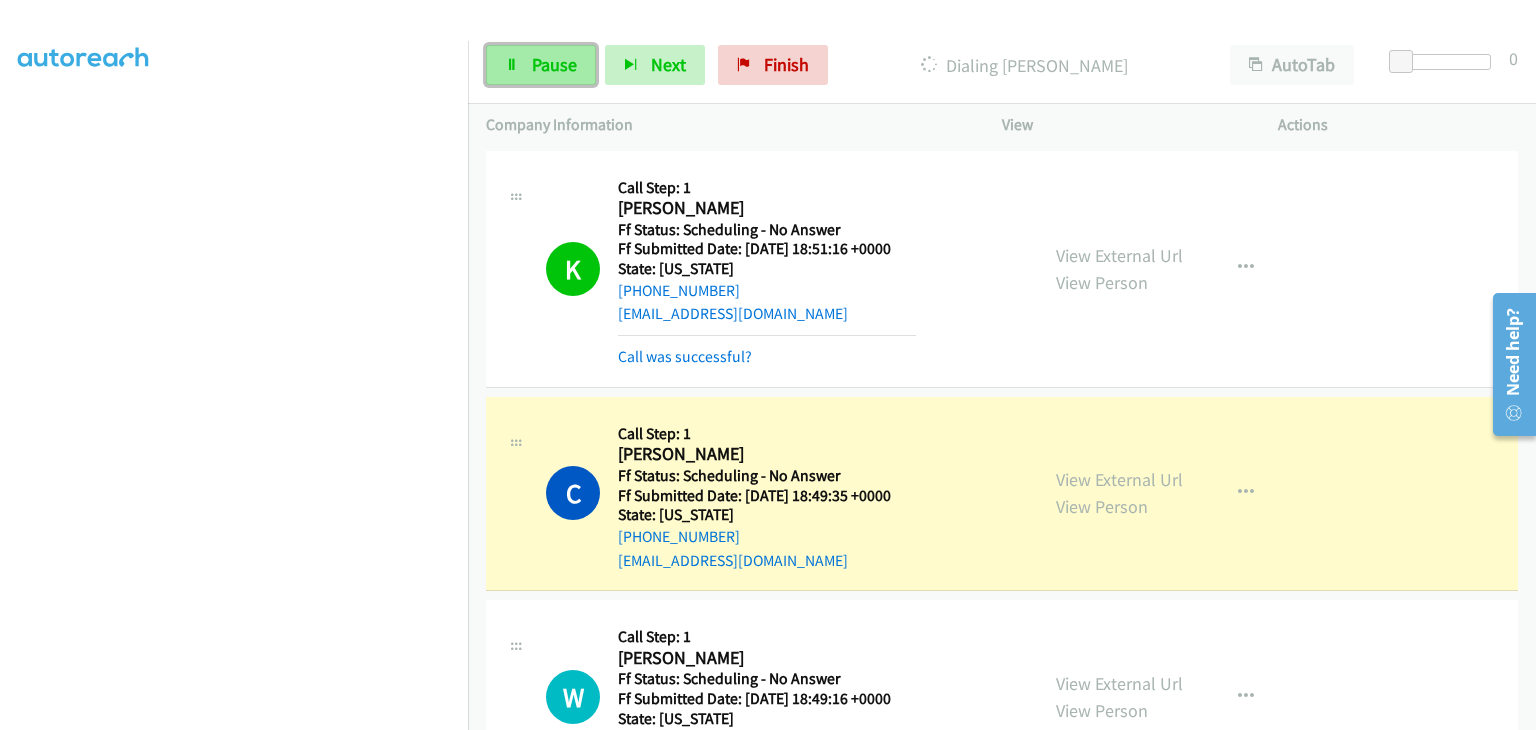 click on "Pause" at bounding box center (541, 65) 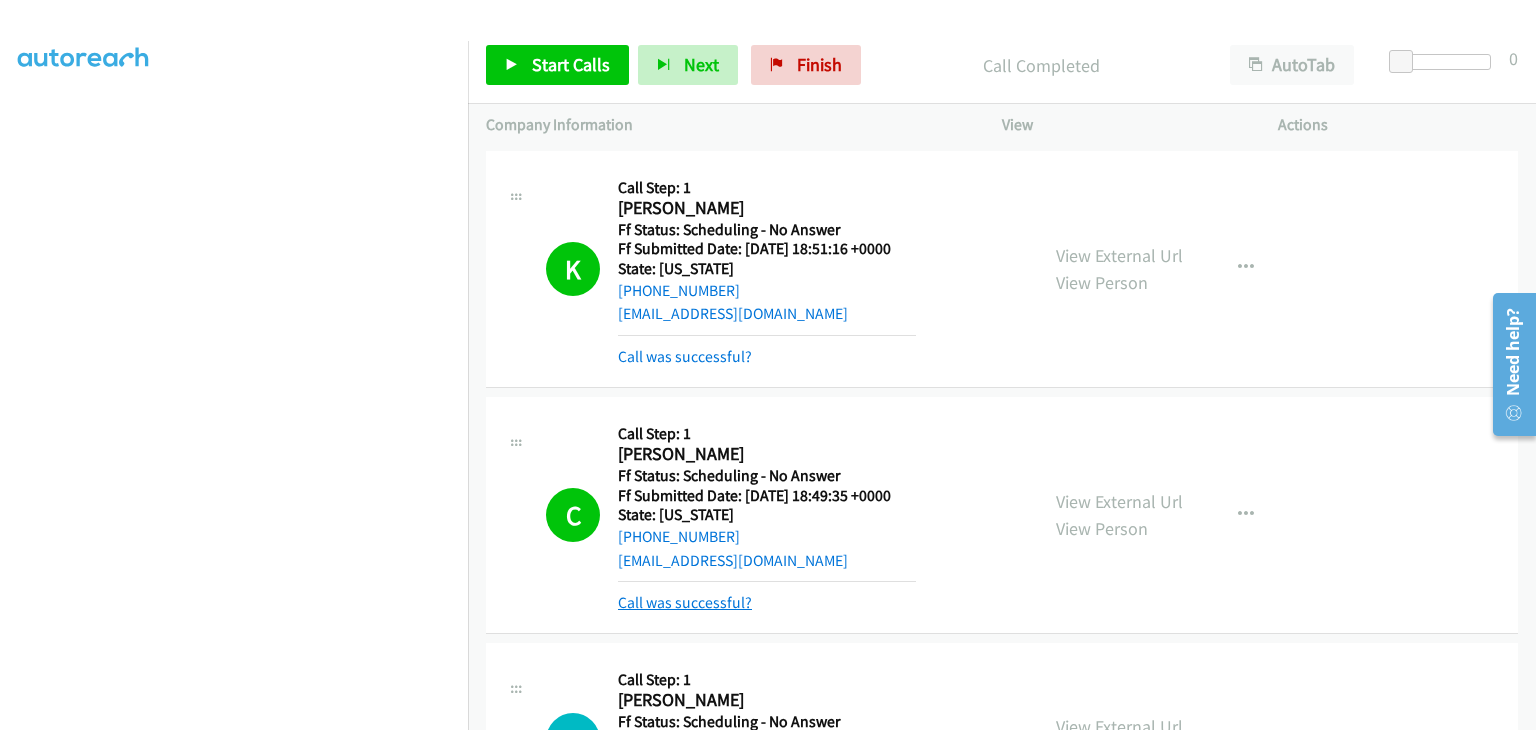click on "Call was successful?" at bounding box center [685, 602] 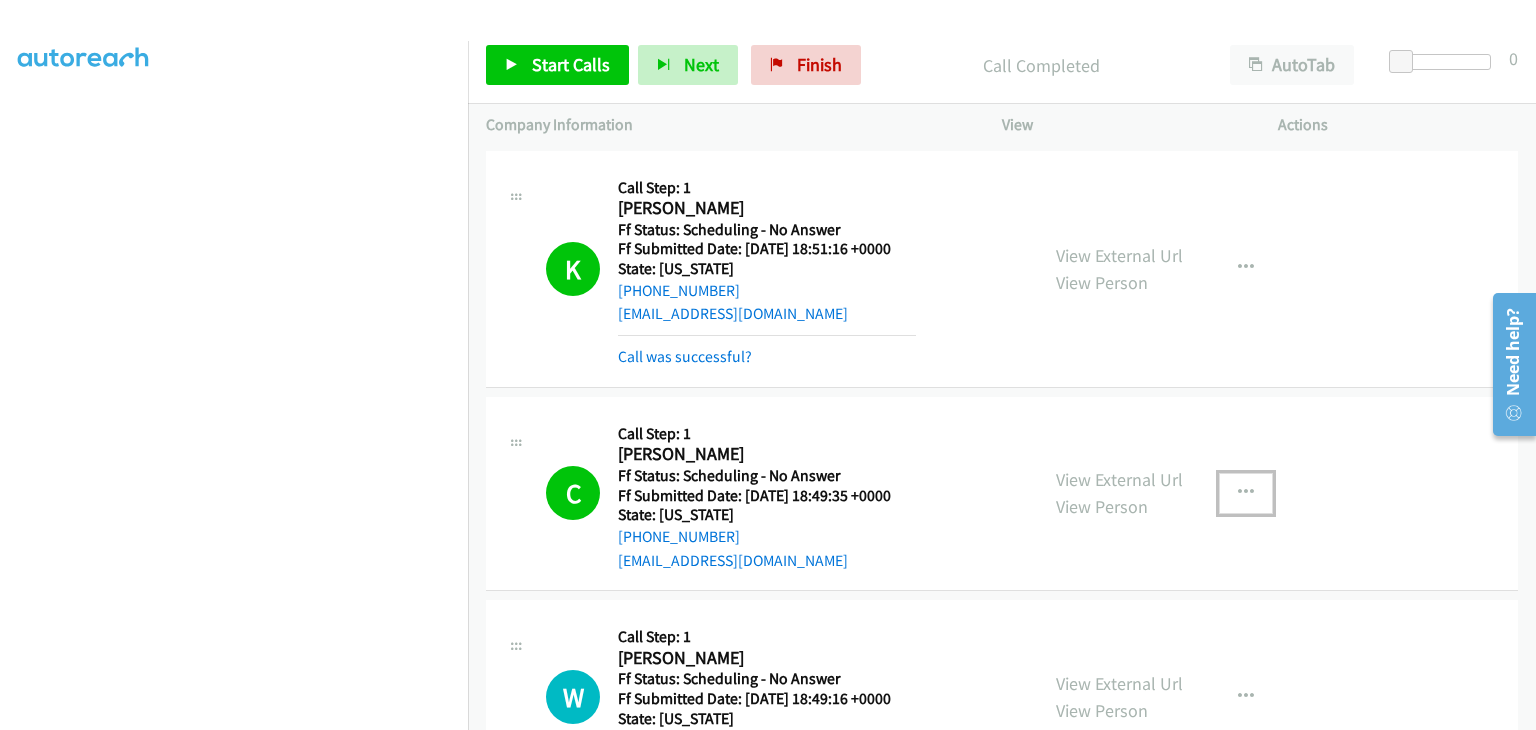 click at bounding box center [1246, 493] 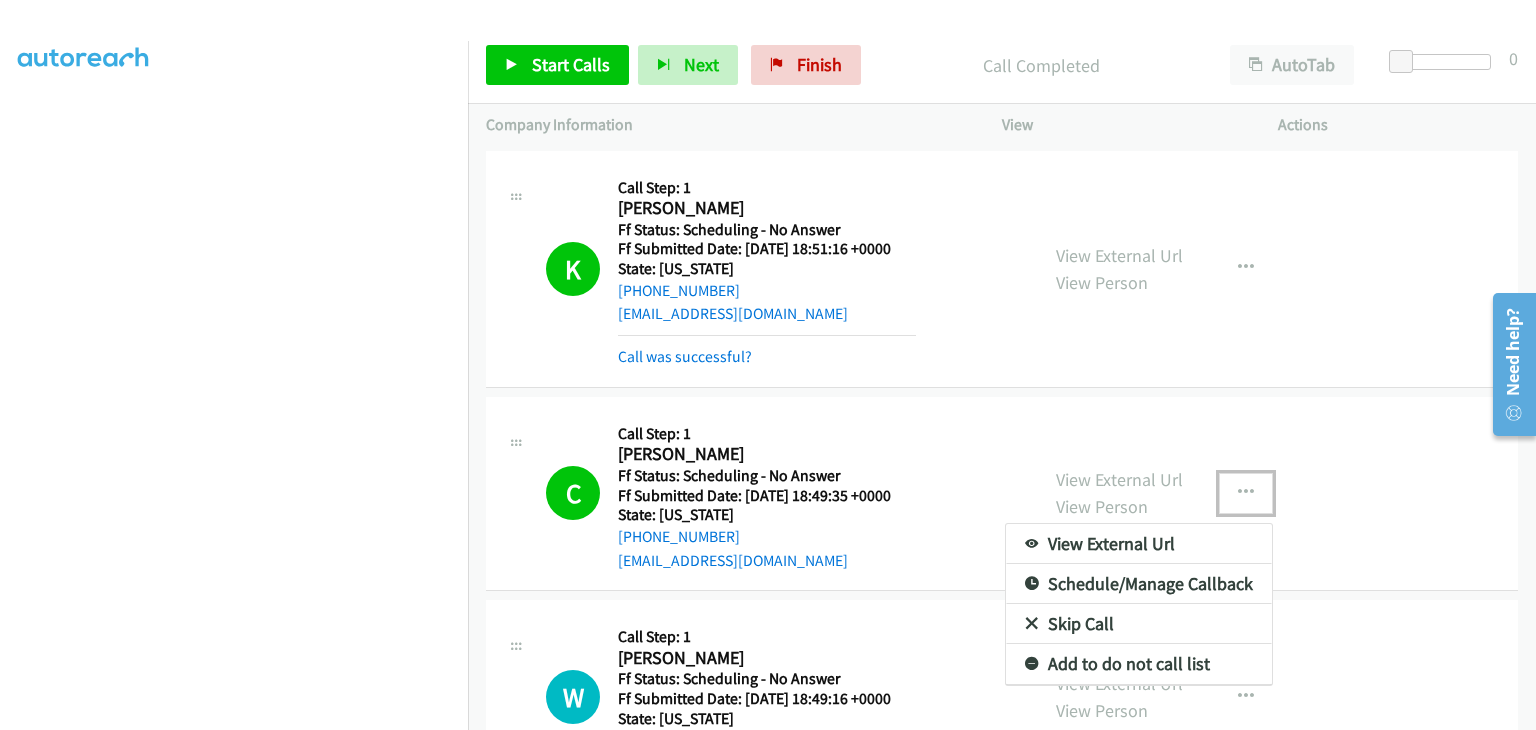 click on "Add to do not call list" at bounding box center [1139, 664] 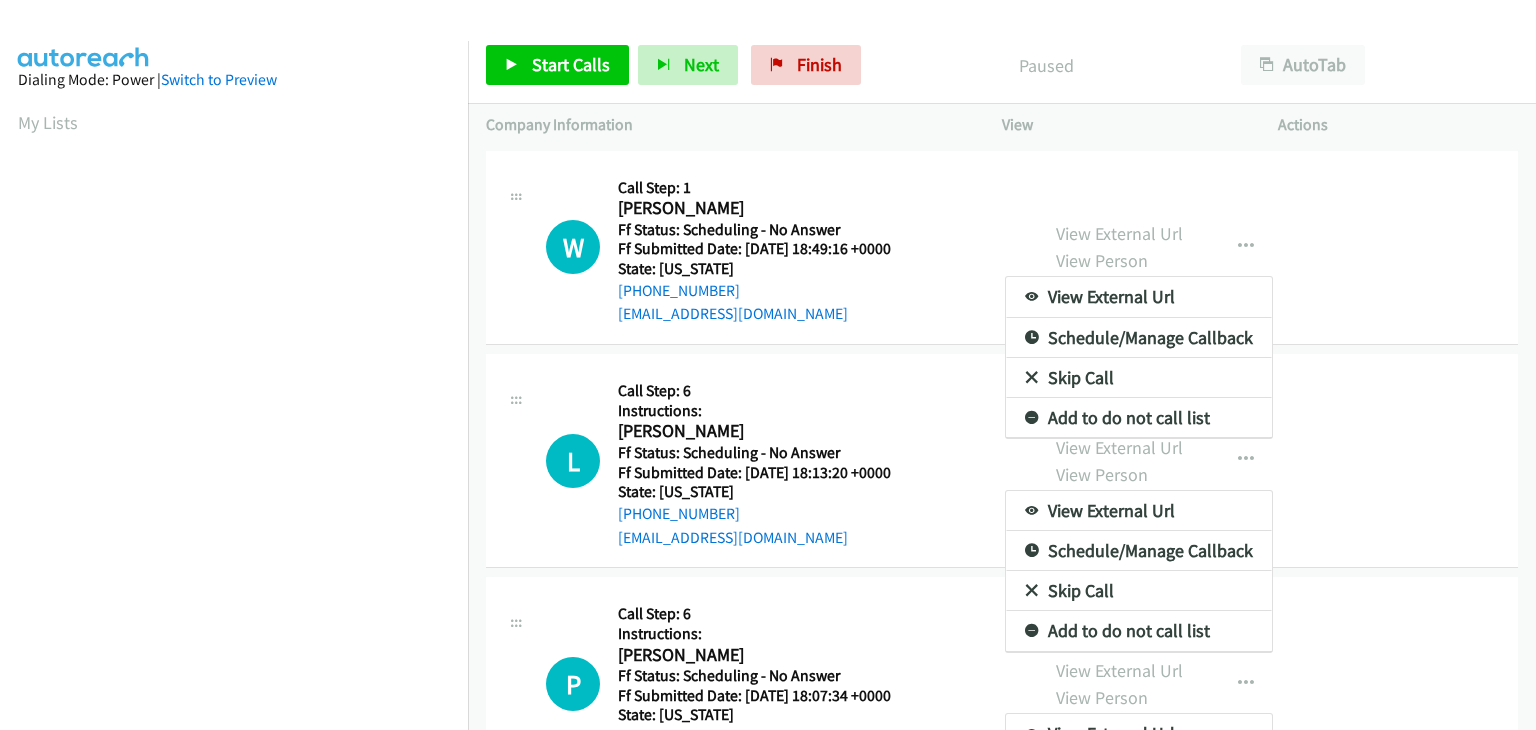scroll, scrollTop: 0, scrollLeft: 0, axis: both 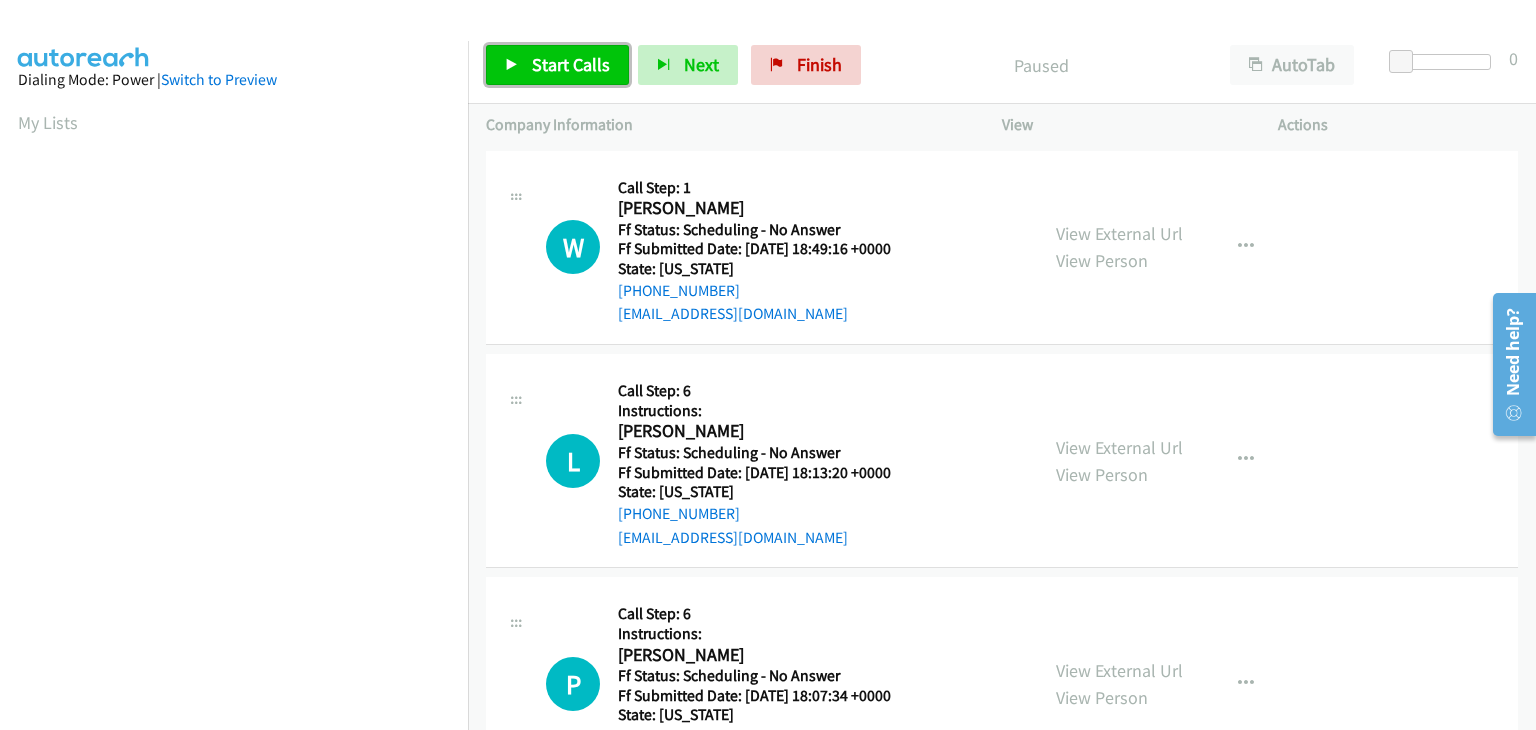 click on "Start Calls" at bounding box center (557, 65) 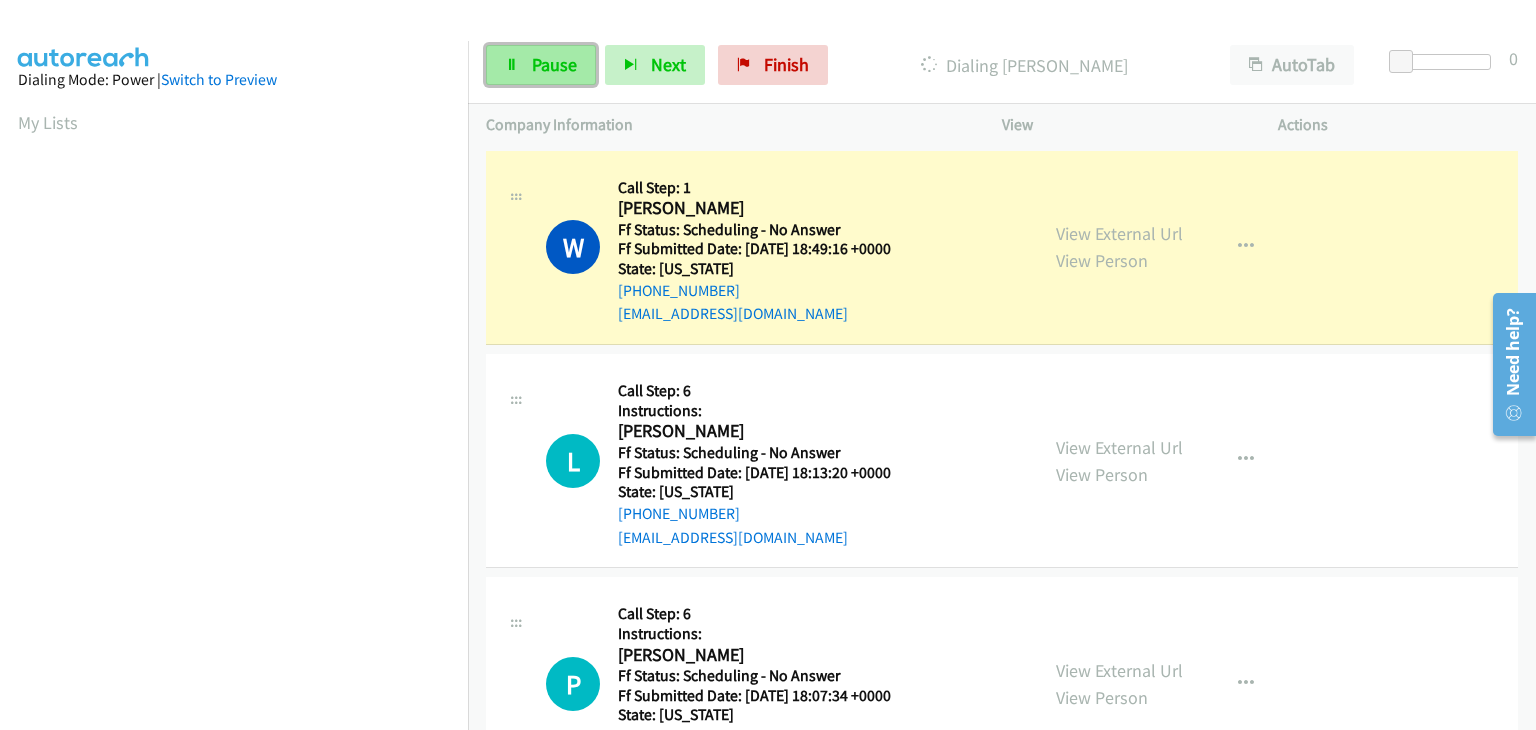 click on "Pause" at bounding box center [554, 64] 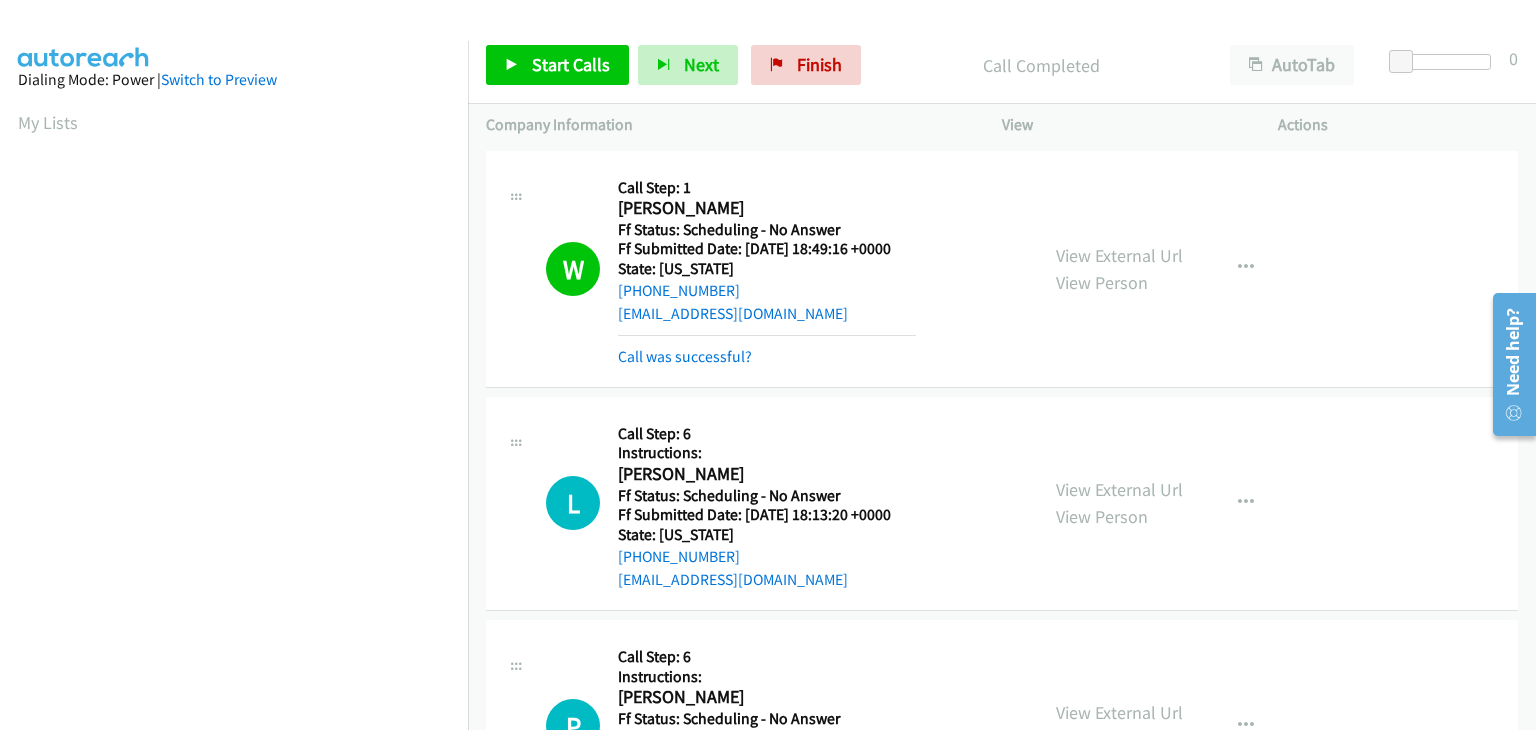 scroll, scrollTop: 392, scrollLeft: 0, axis: vertical 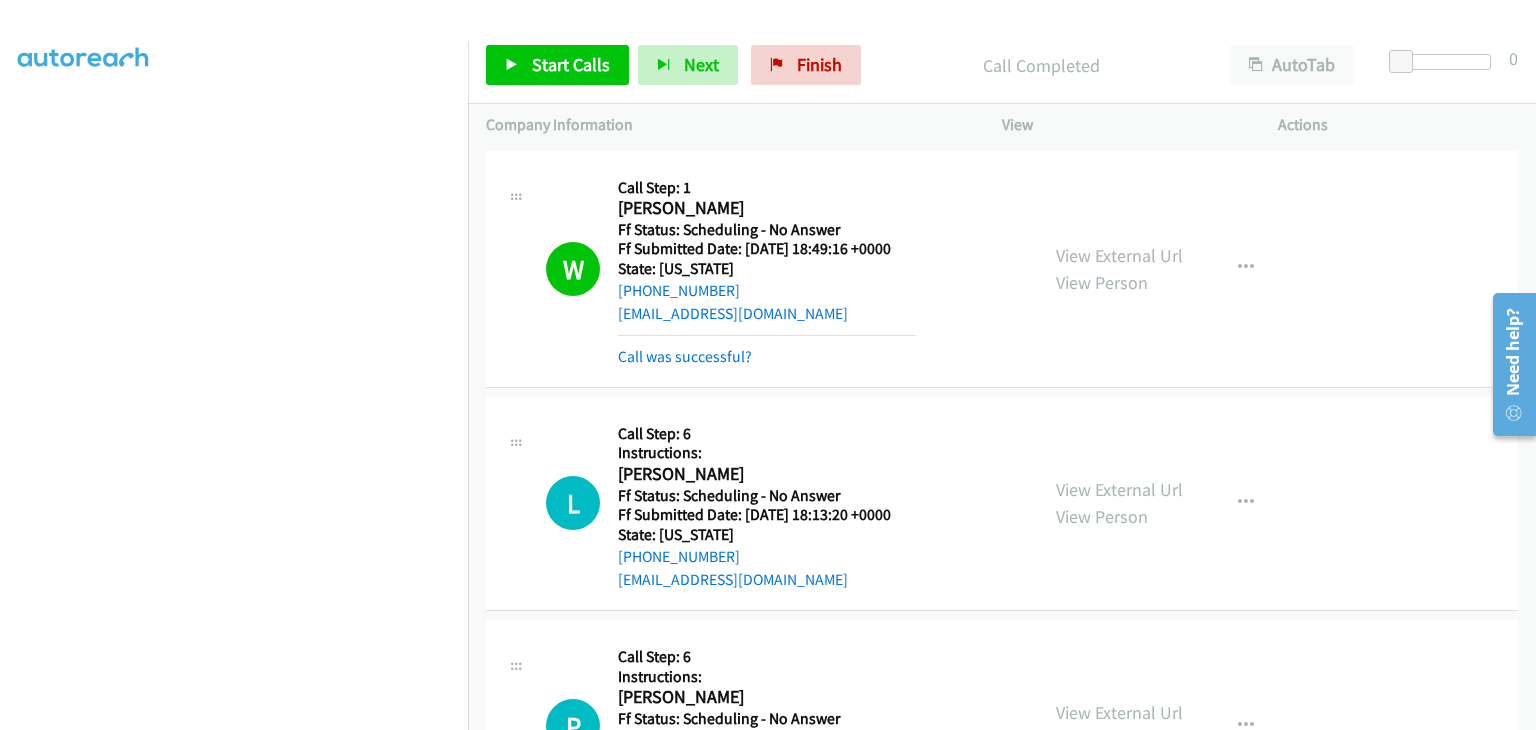 click on "Call was successful?" at bounding box center [767, 357] 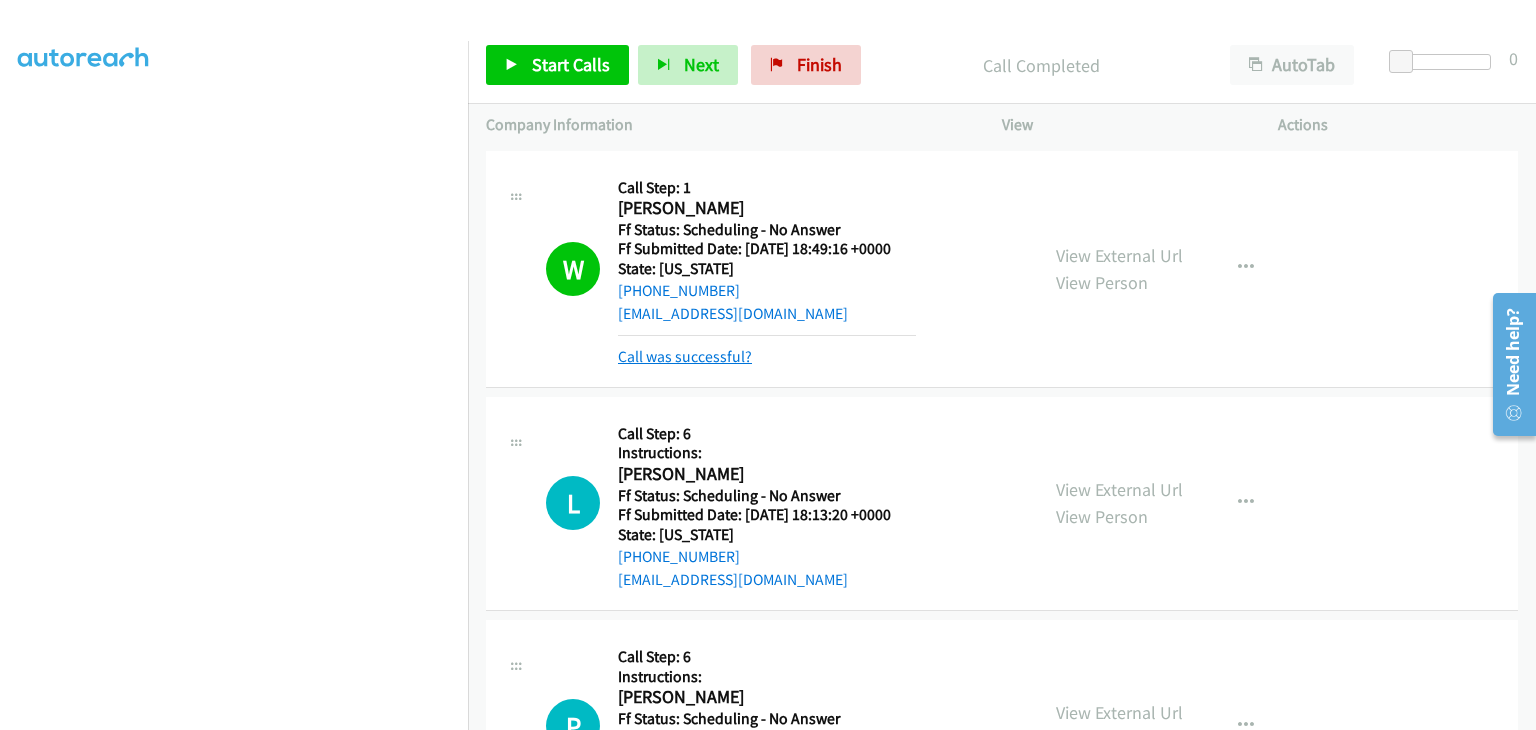 click on "Call was successful?" at bounding box center (685, 356) 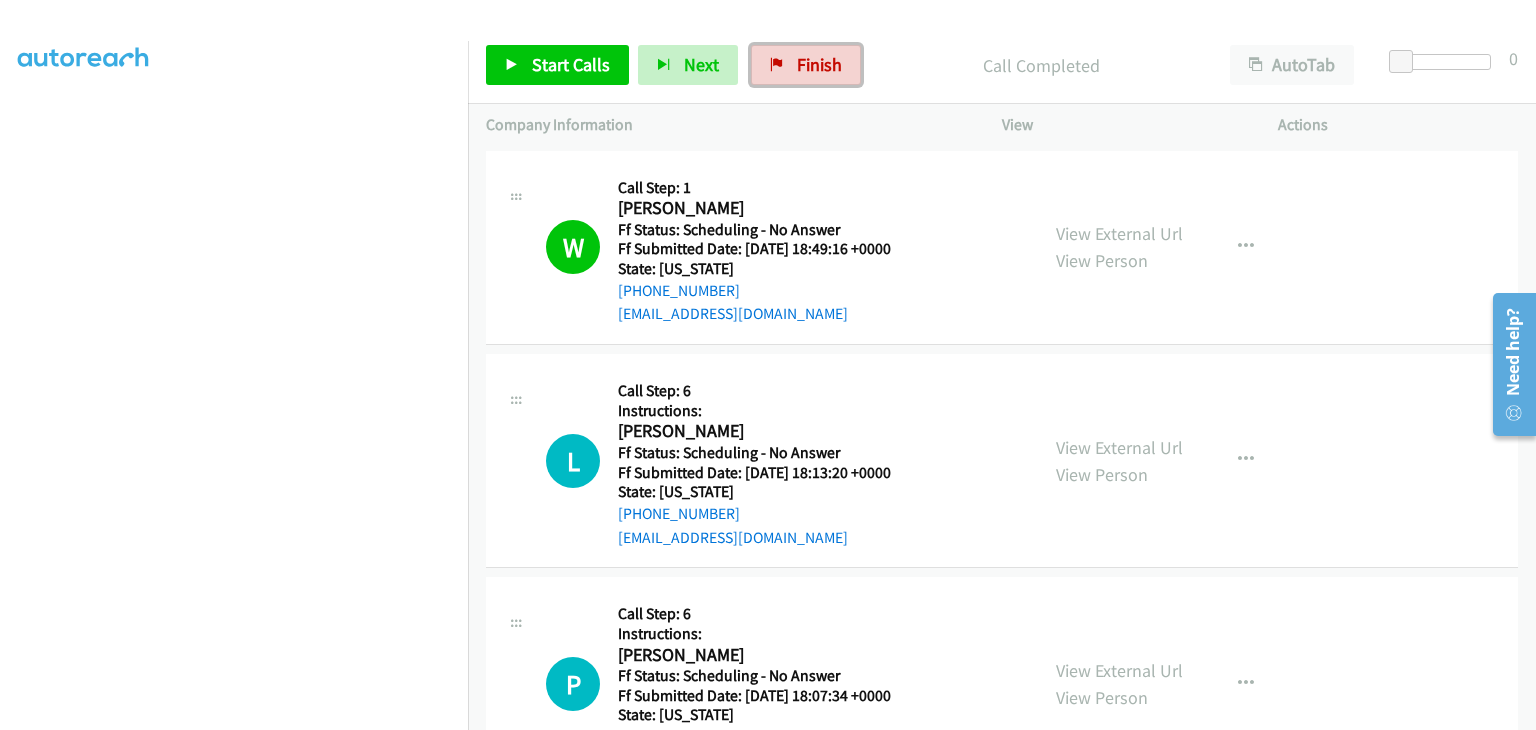 click on "Finish" at bounding box center [819, 64] 